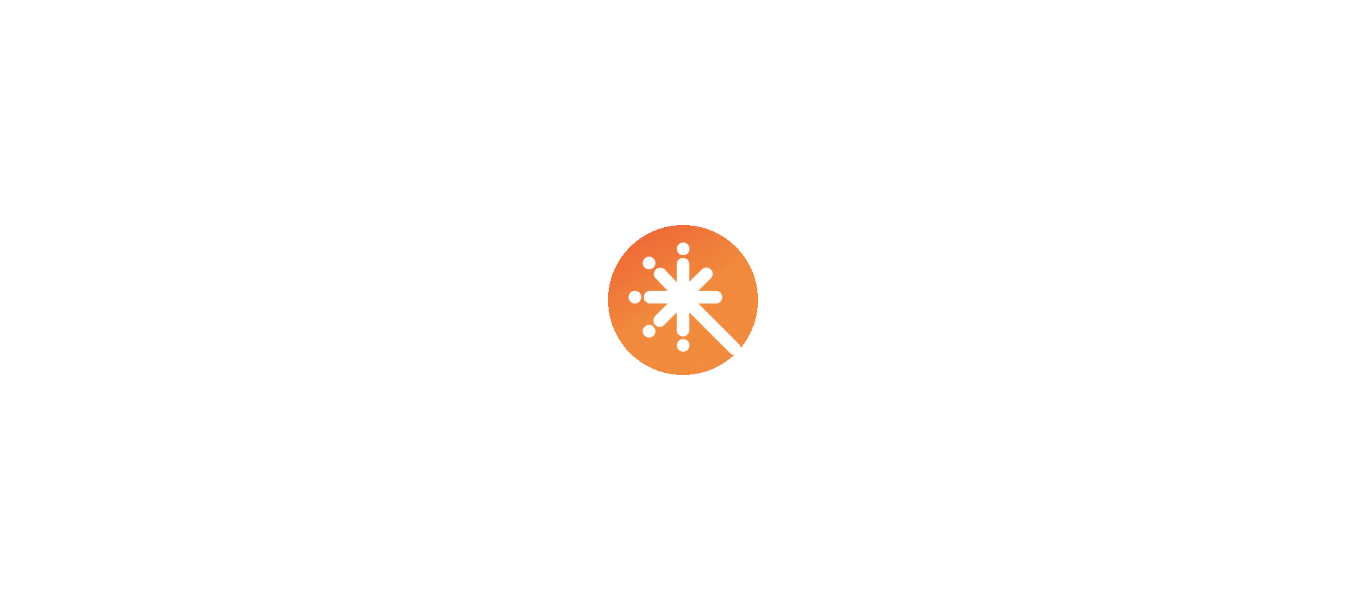 scroll, scrollTop: 0, scrollLeft: 0, axis: both 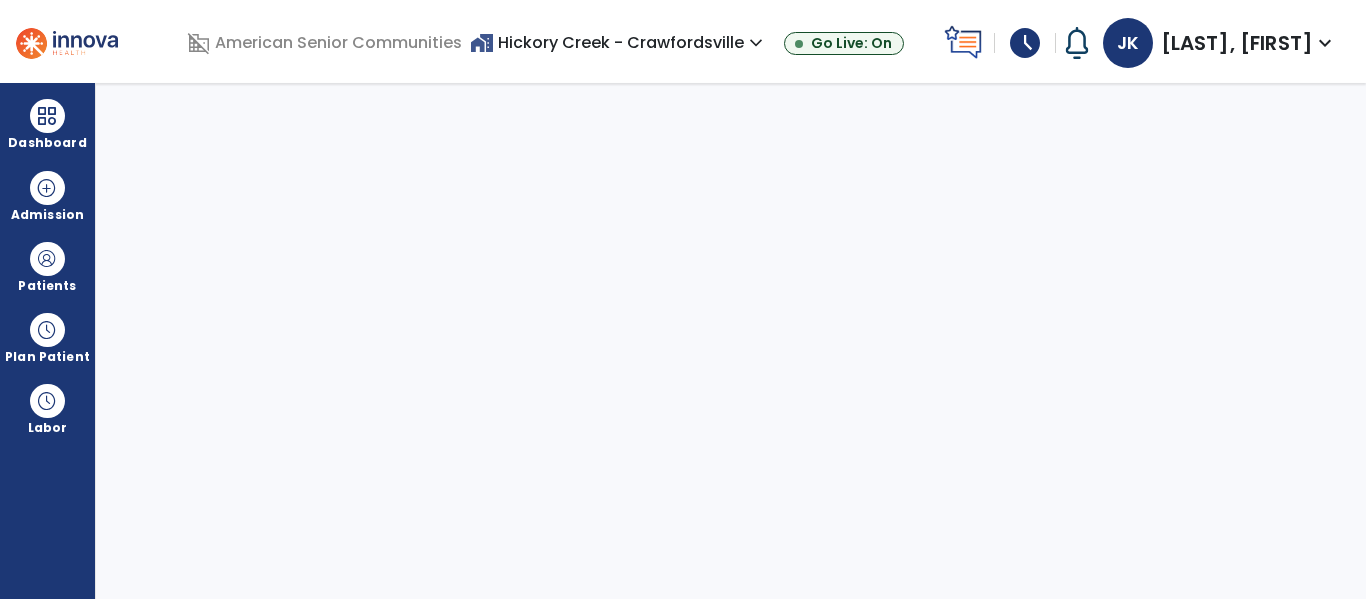 select on "****" 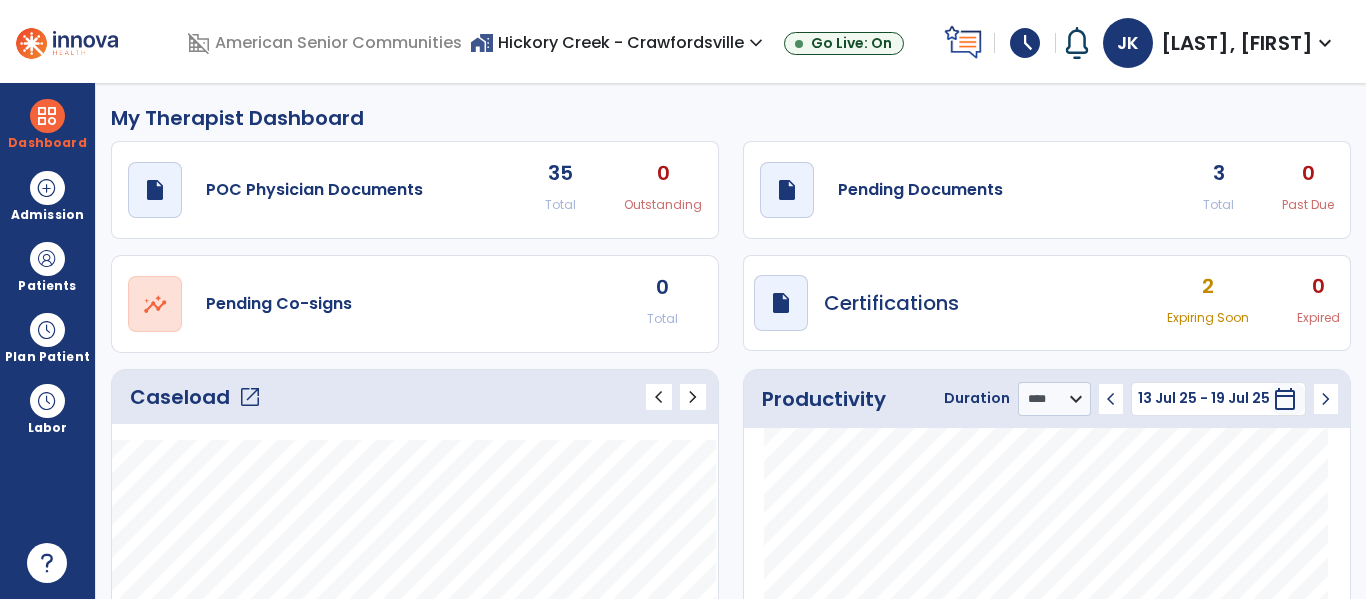 click on "open_in_new" 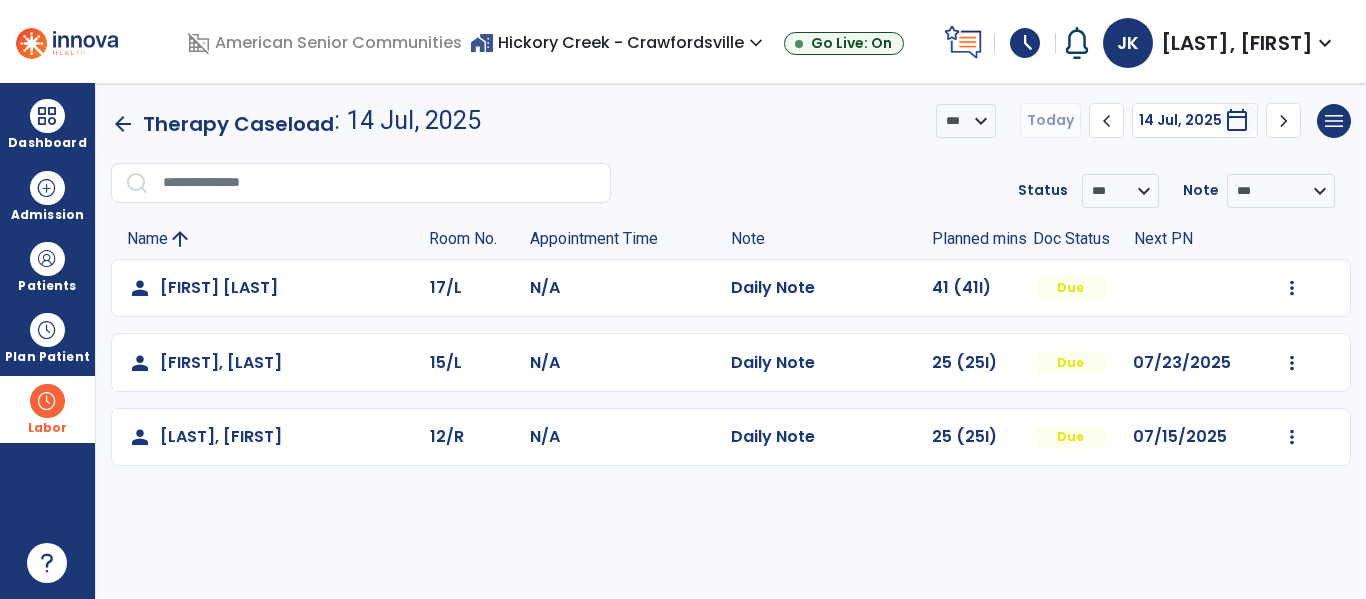 click at bounding box center (47, 401) 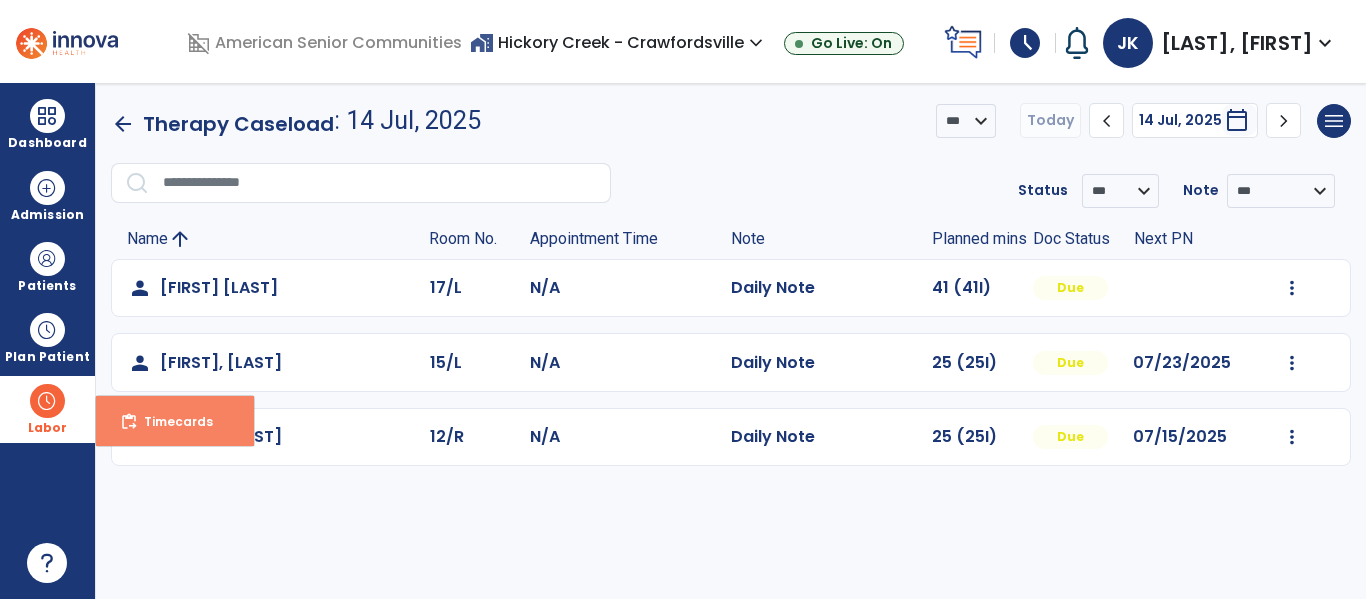 click on "content_paste_go  Timecards" at bounding box center (175, 421) 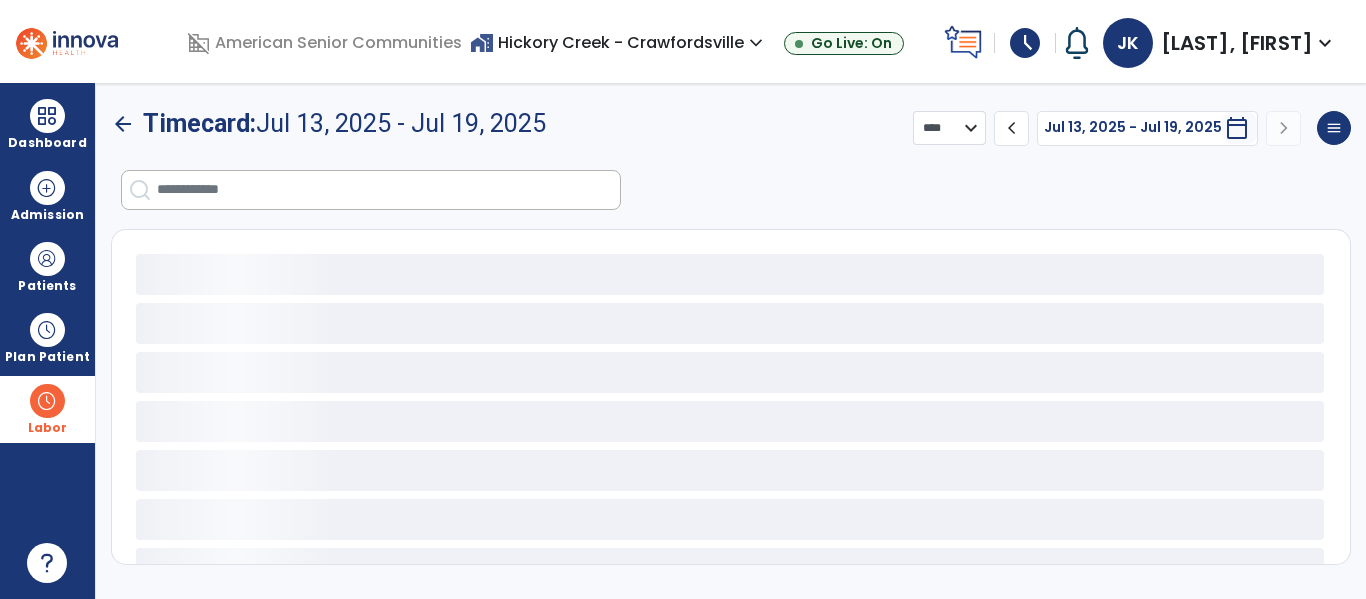 select on "***" 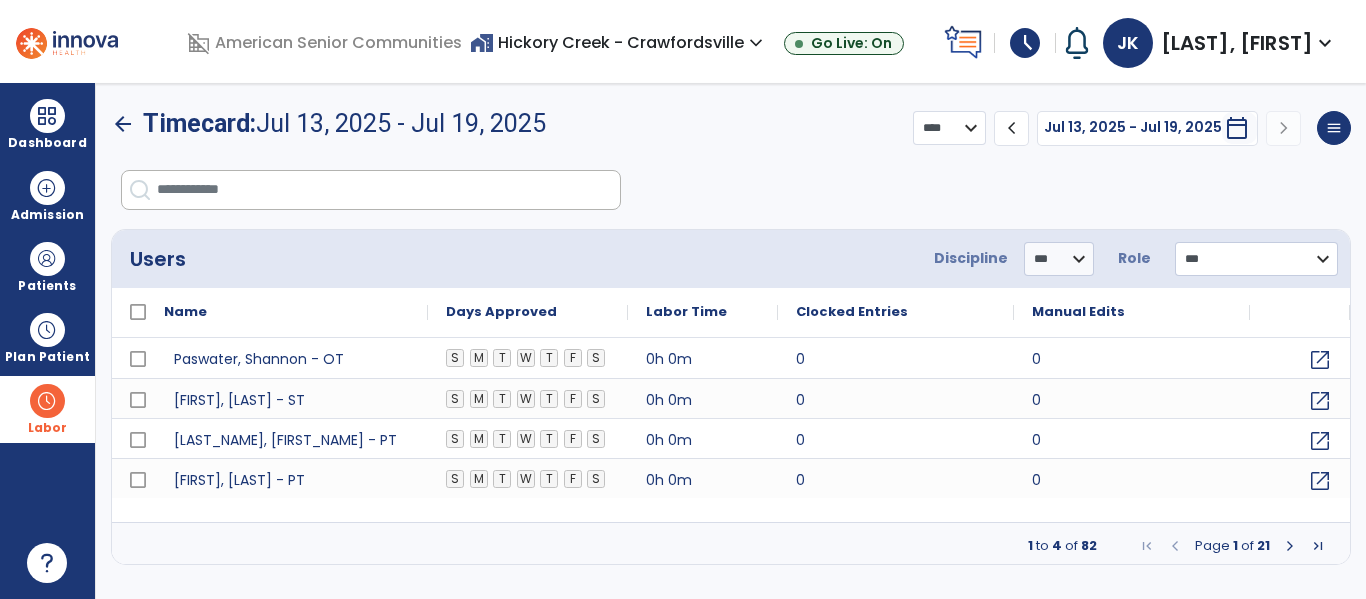 click at bounding box center [388, 190] 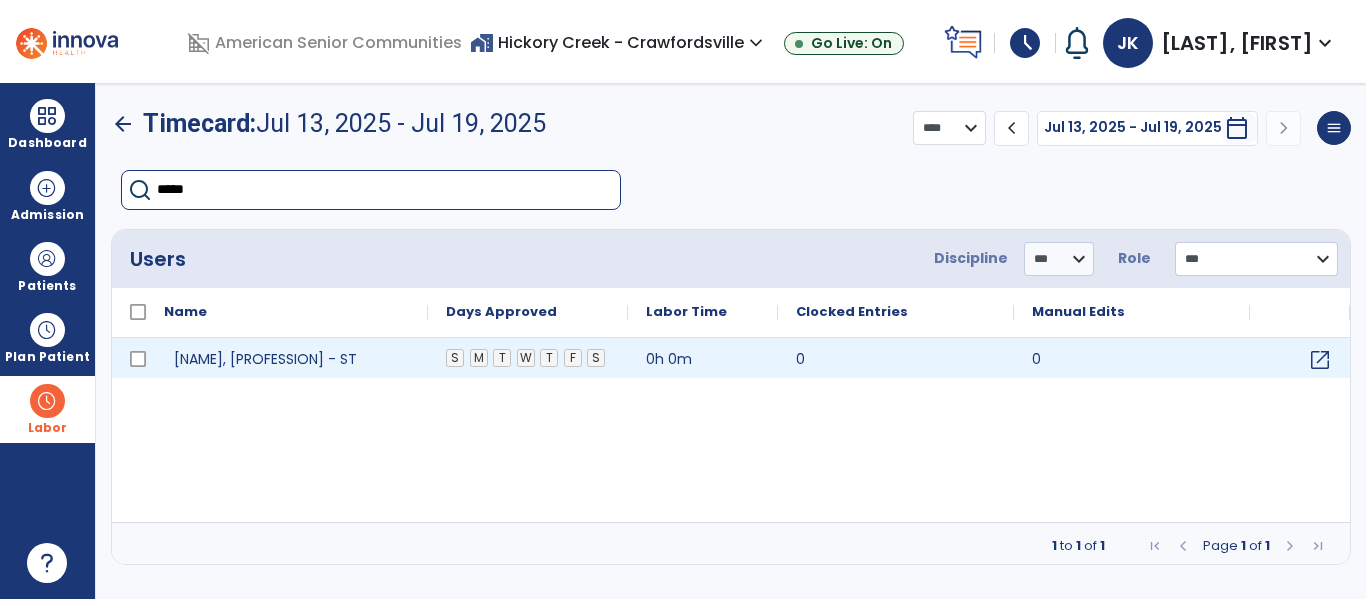 type on "*****" 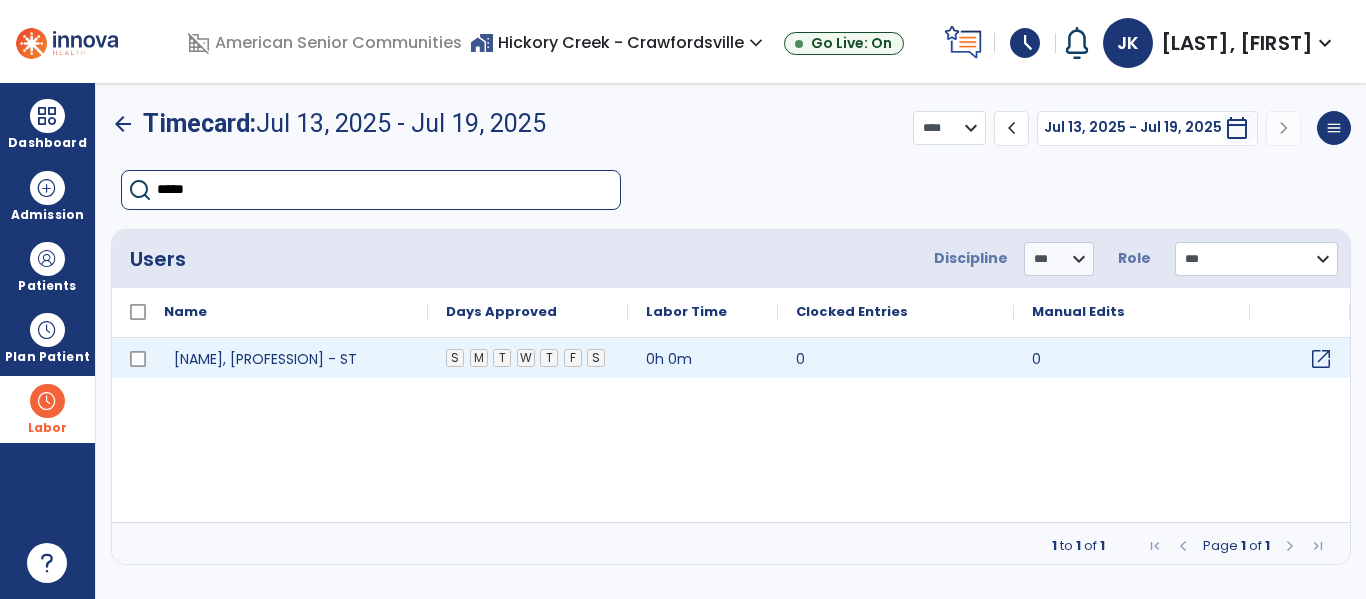click on "open_in_new" 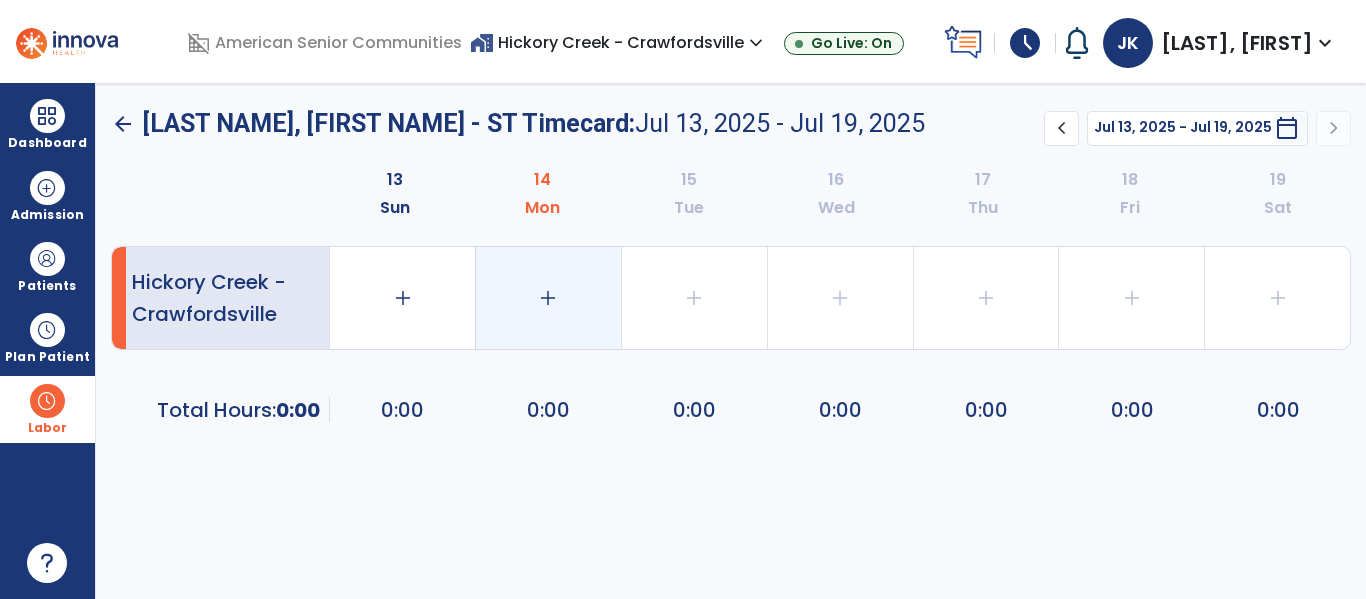 click on "add" 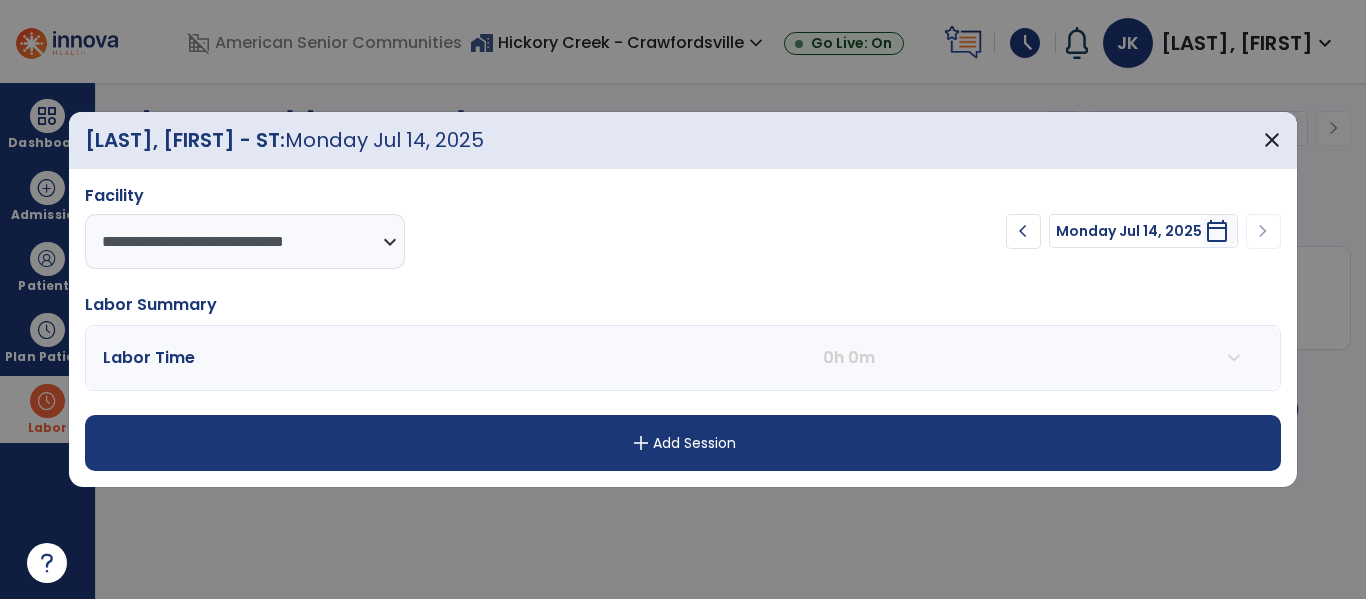 click on "add  Add Session" at bounding box center [682, 443] 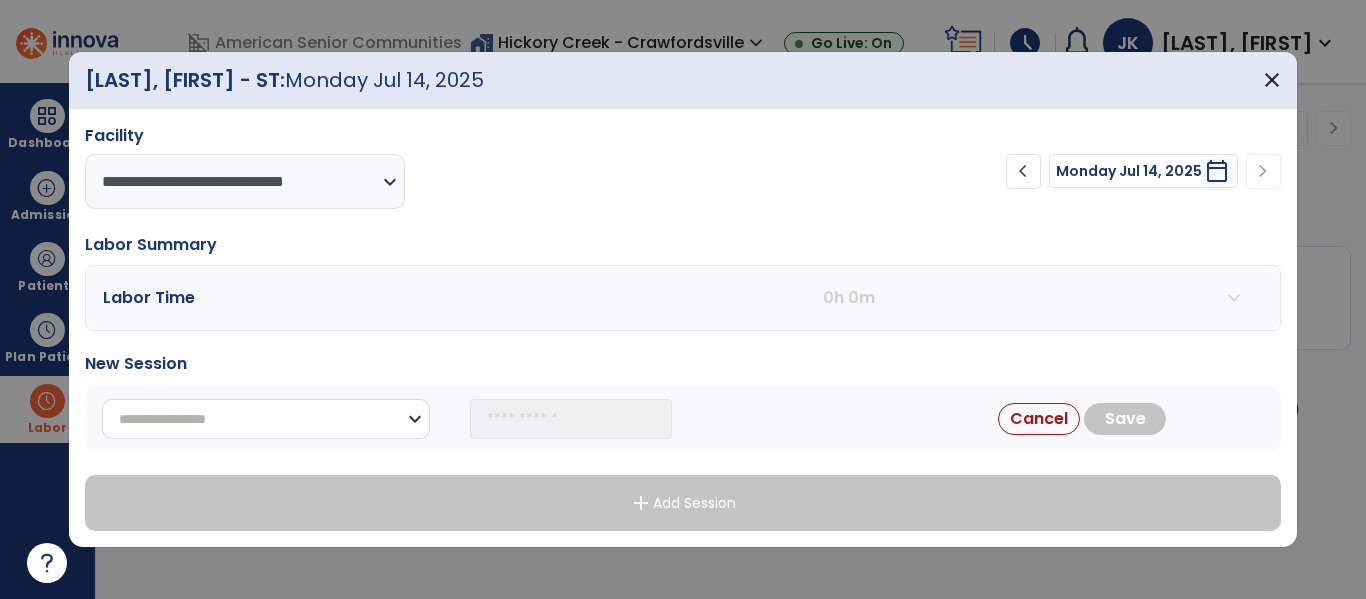 click on "**********" at bounding box center (266, 419) 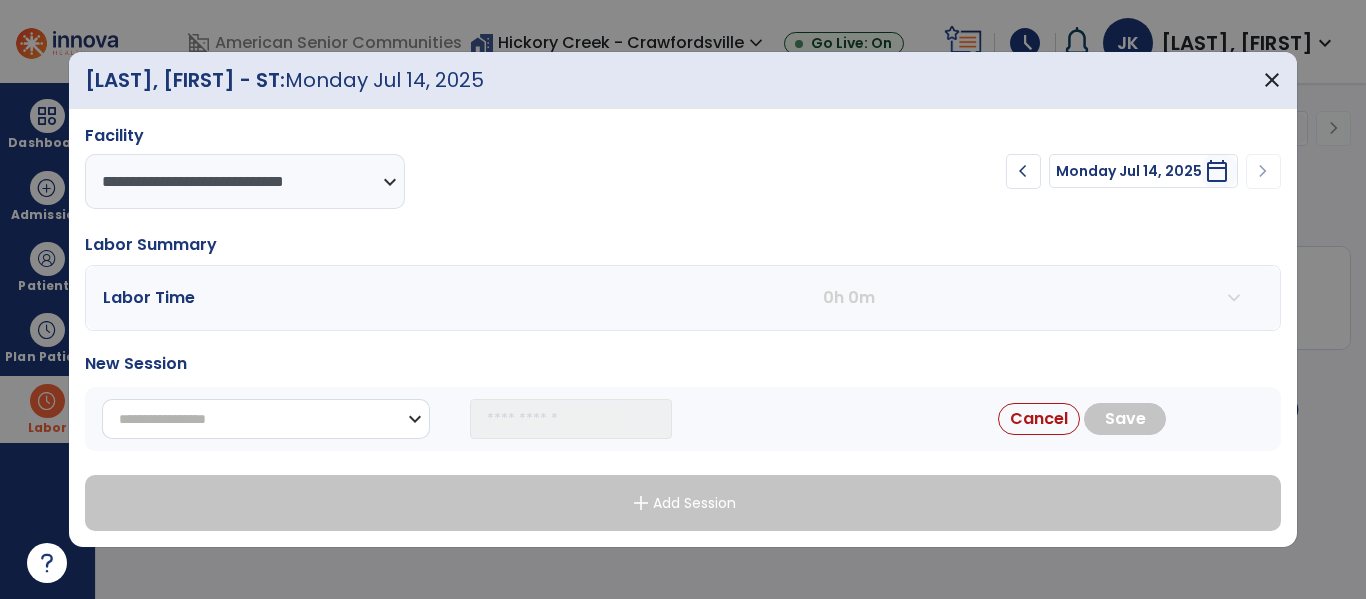 select on "**********" 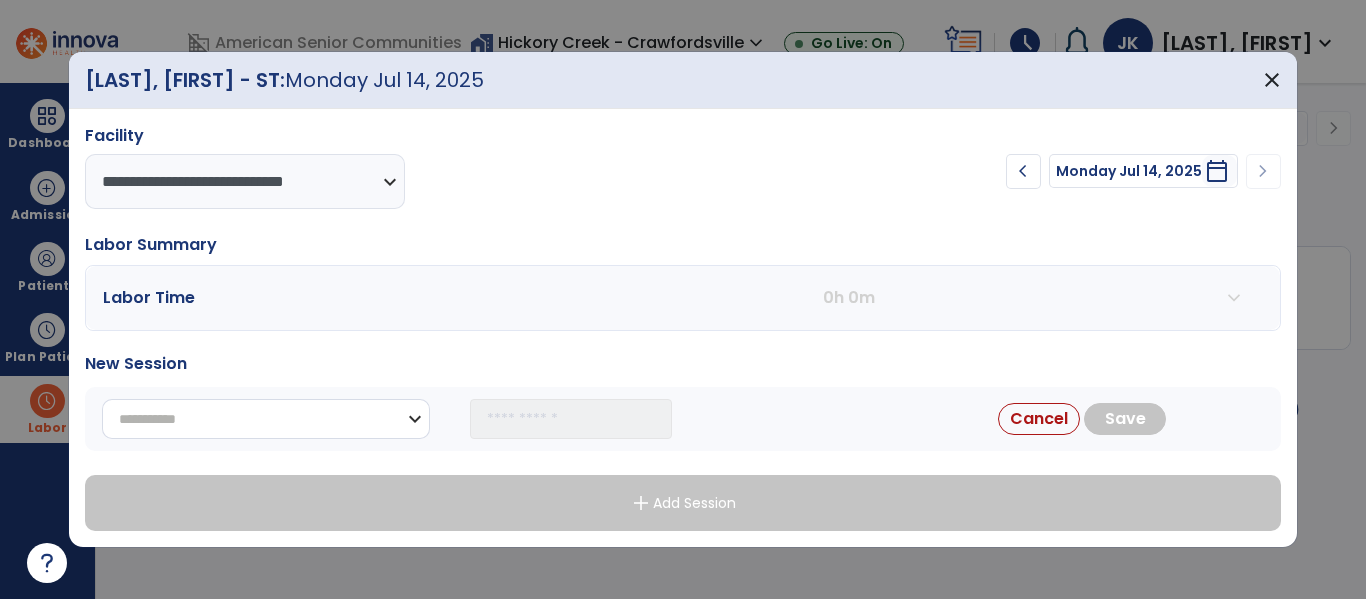 click on "**********" at bounding box center [266, 419] 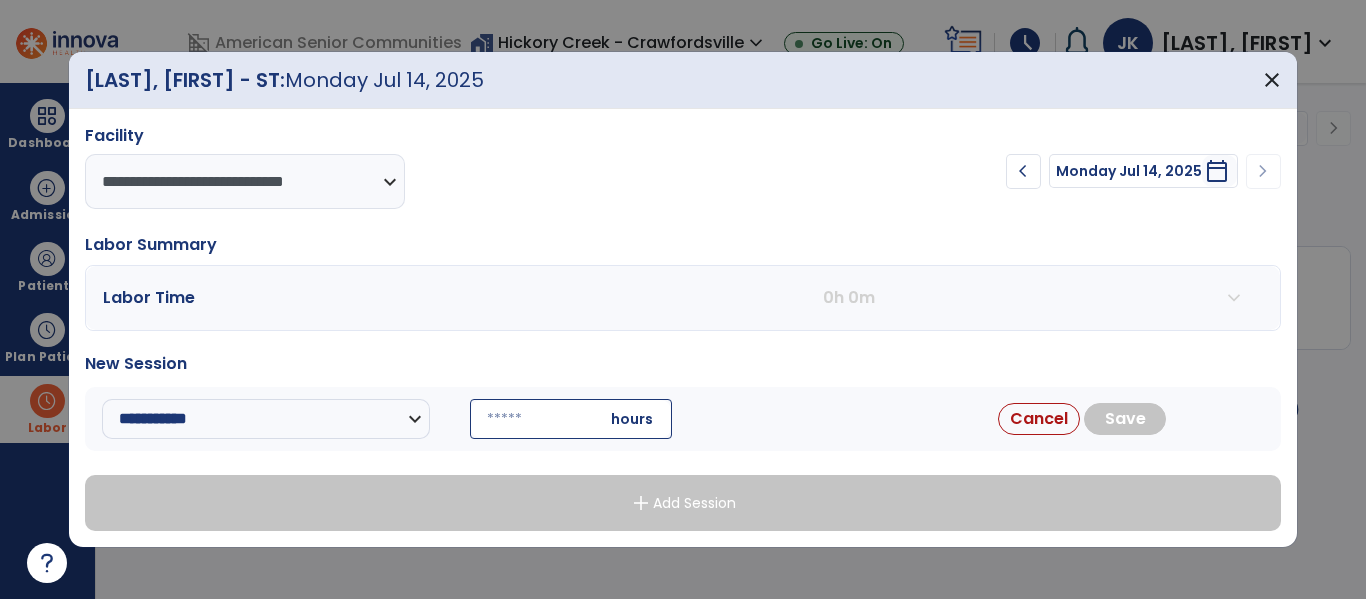 click at bounding box center [571, 419] 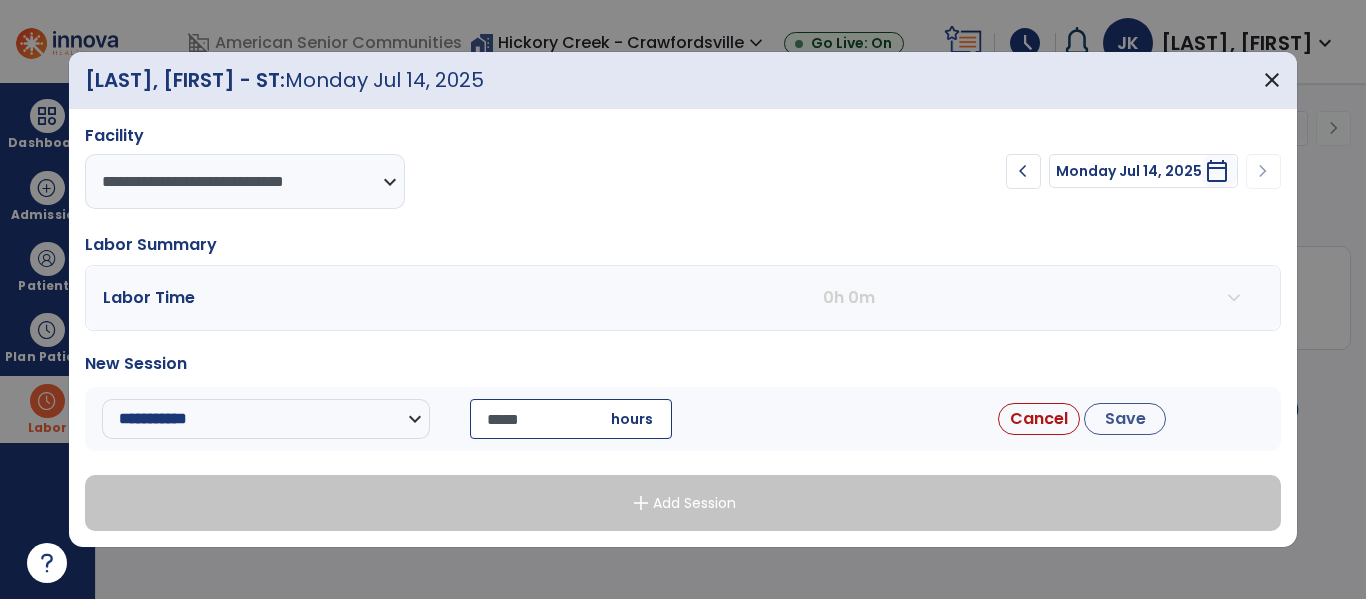 type on "*****" 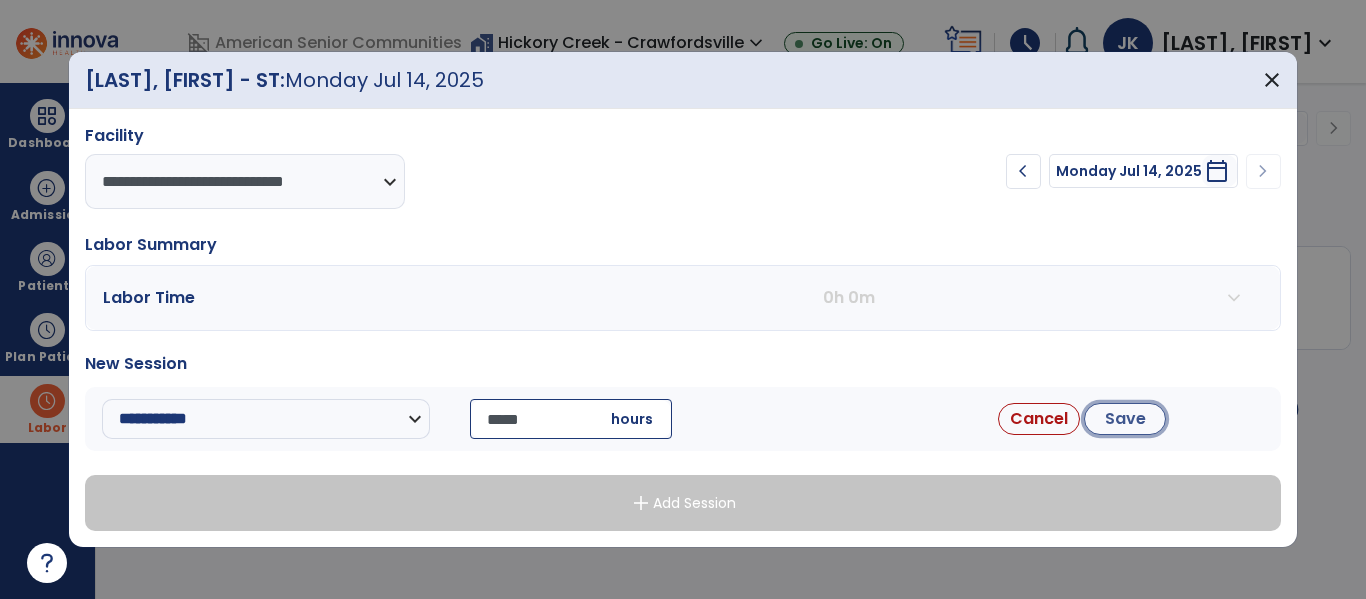 click on "Save" at bounding box center (1125, 419) 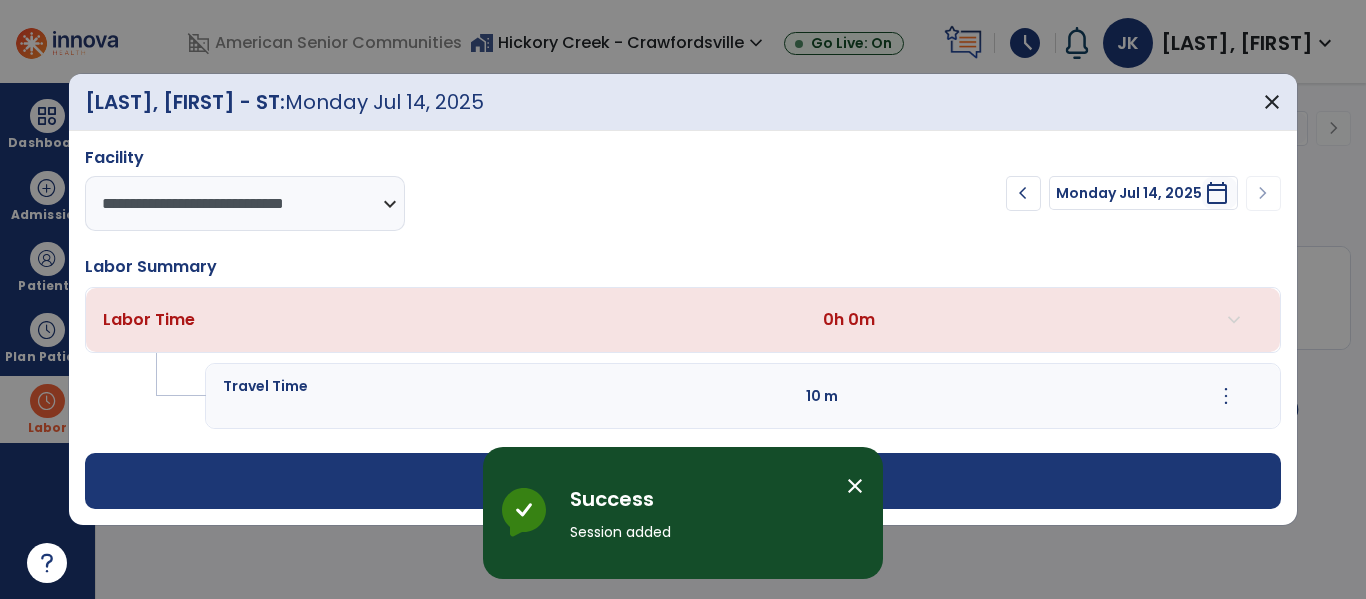 click on "close" at bounding box center [855, 486] 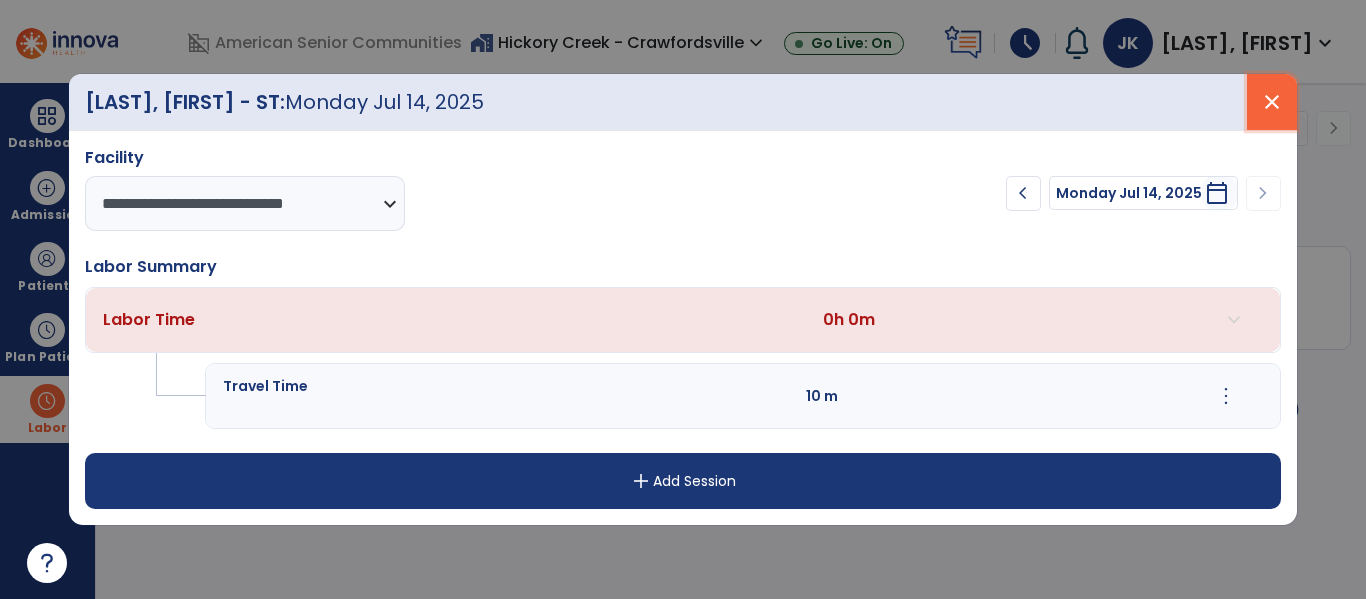 click on "close" at bounding box center (1272, 102) 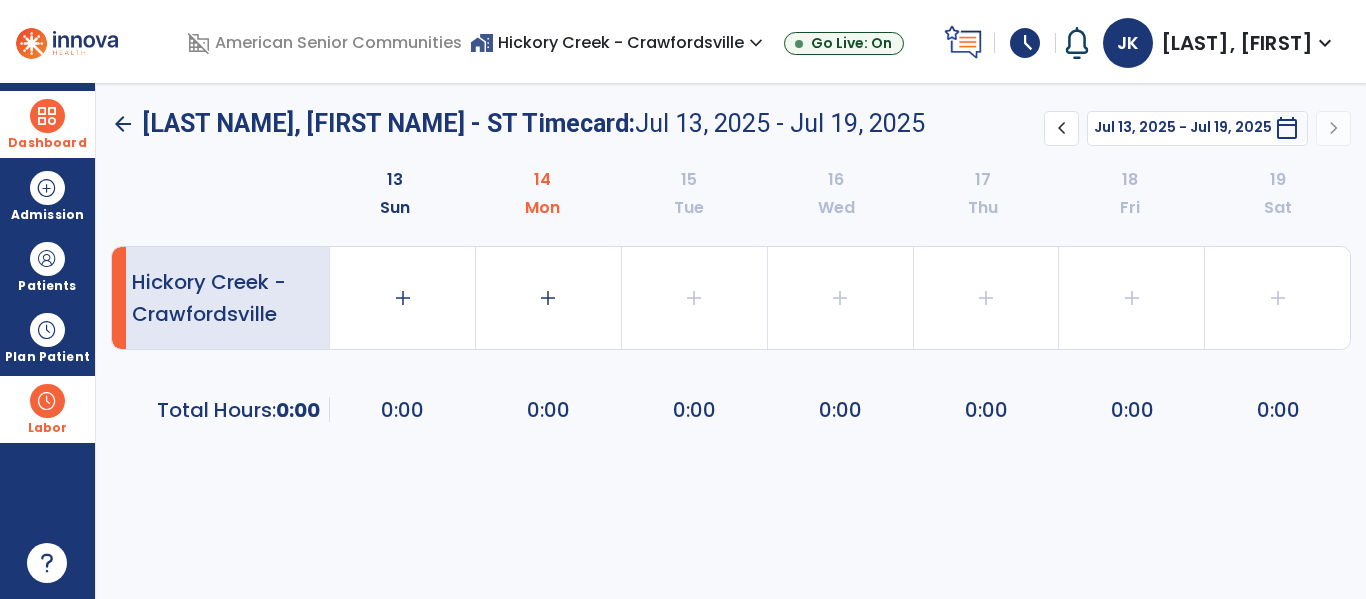 click at bounding box center [47, 116] 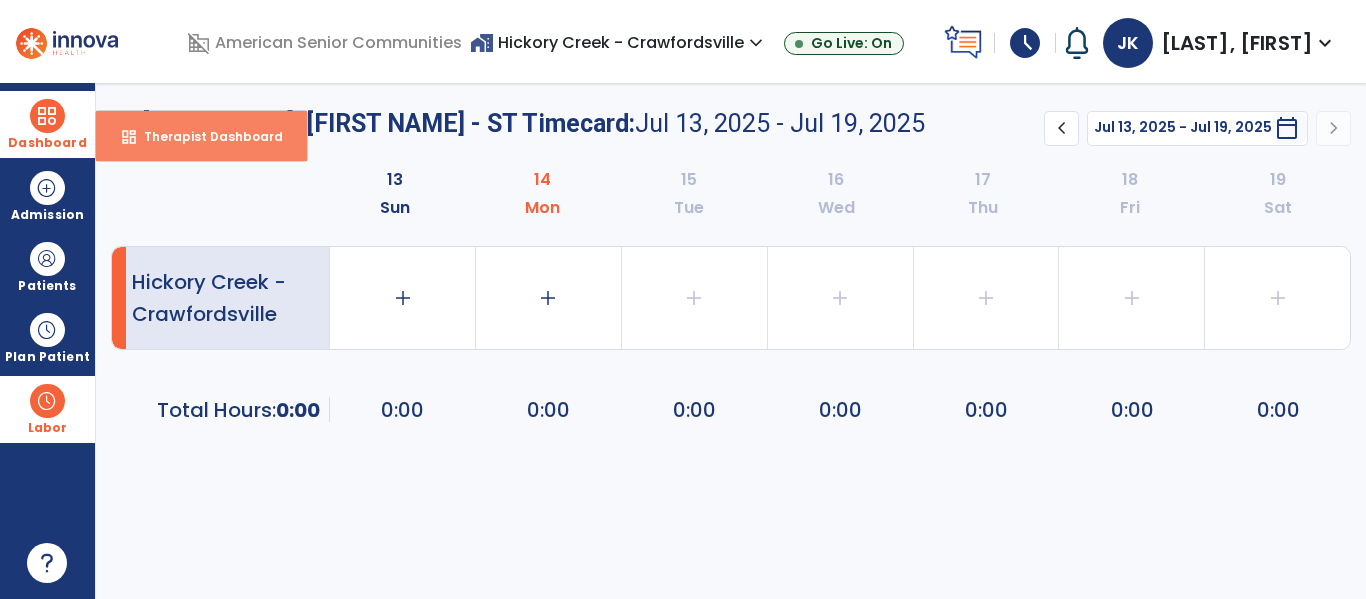 click on "dashboard" at bounding box center [129, 137] 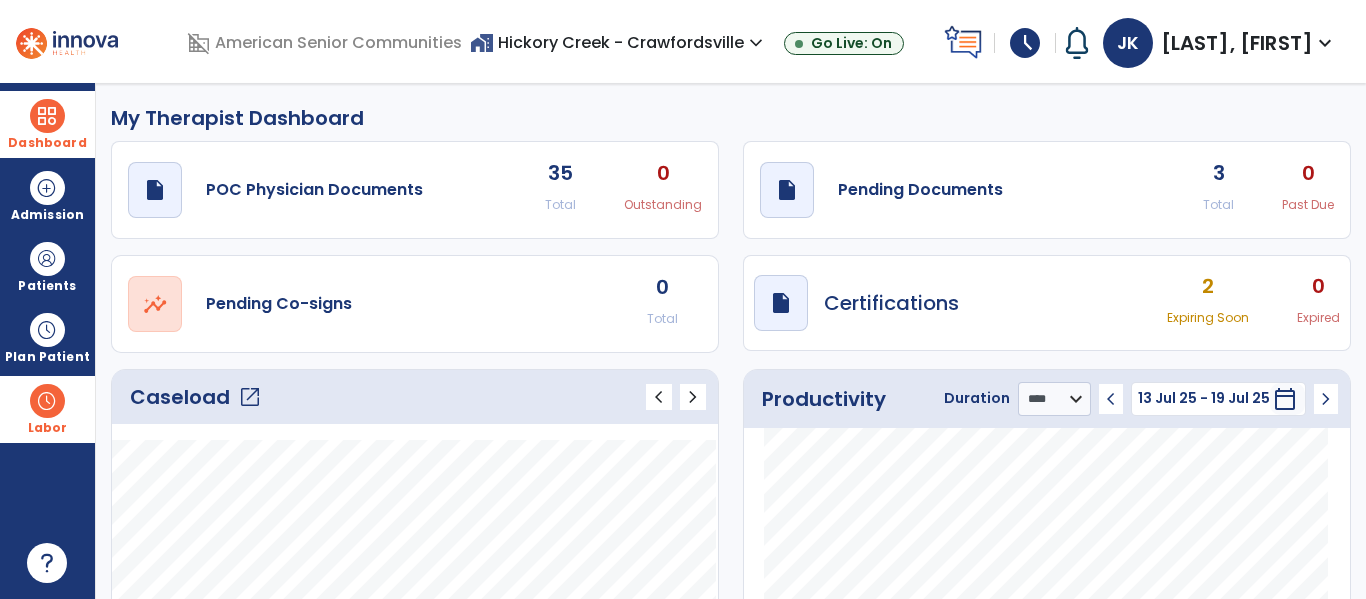 click on "open_in_new" 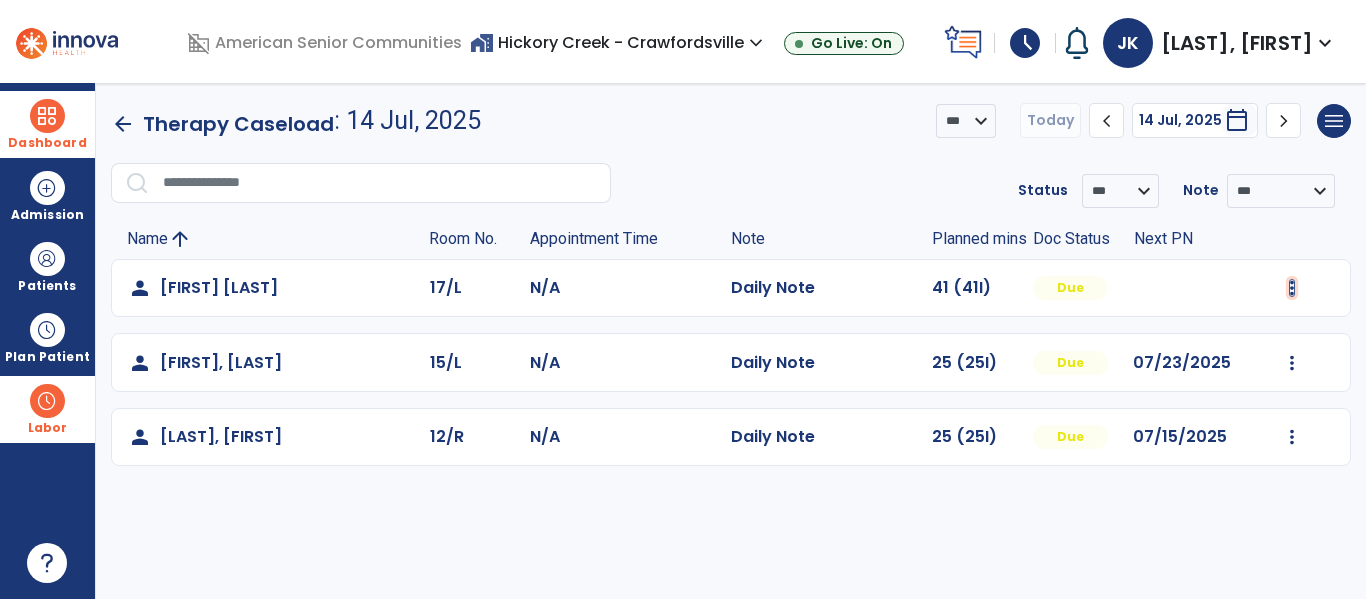 click at bounding box center (1292, 288) 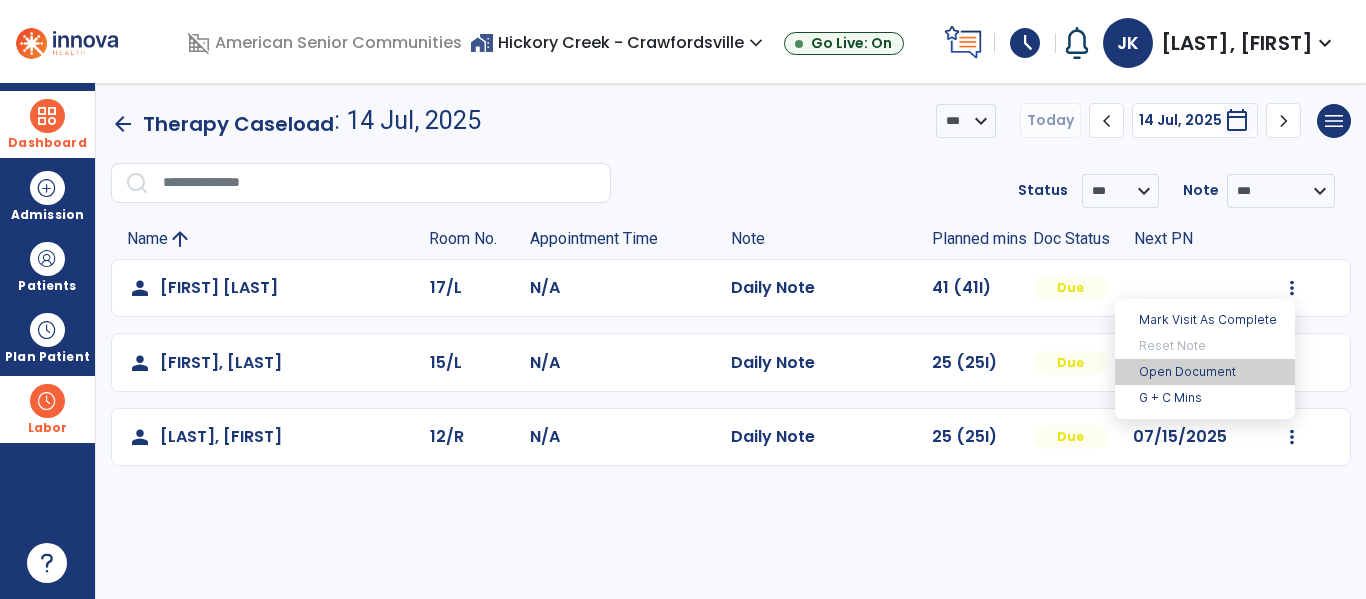 click on "Open Document" at bounding box center [1205, 372] 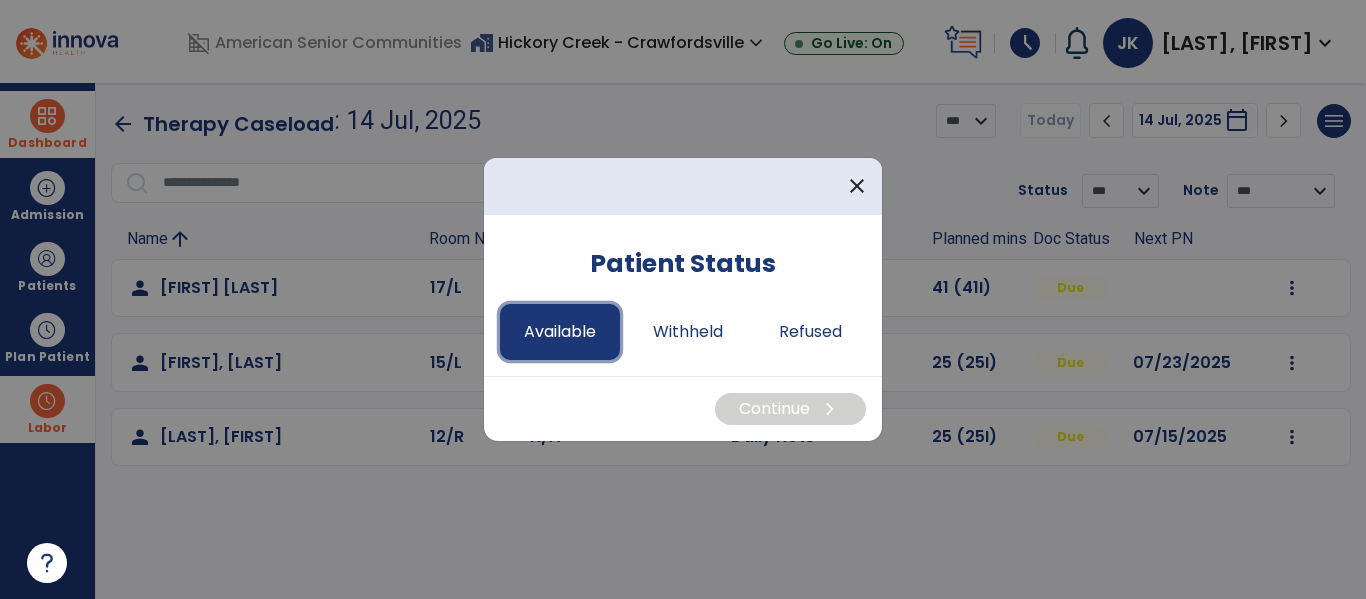 click on "Available" at bounding box center [560, 332] 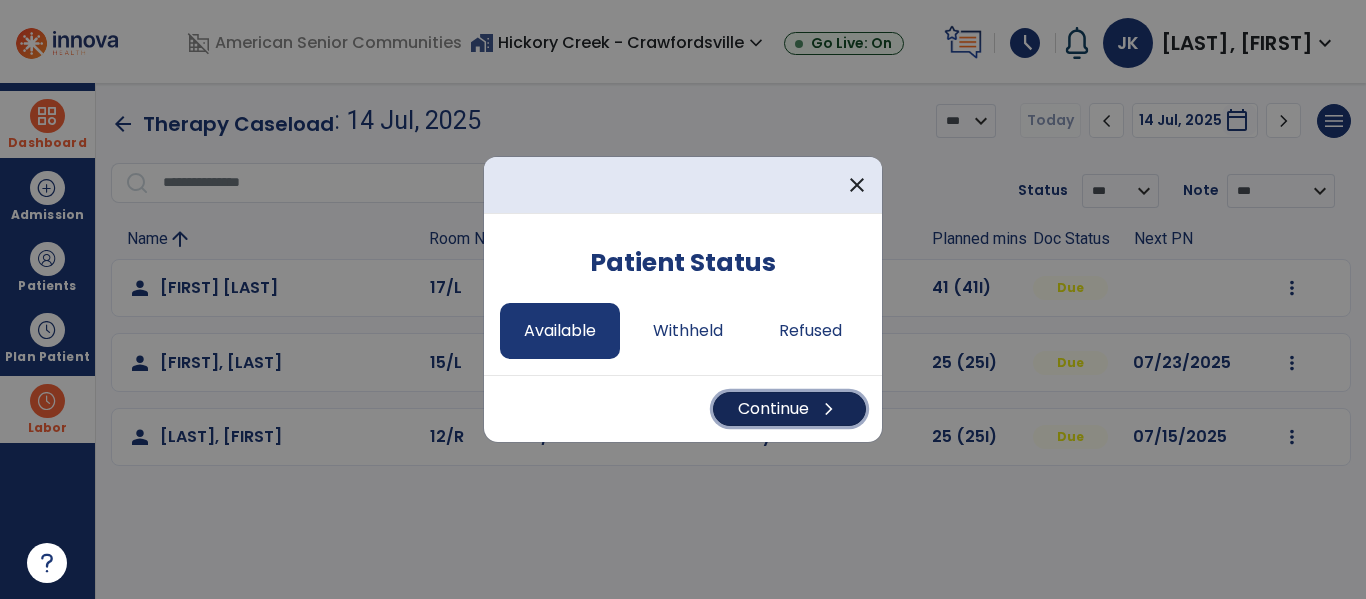 click on "Continue   chevron_right" at bounding box center [789, 409] 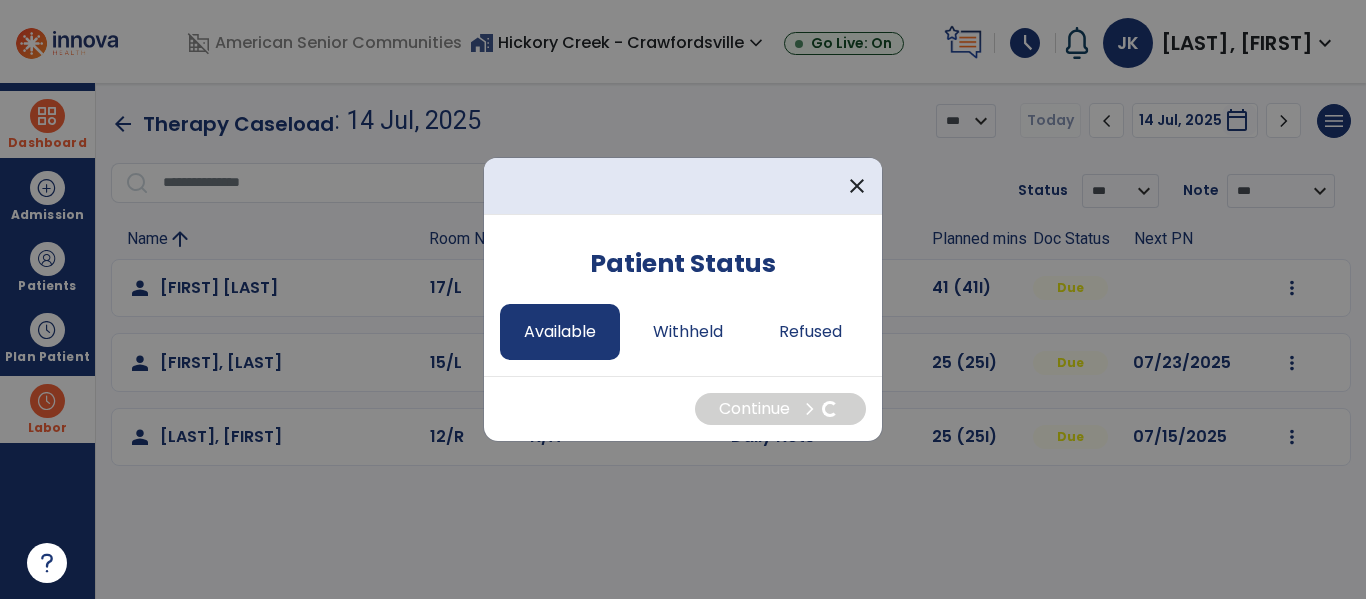 select on "*" 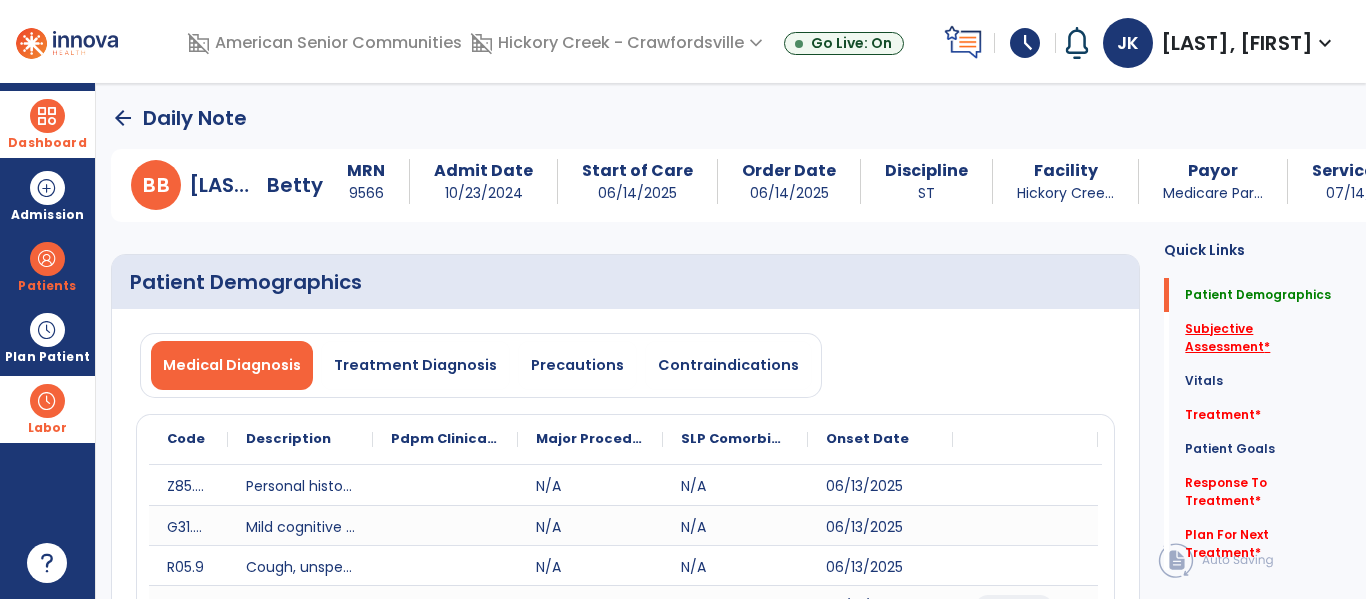 click on "Subjective Assessment   *" 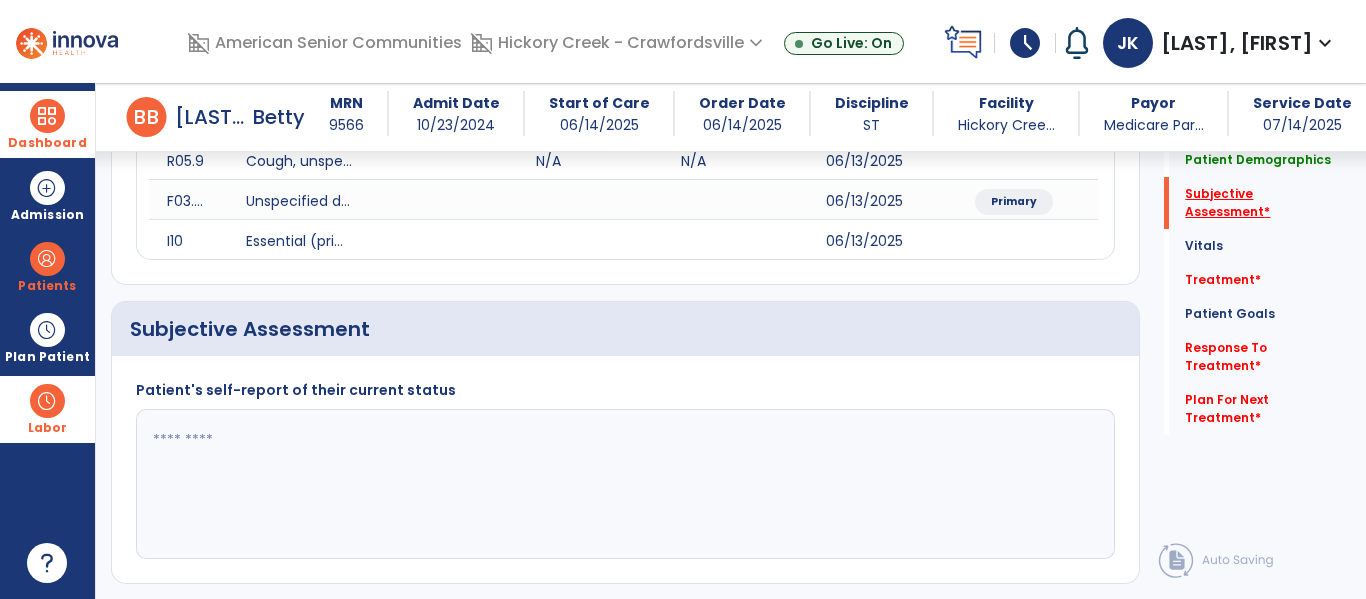 scroll, scrollTop: 507, scrollLeft: 0, axis: vertical 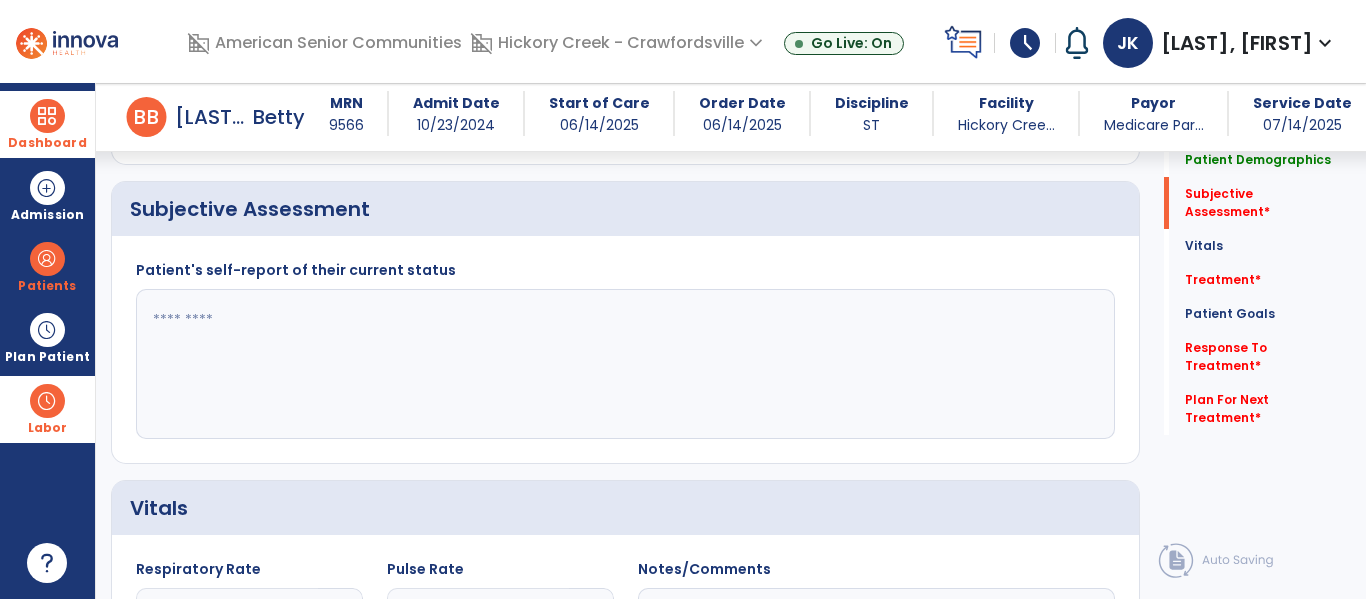 click 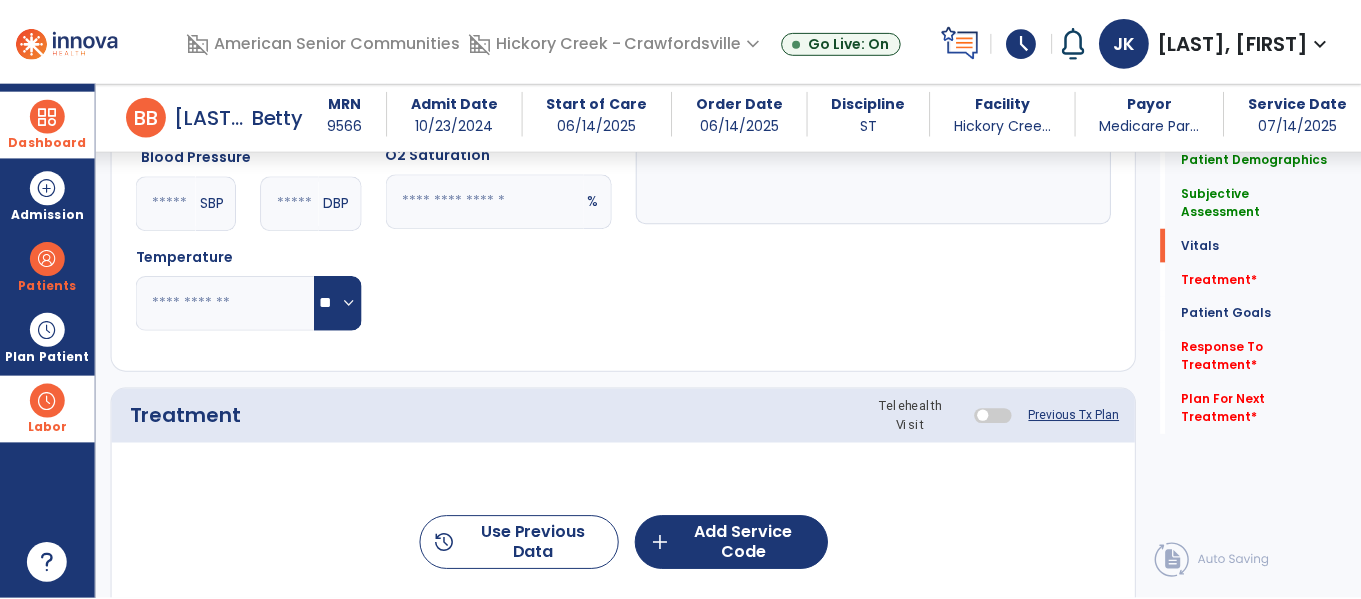 scroll, scrollTop: 1058, scrollLeft: 0, axis: vertical 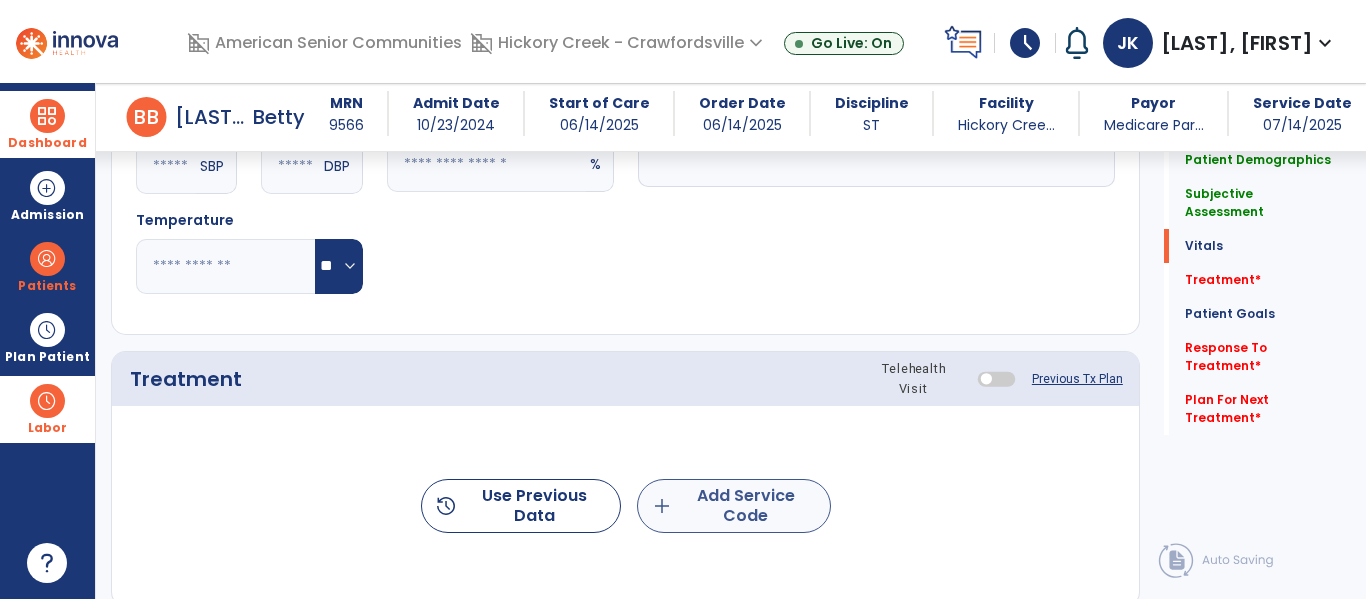 type on "**********" 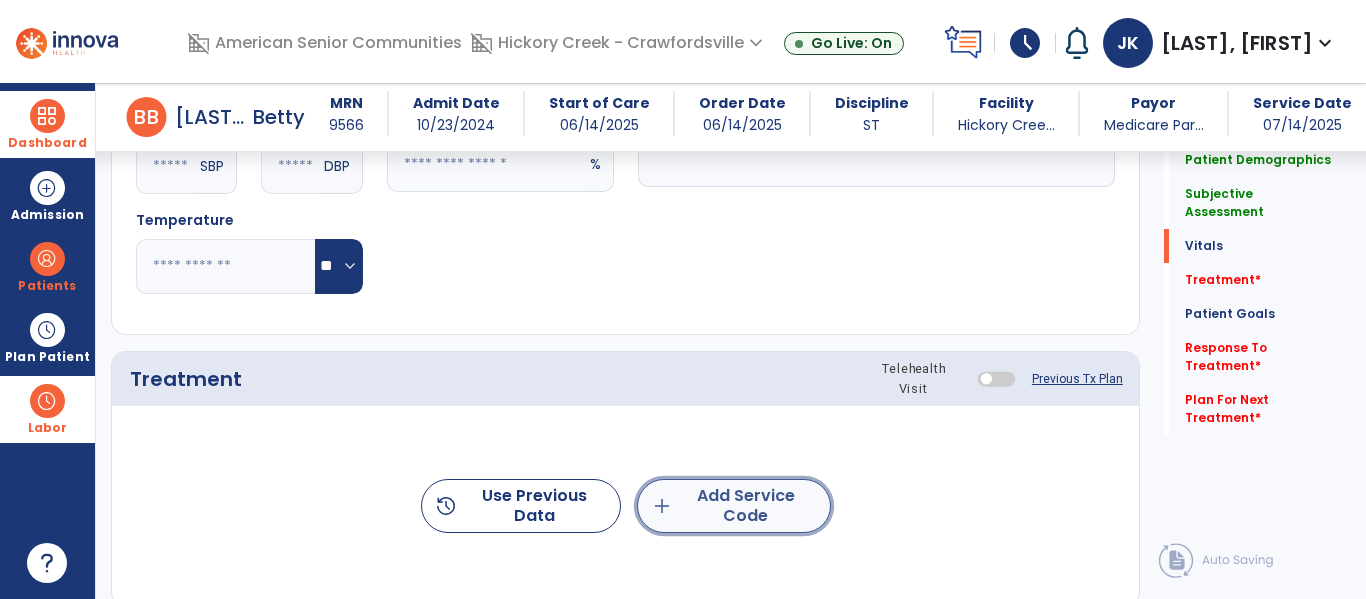 click on "add  Add Service Code" 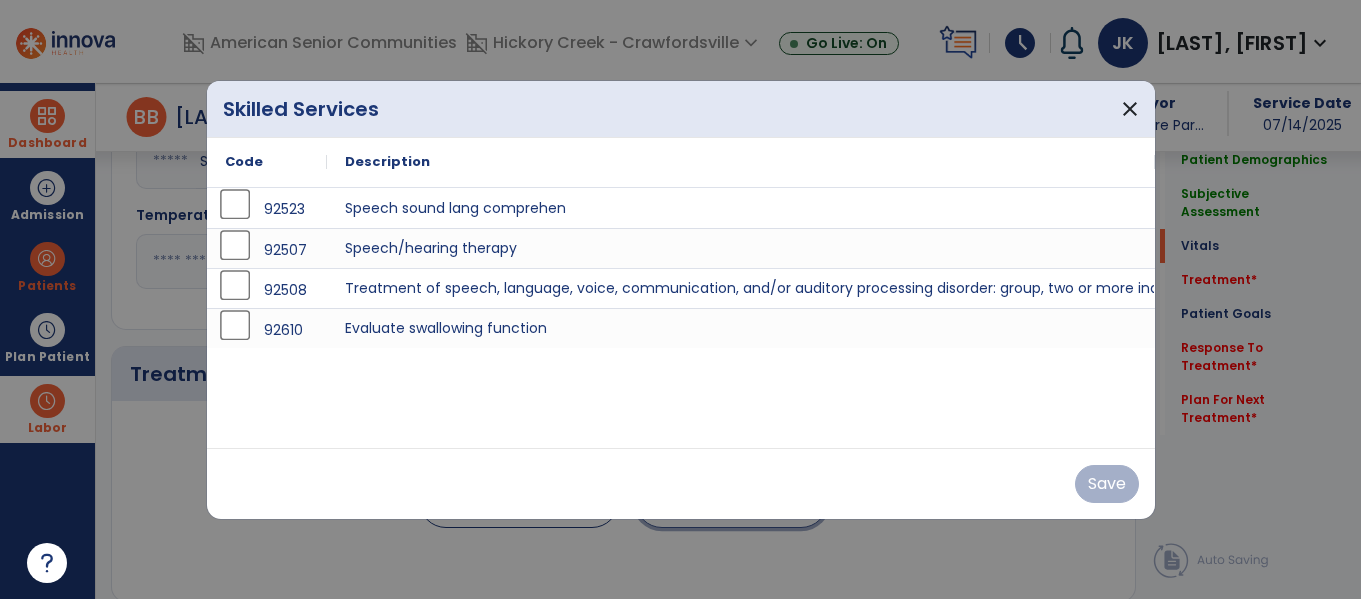 scroll, scrollTop: 1058, scrollLeft: 0, axis: vertical 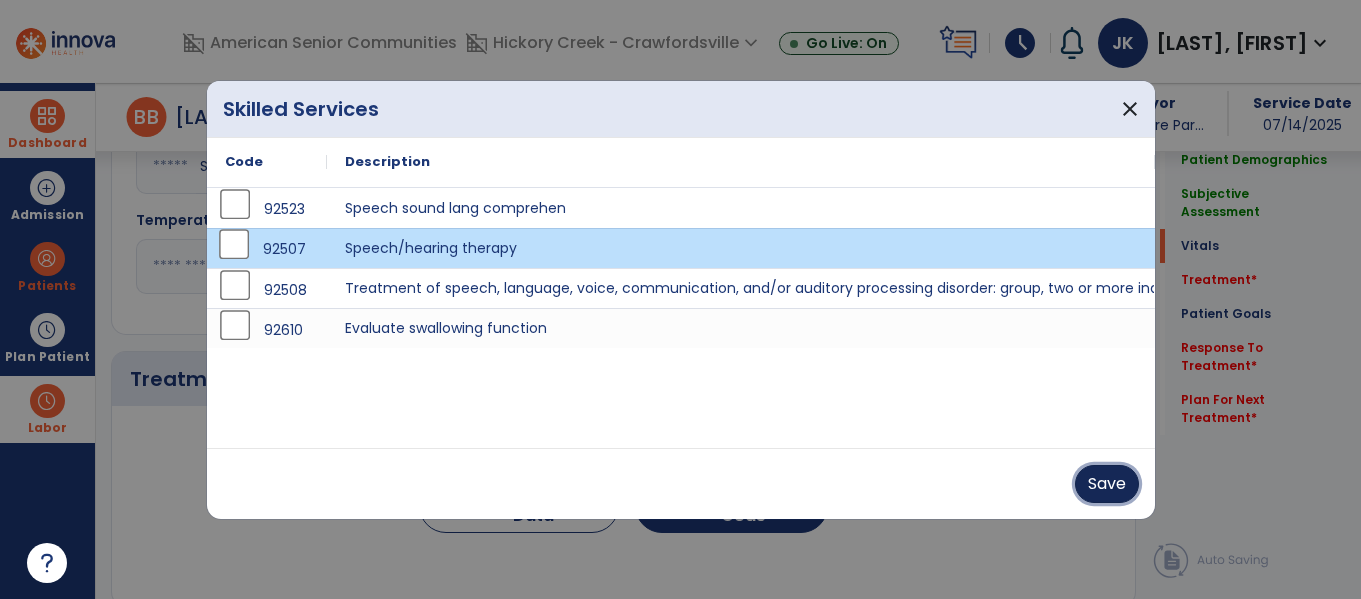 click on "Save" at bounding box center [1107, 484] 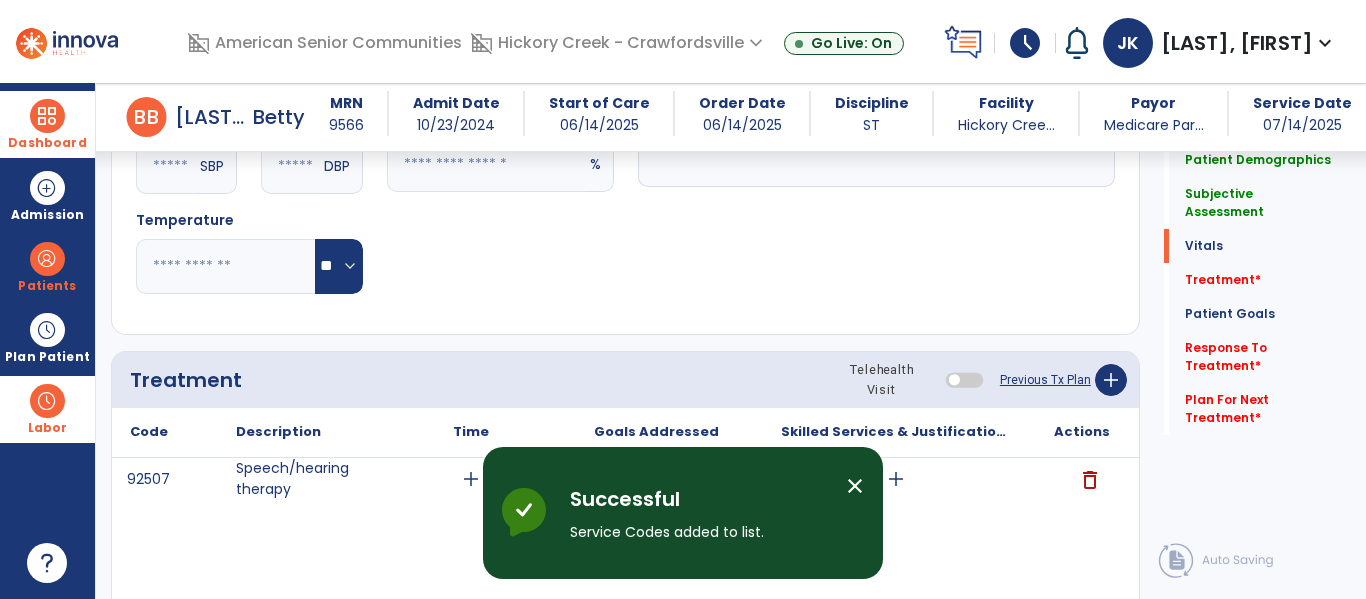 click on "close" at bounding box center [855, 486] 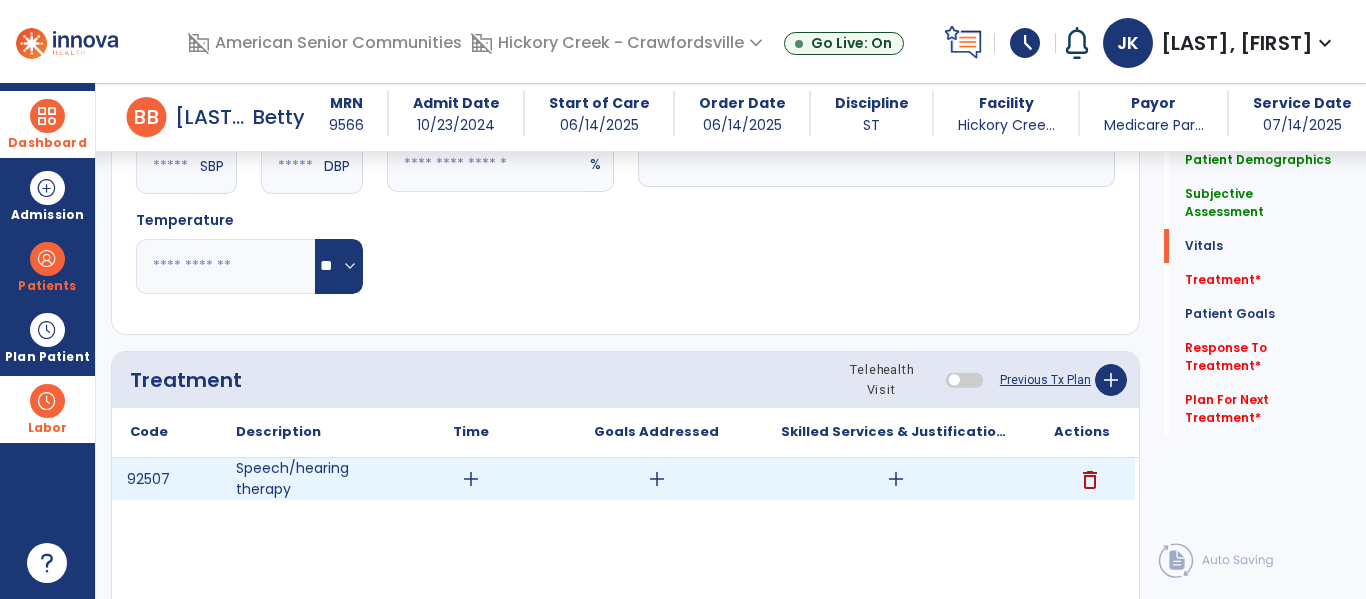 click on "add" at bounding box center [471, 479] 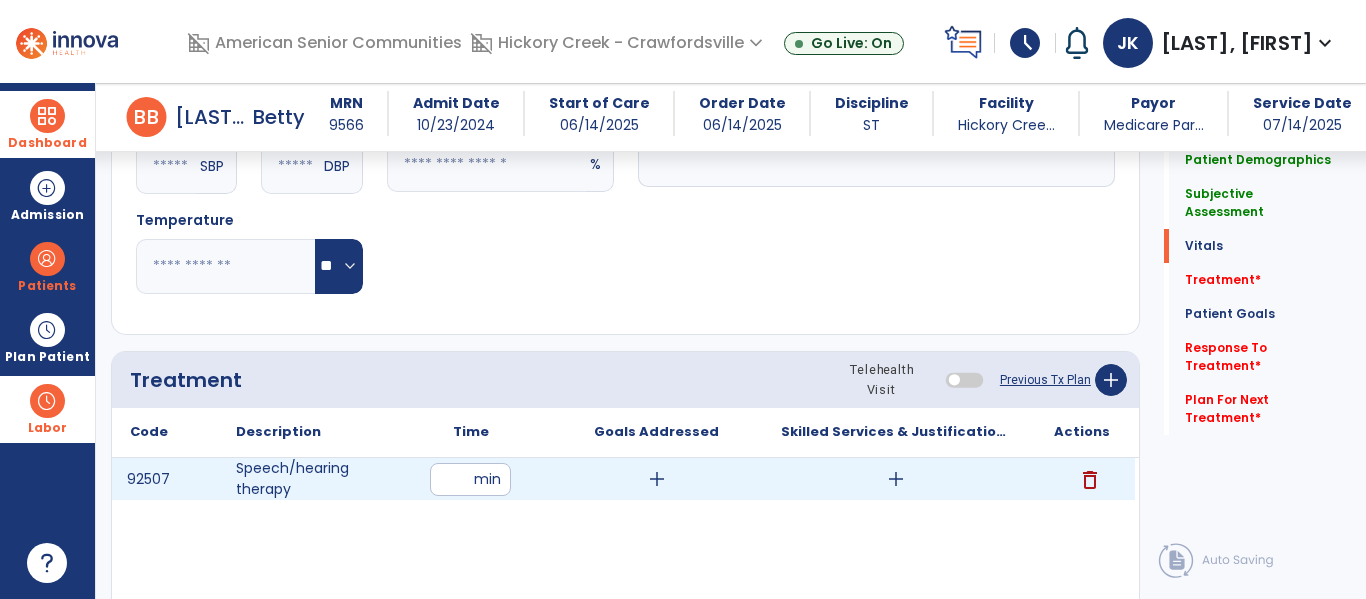type on "**" 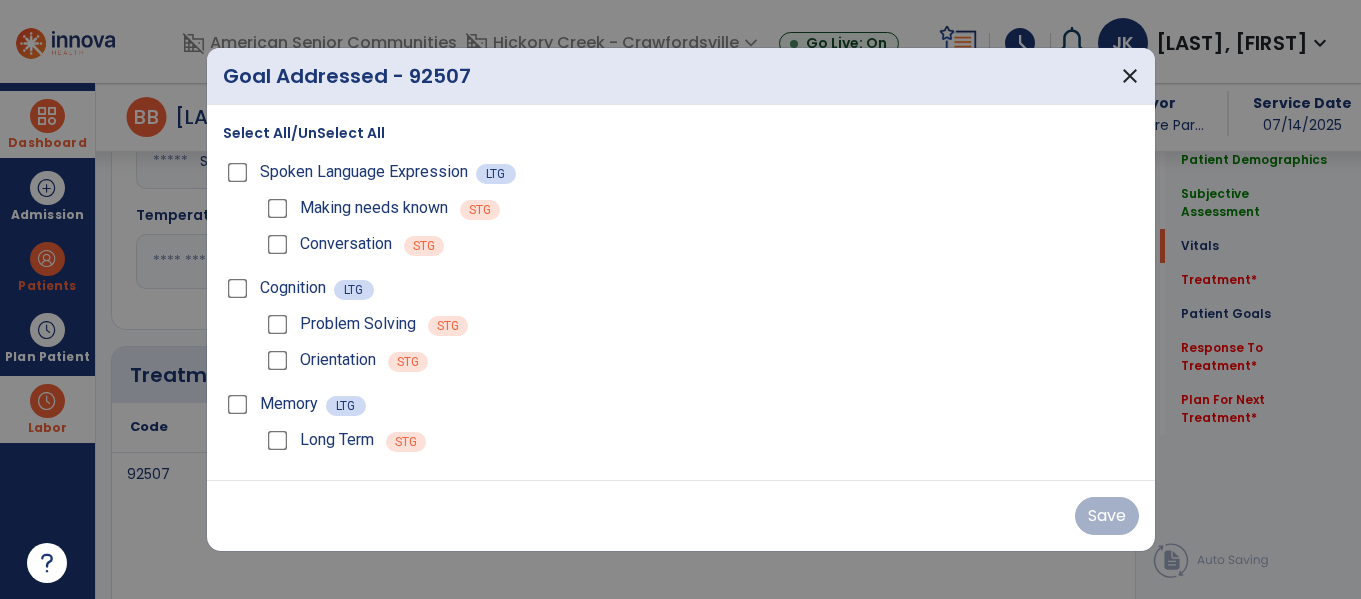 scroll, scrollTop: 1058, scrollLeft: 0, axis: vertical 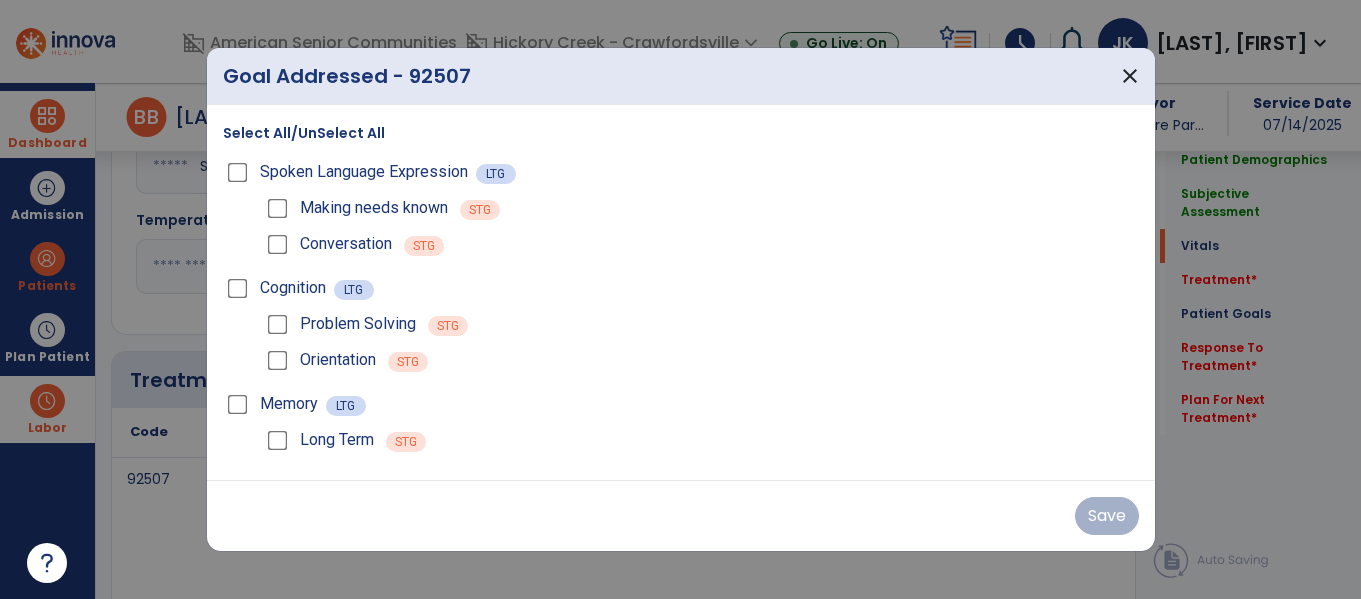 click on "Select All/UnSelect All" at bounding box center (304, 133) 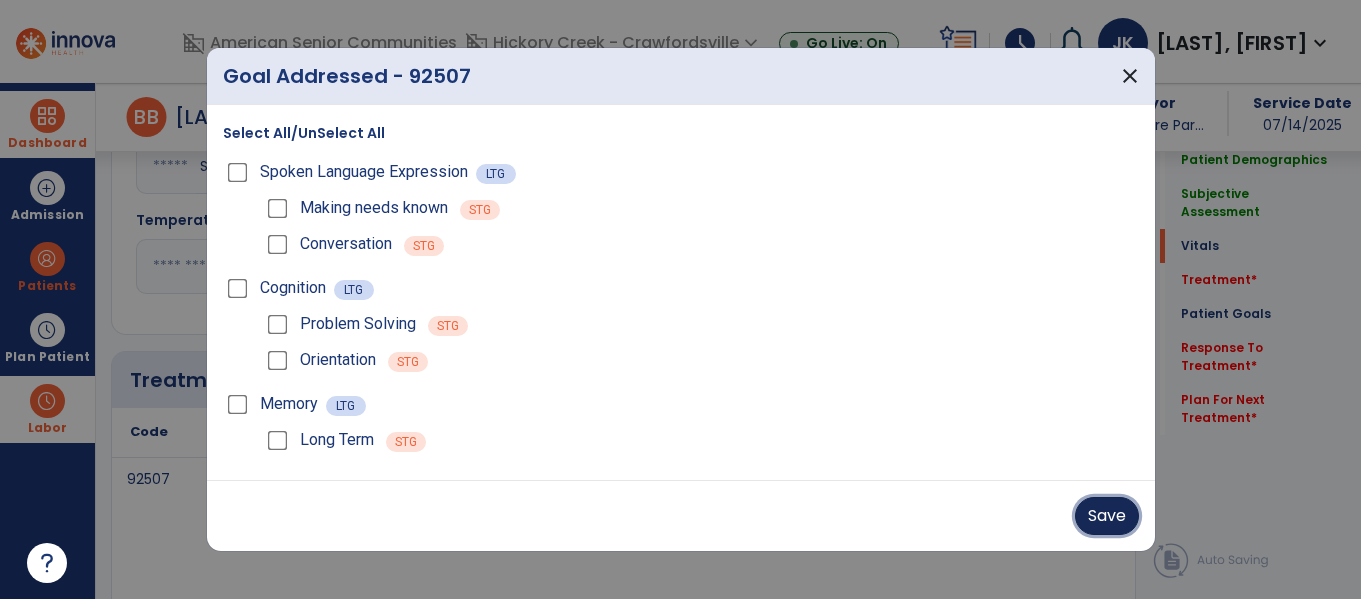 click on "Save" at bounding box center [1107, 516] 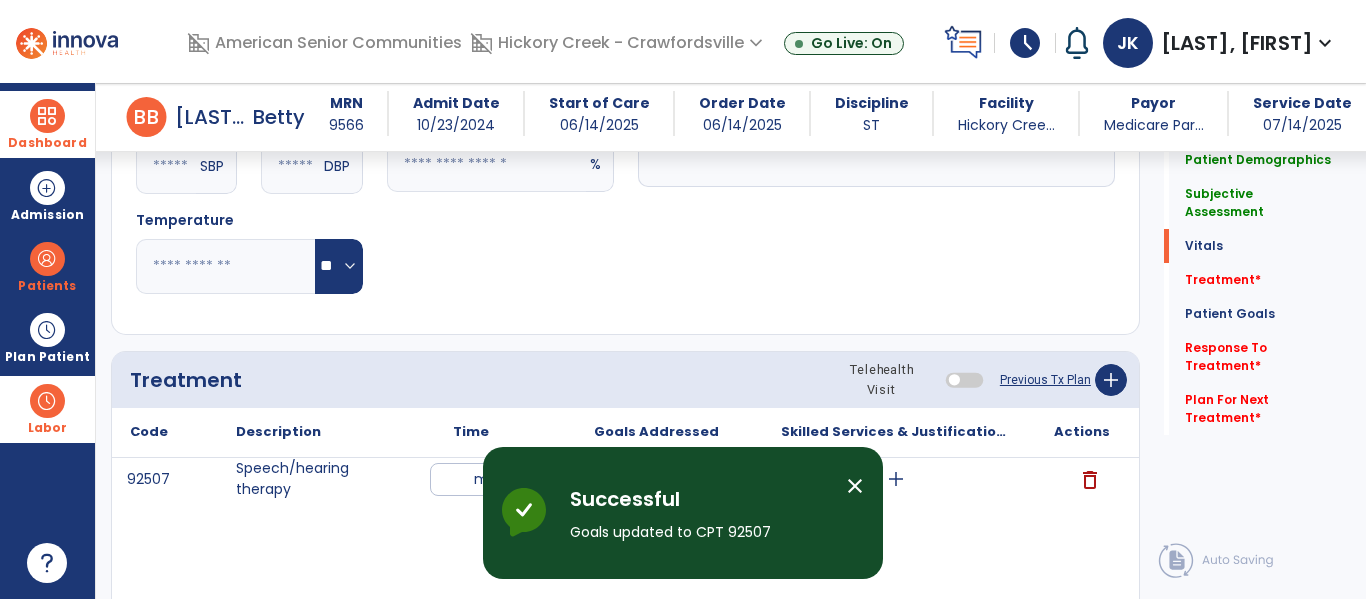 click on "close" at bounding box center (855, 486) 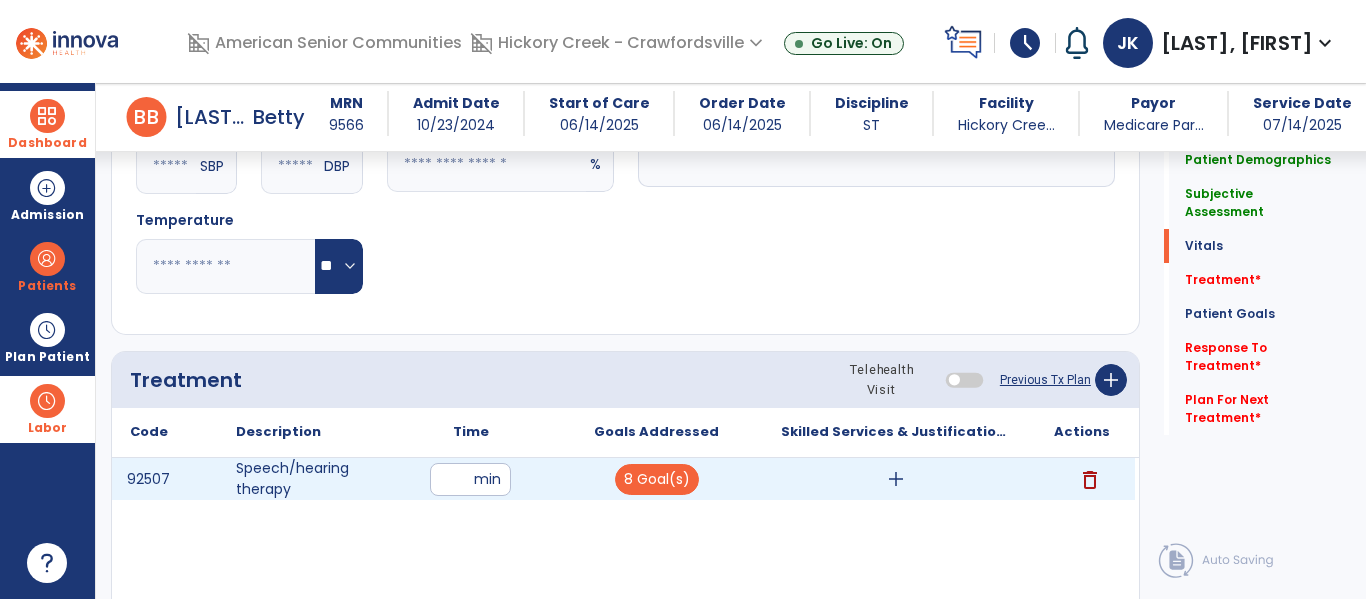 click on "add" at bounding box center [896, 479] 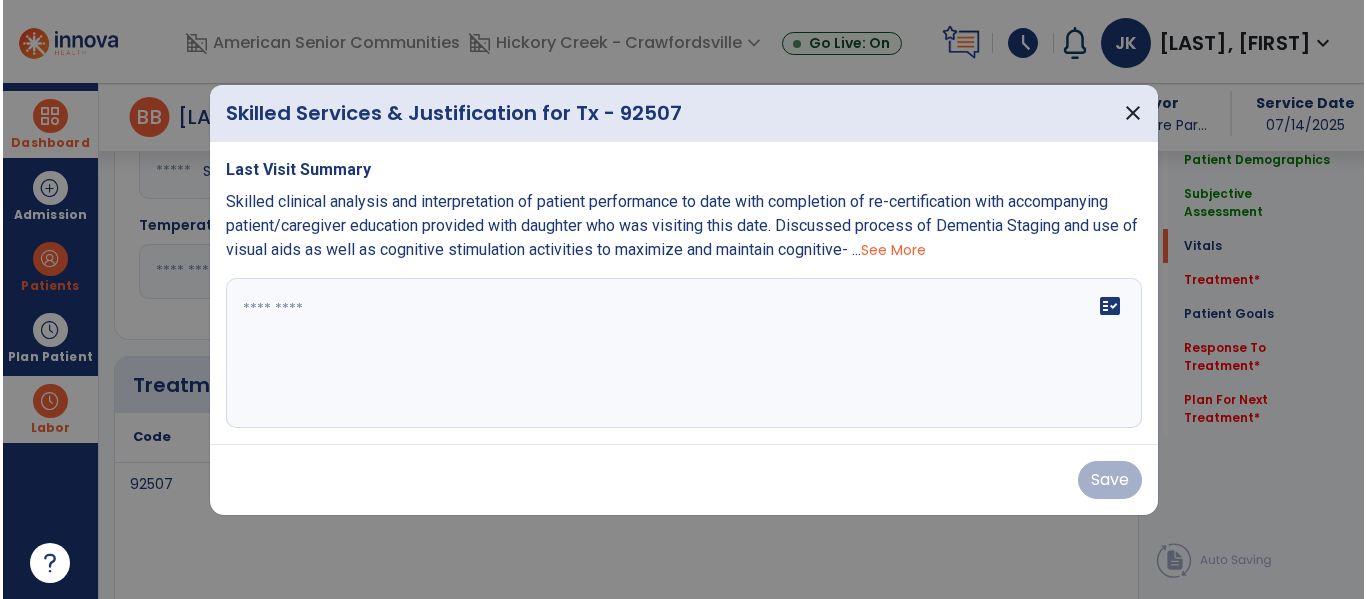 scroll, scrollTop: 1058, scrollLeft: 0, axis: vertical 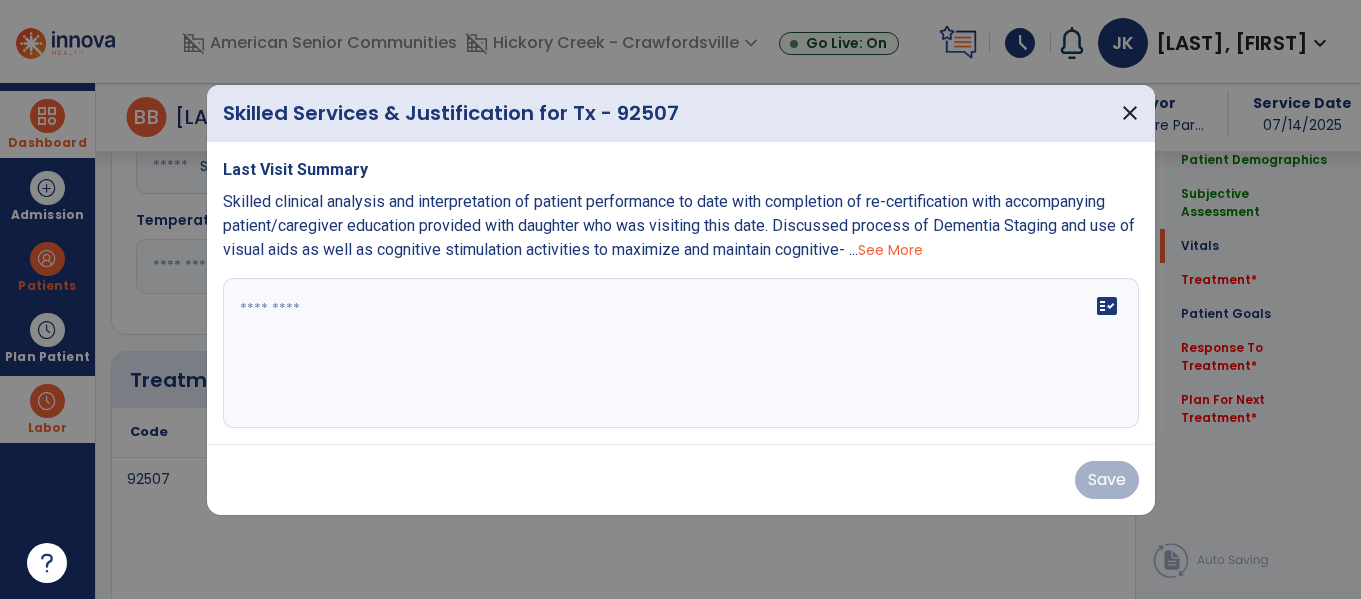 click on "See More" at bounding box center (890, 250) 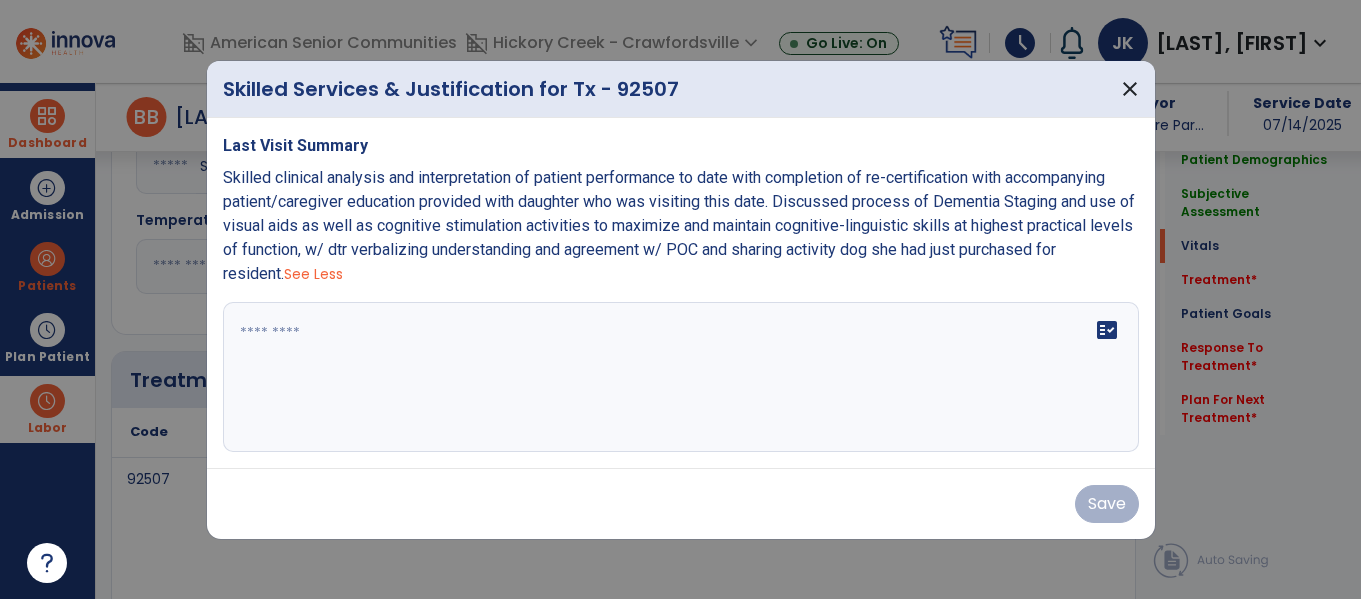 click at bounding box center (681, 377) 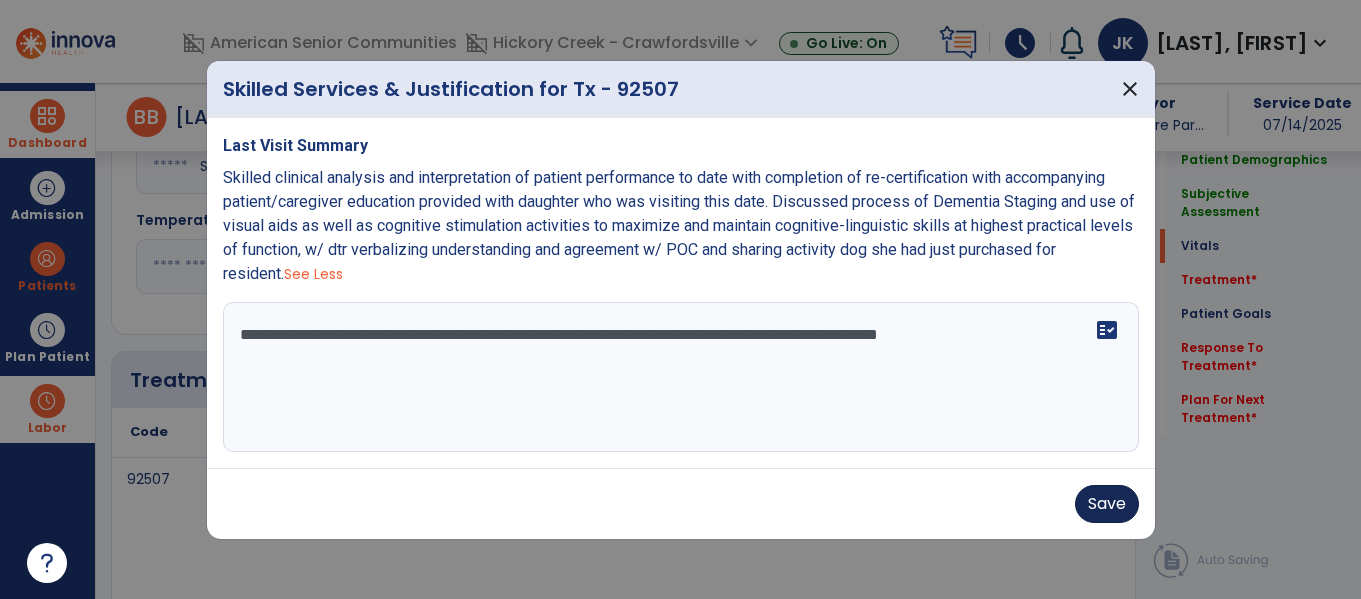 type on "**********" 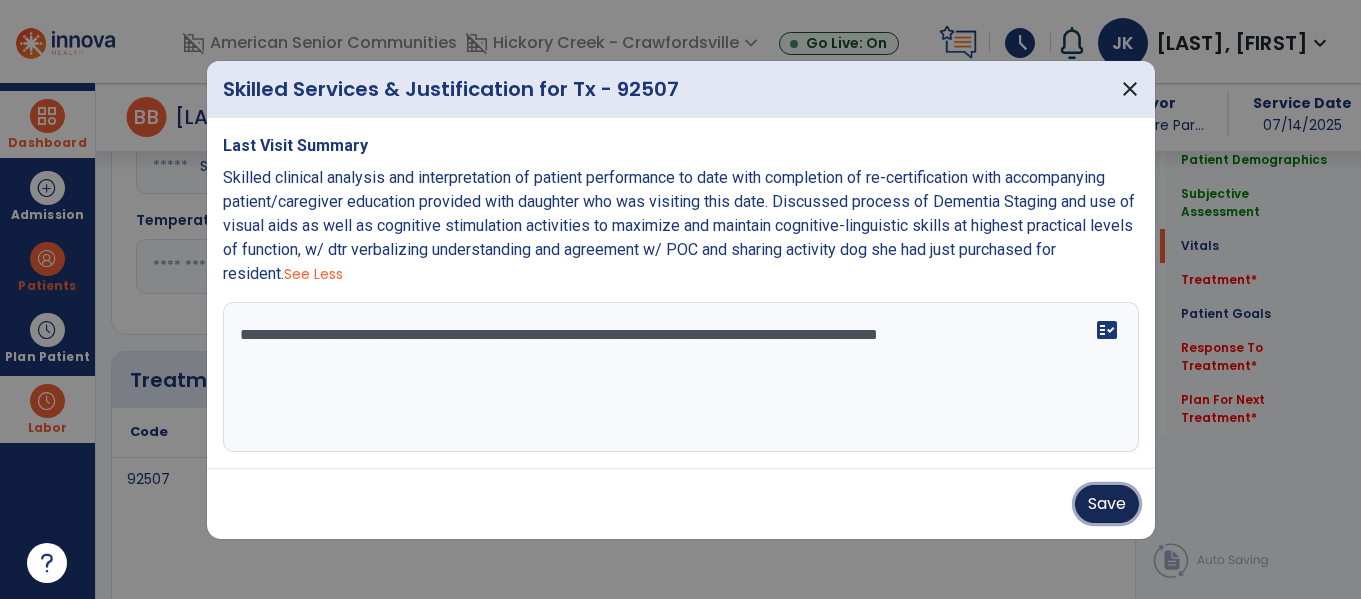 click on "Save" at bounding box center [1107, 504] 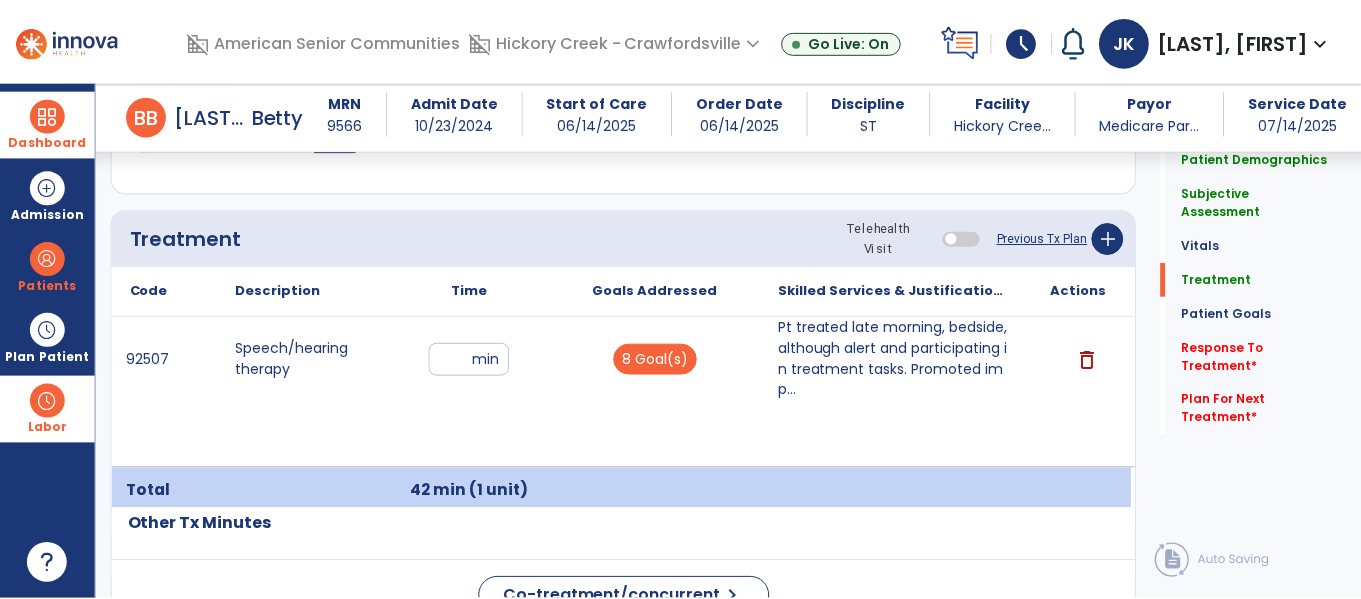 scroll, scrollTop: 1202, scrollLeft: 0, axis: vertical 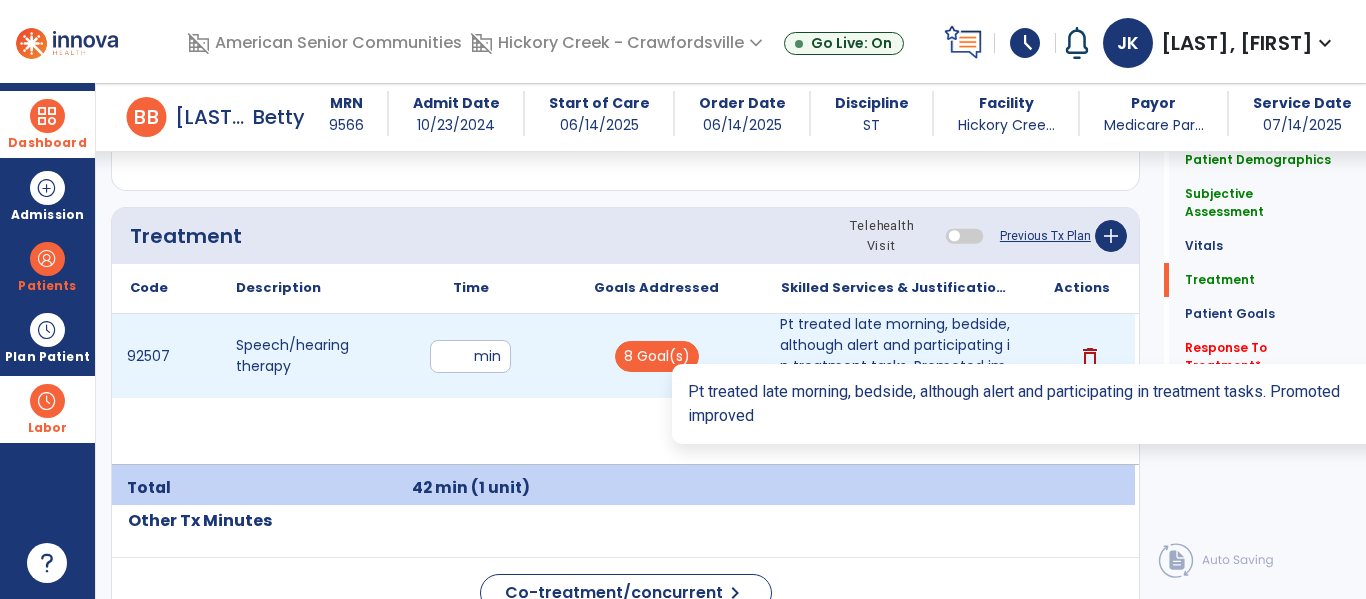 click on "Pt treated late morning, bedside, although alert and participating in treatment tasks.  Promoted imp..." at bounding box center (896, 356) 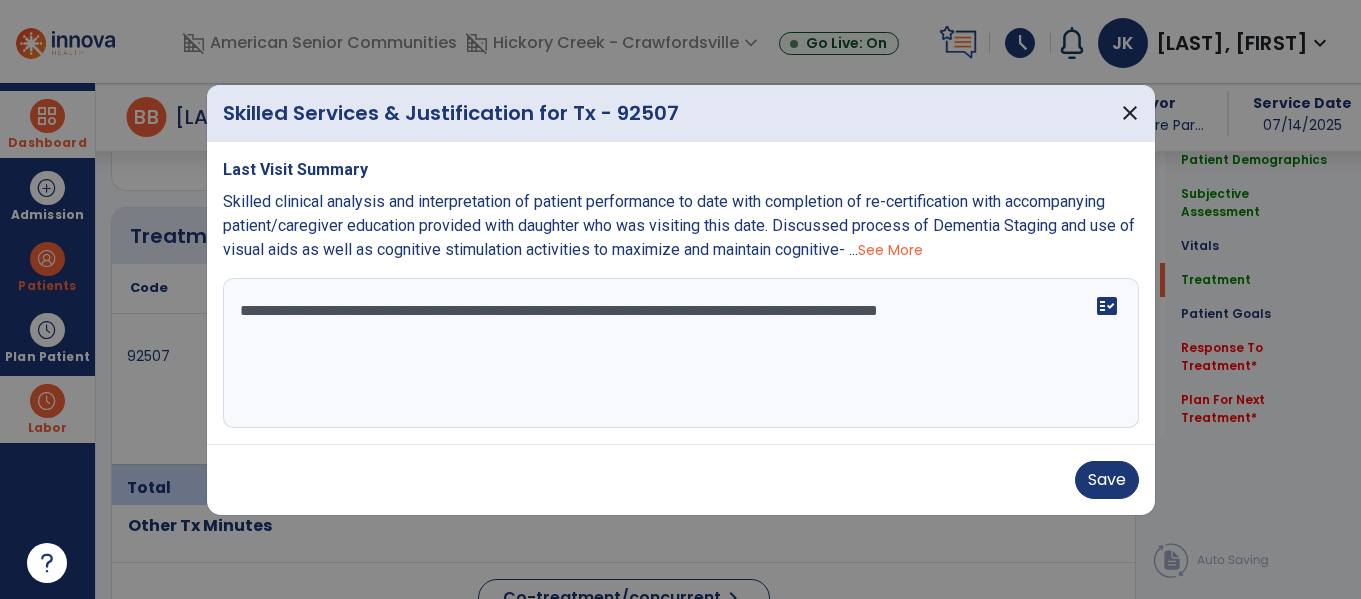 scroll, scrollTop: 1202, scrollLeft: 0, axis: vertical 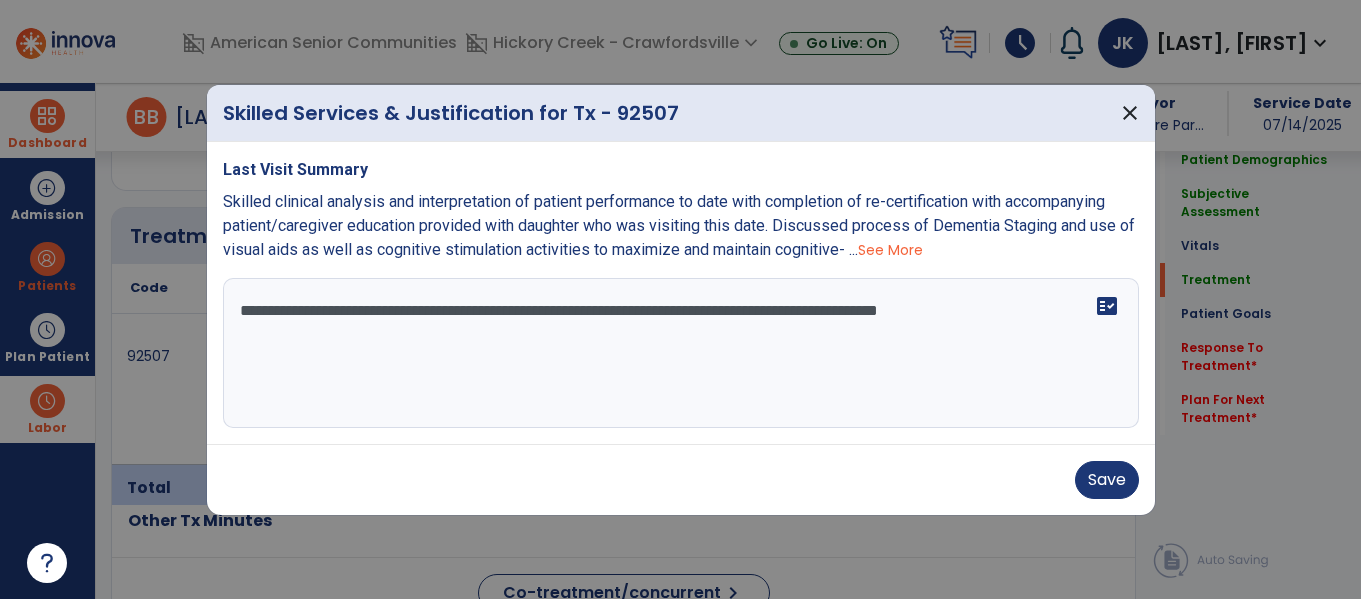 click on "**********" at bounding box center (681, 353) 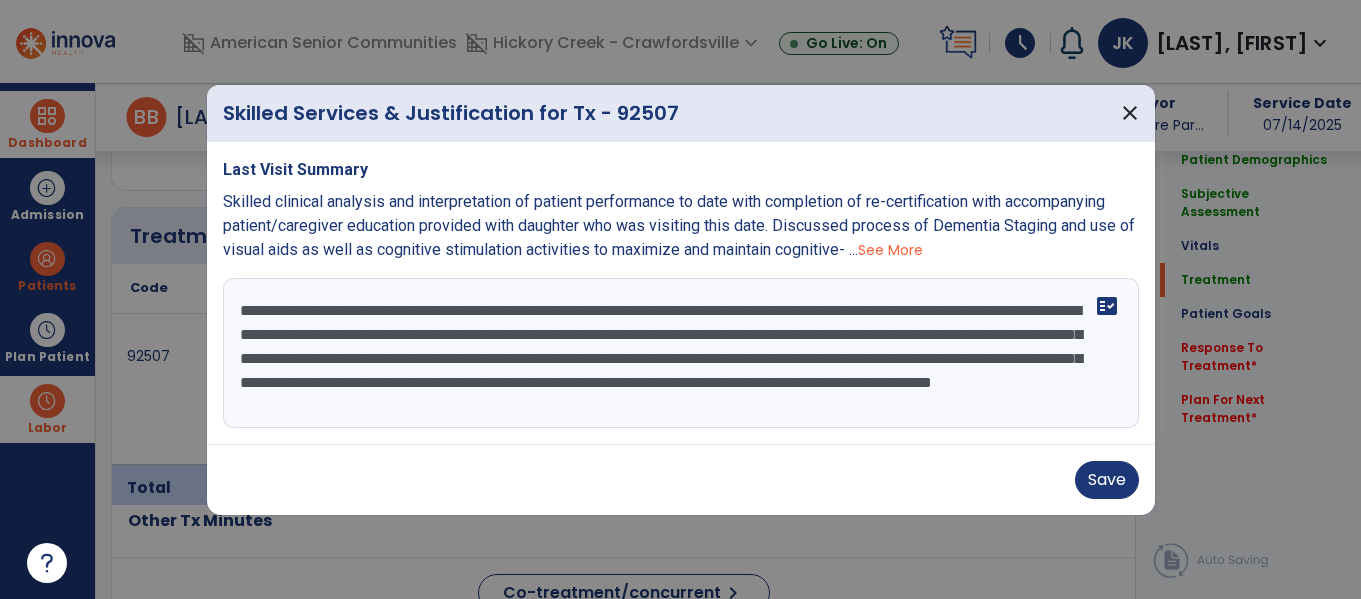 scroll, scrollTop: 16, scrollLeft: 0, axis: vertical 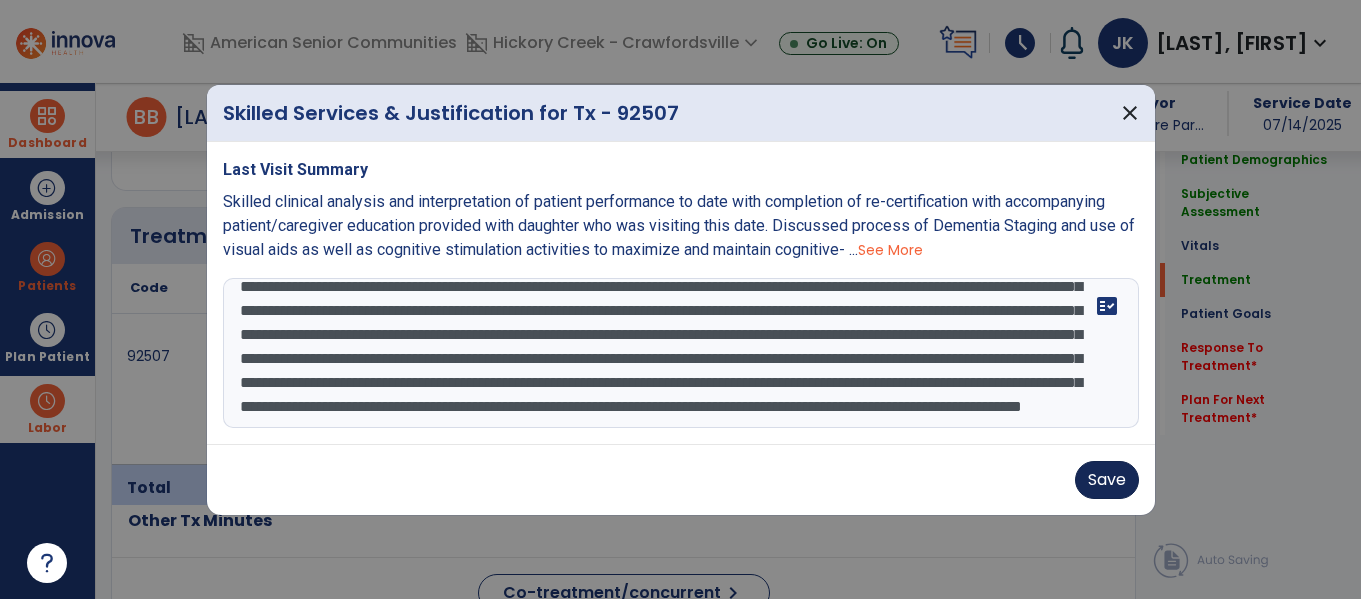 type on "**********" 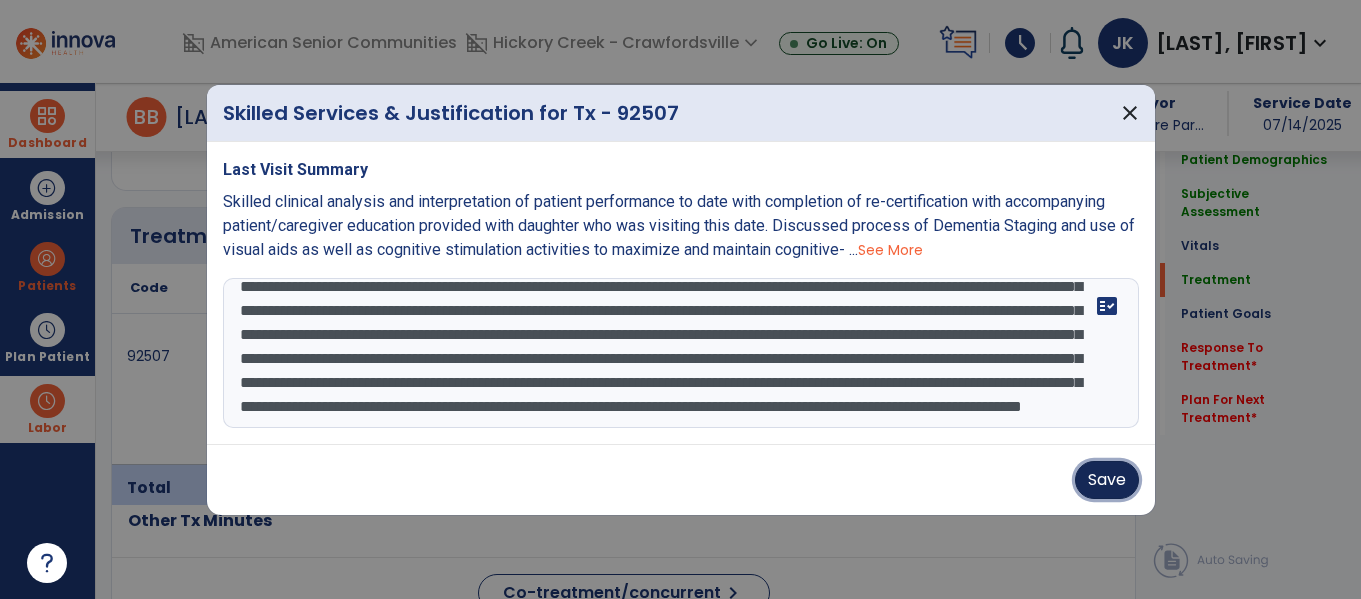 click on "Save" at bounding box center (1107, 480) 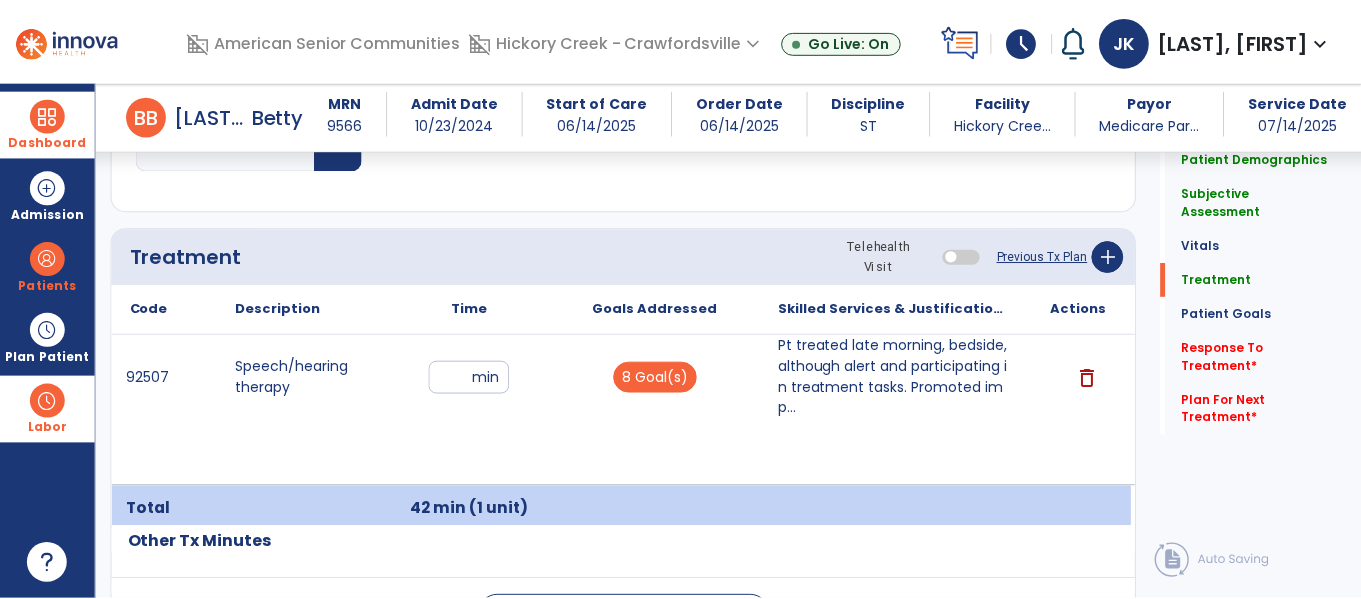 scroll, scrollTop: 1095, scrollLeft: 0, axis: vertical 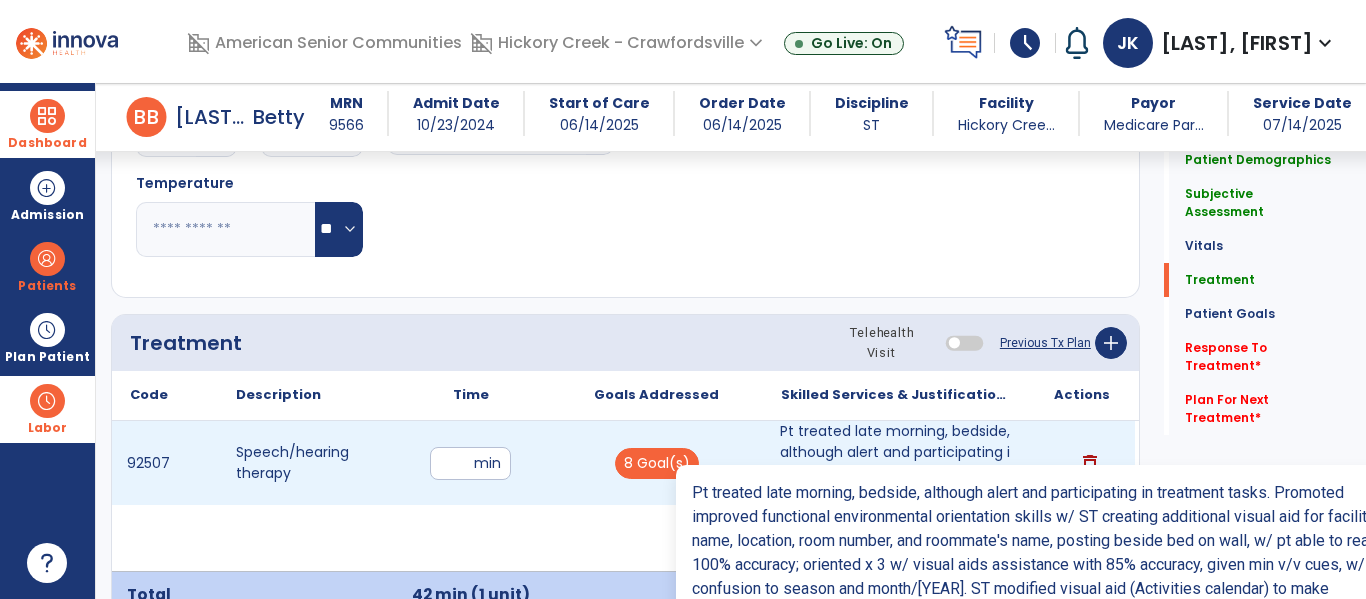 click on "Pt treated late morning, bedside, although alert and participating in treatment tasks.  Promoted imp..." at bounding box center [896, 463] 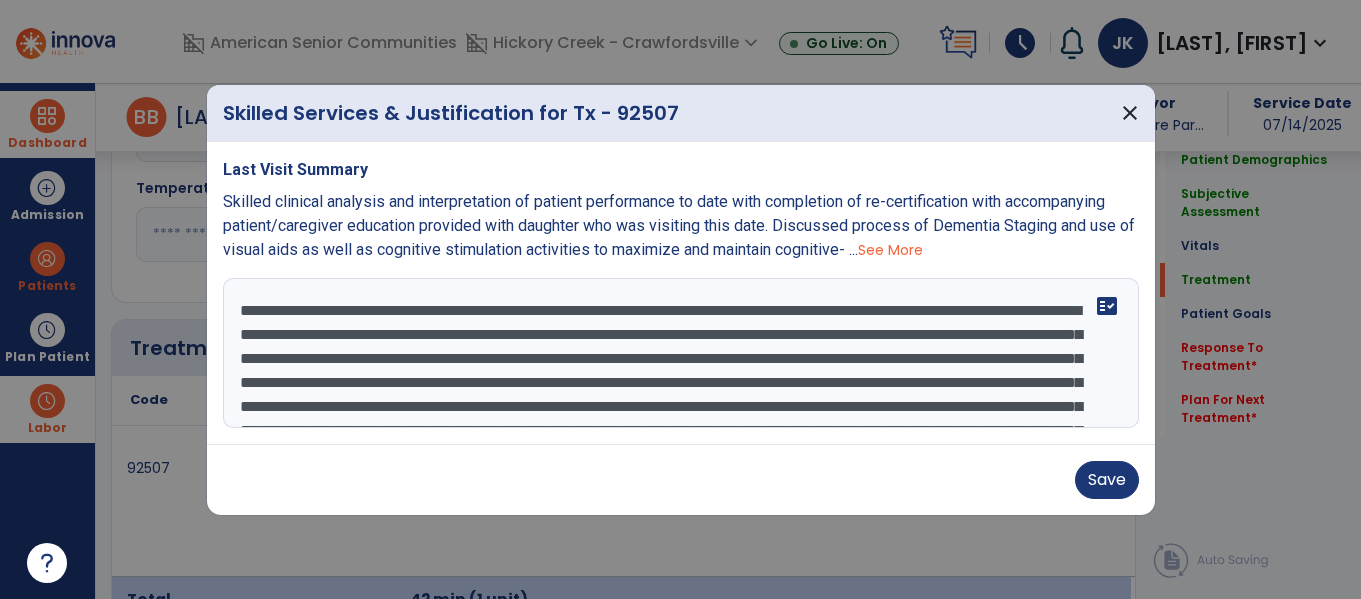 scroll, scrollTop: 1095, scrollLeft: 0, axis: vertical 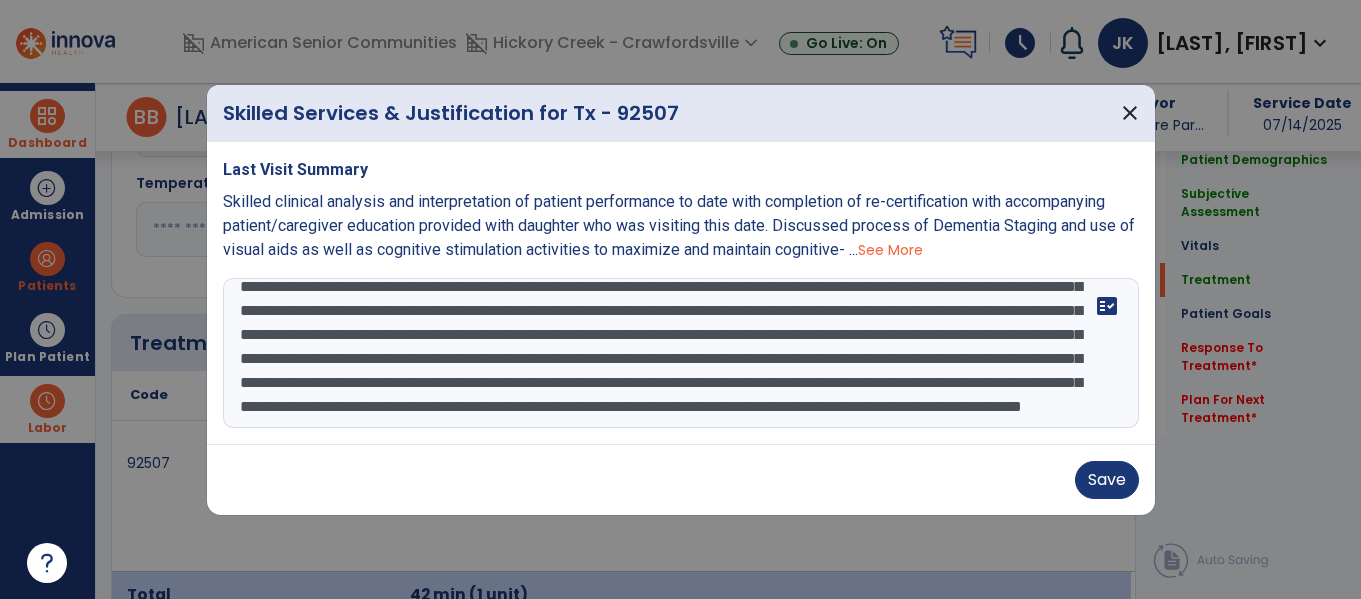 click on "**********" at bounding box center [681, 353] 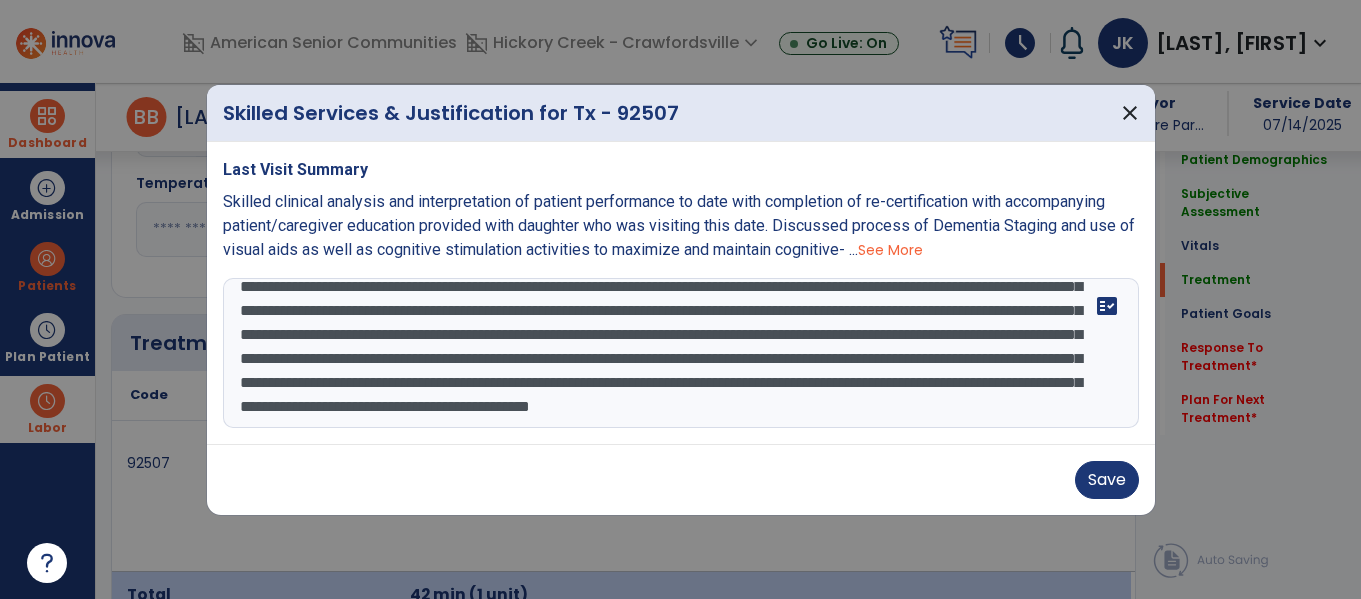 scroll, scrollTop: 136, scrollLeft: 0, axis: vertical 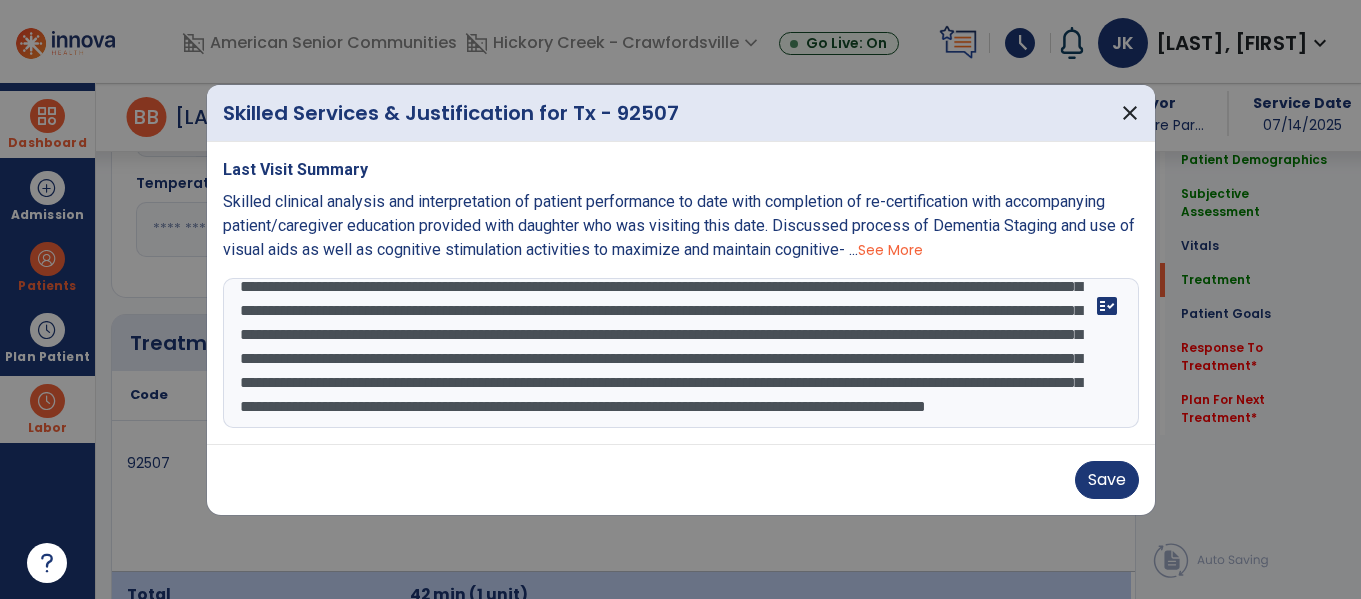 click at bounding box center [681, 353] 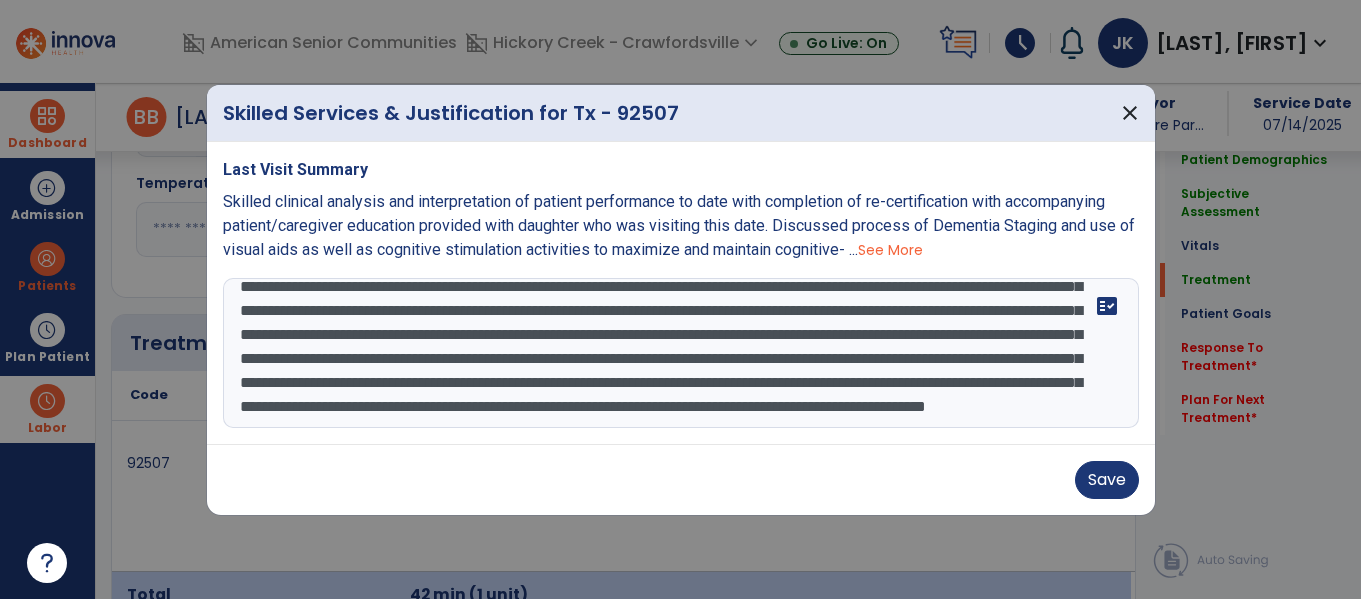 click at bounding box center [681, 353] 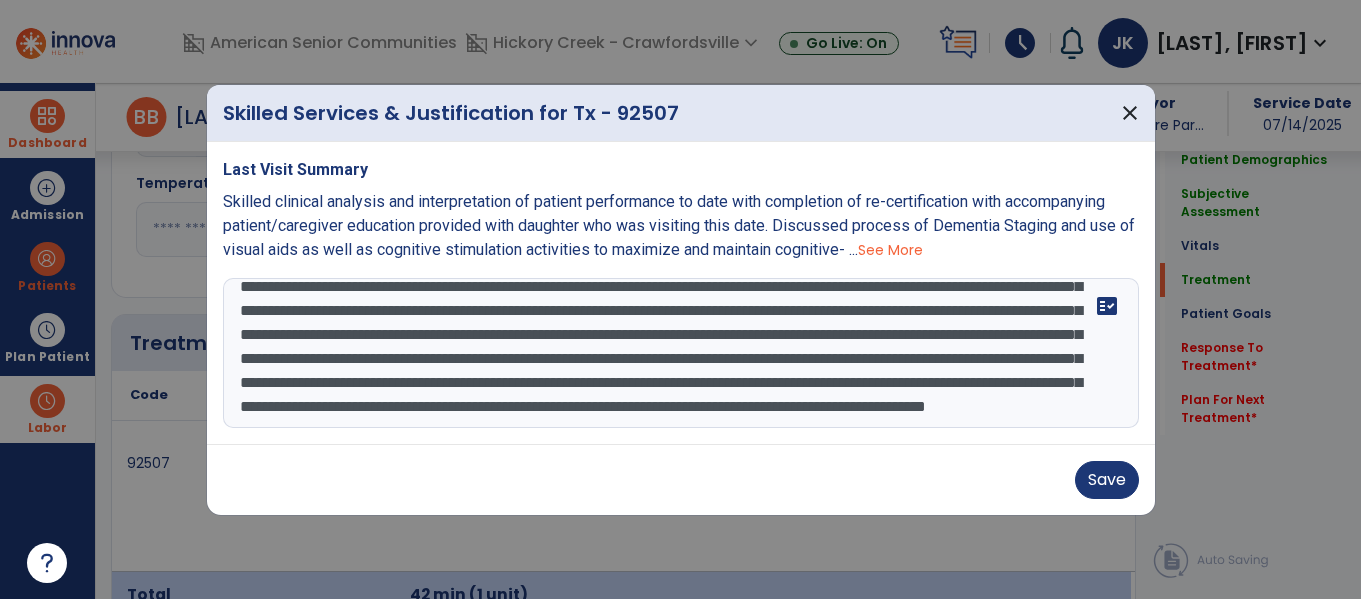 click at bounding box center (681, 353) 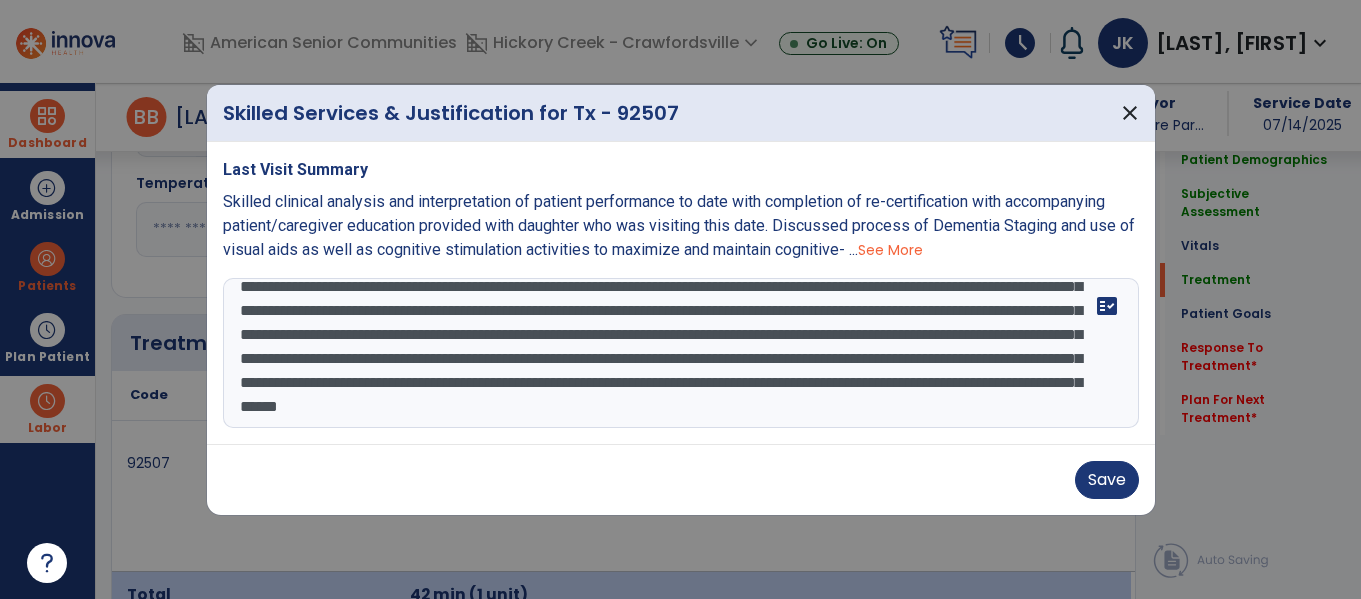 scroll, scrollTop: 160, scrollLeft: 0, axis: vertical 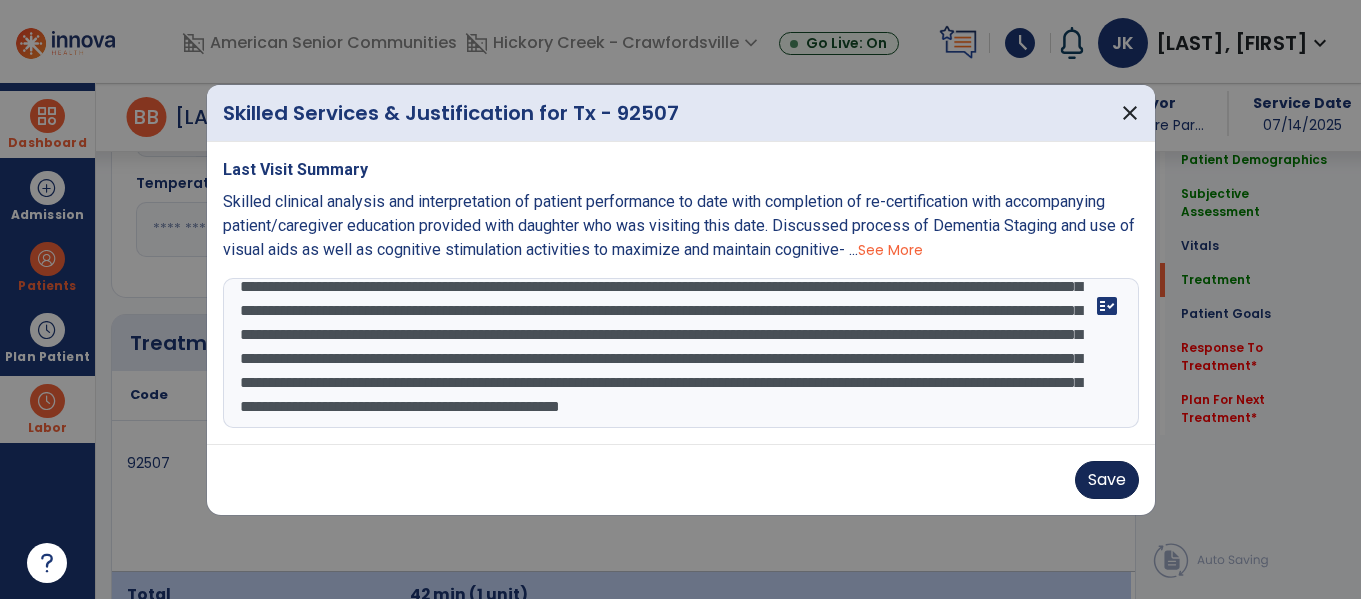 type on "**********" 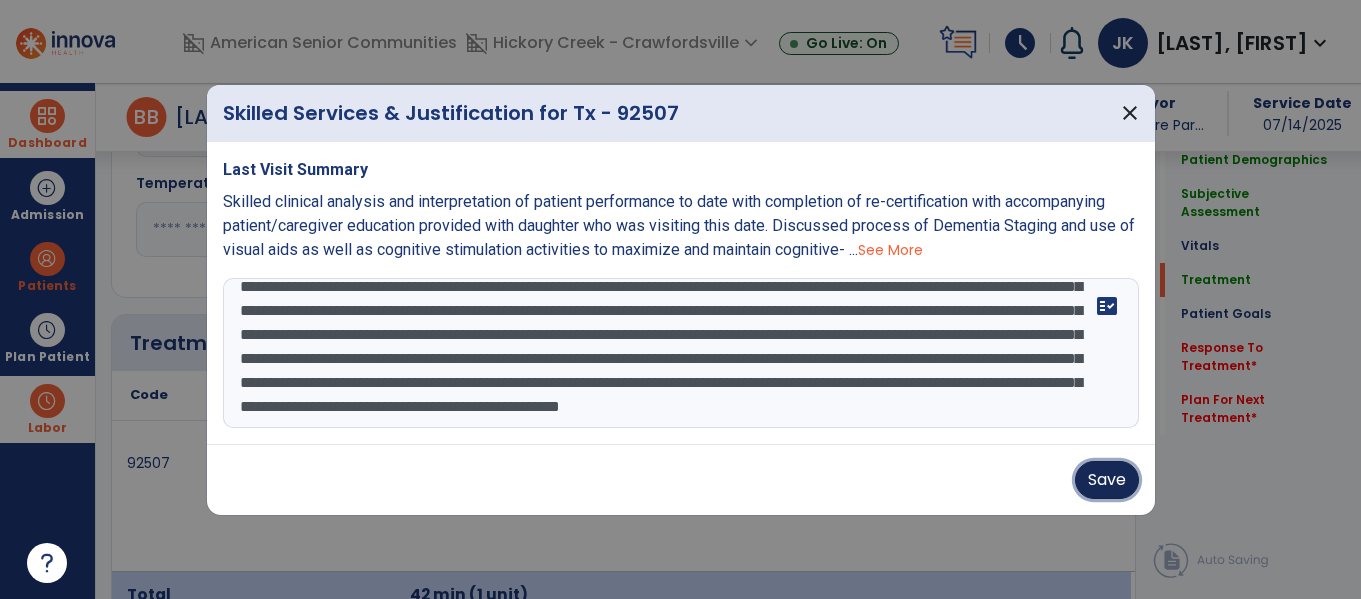 click on "Save" at bounding box center [1107, 480] 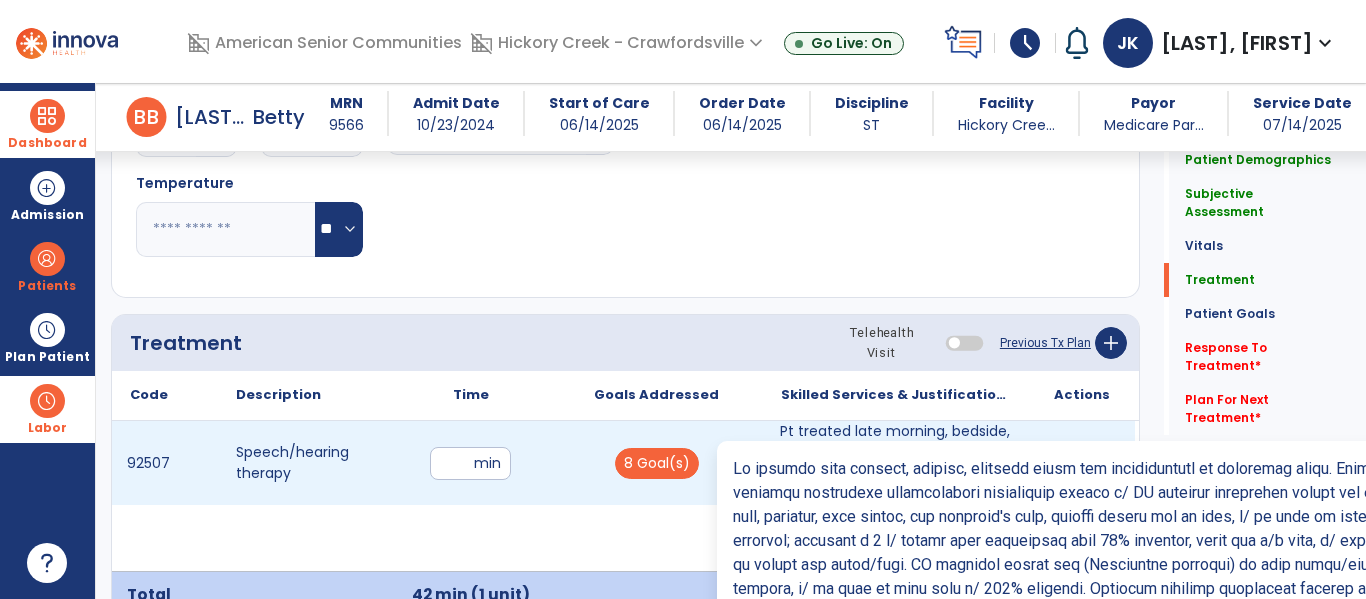 click on "Pt treated late morning, bedside, although alert and participating in treatment tasks.  Promoted imp..." at bounding box center [896, 463] 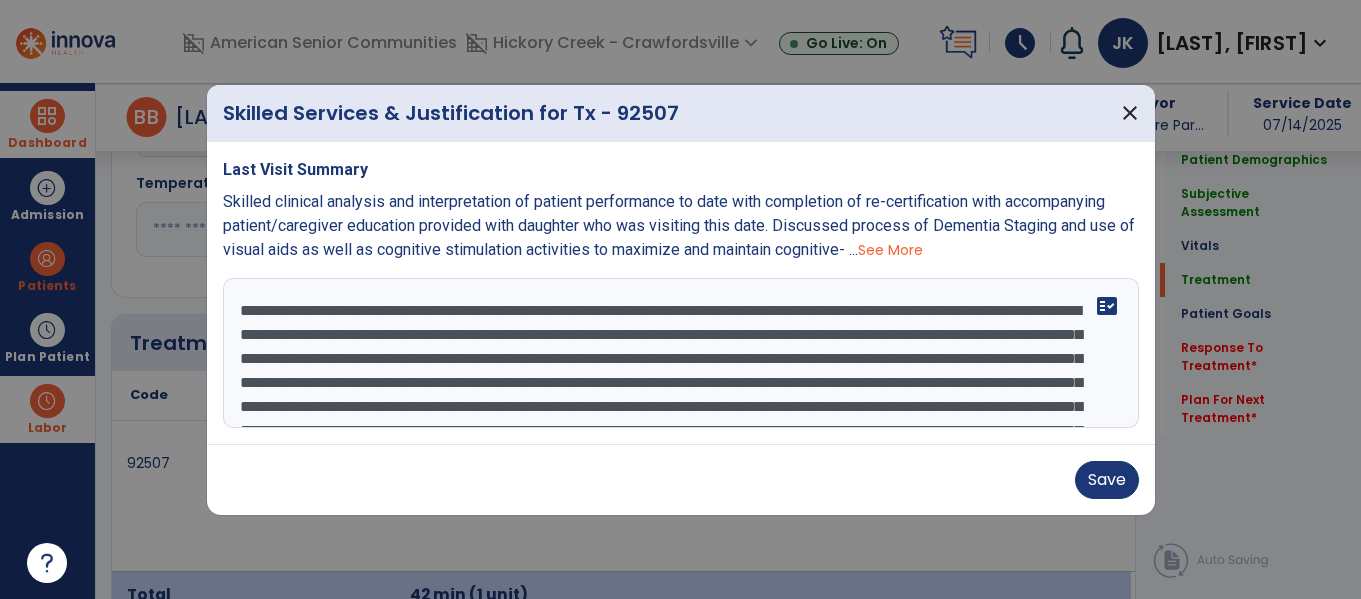 scroll, scrollTop: 1095, scrollLeft: 0, axis: vertical 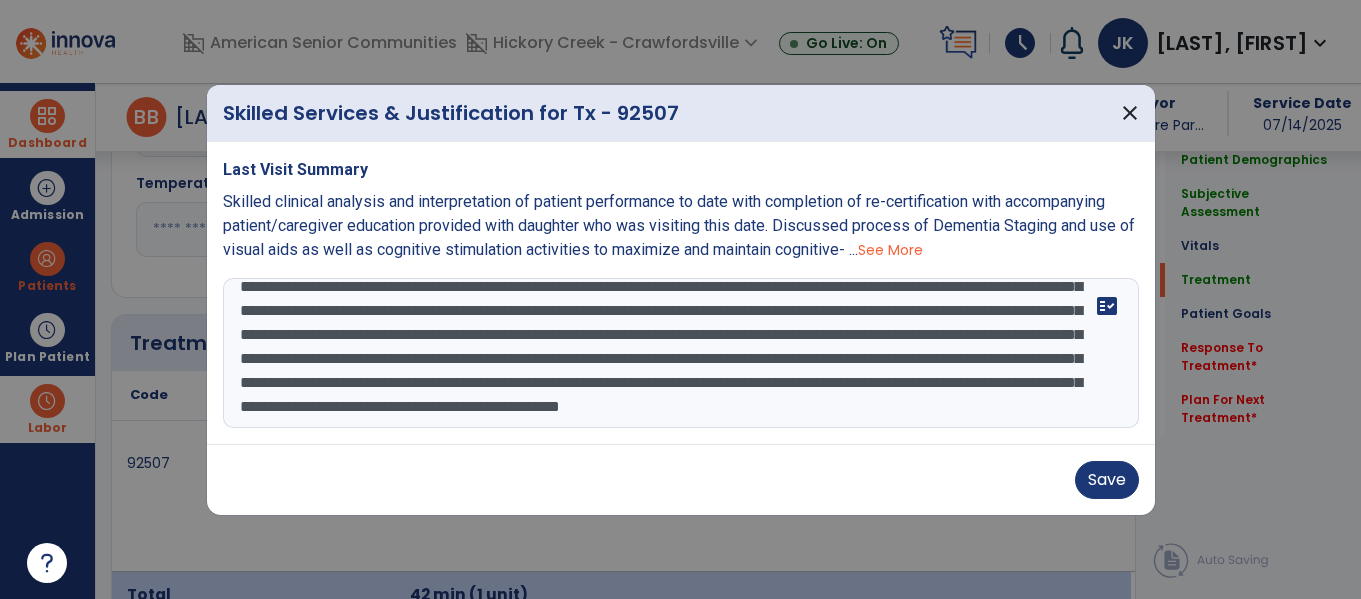 click at bounding box center [681, 353] 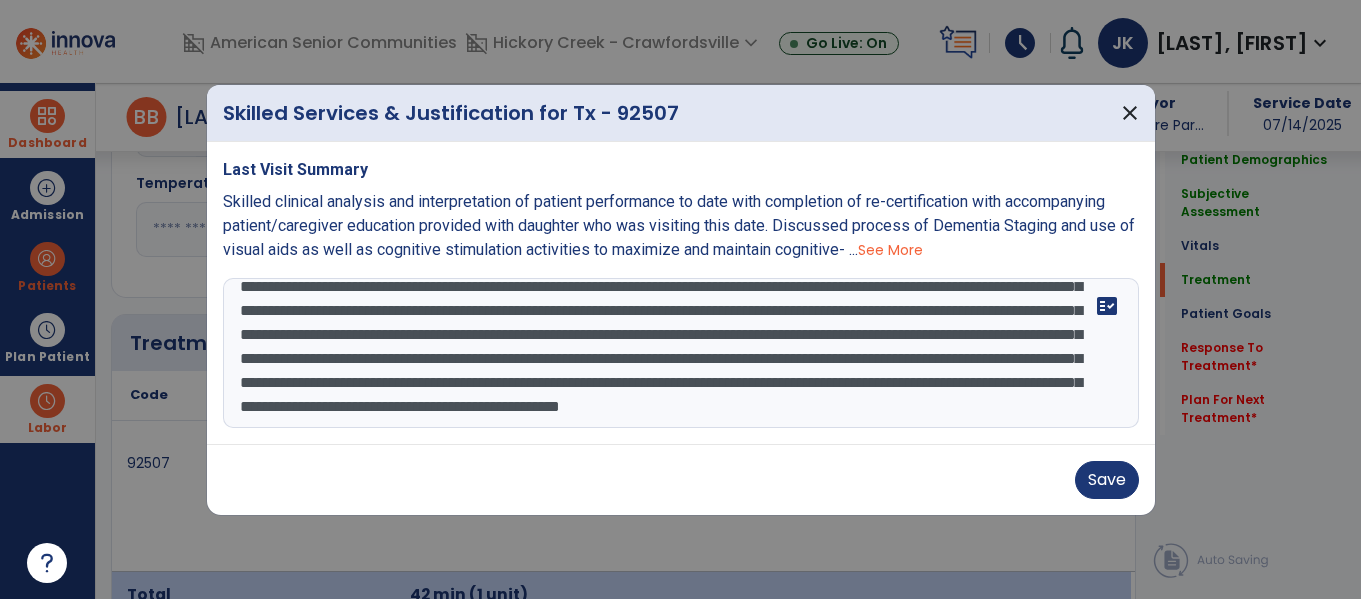scroll, scrollTop: 172, scrollLeft: 0, axis: vertical 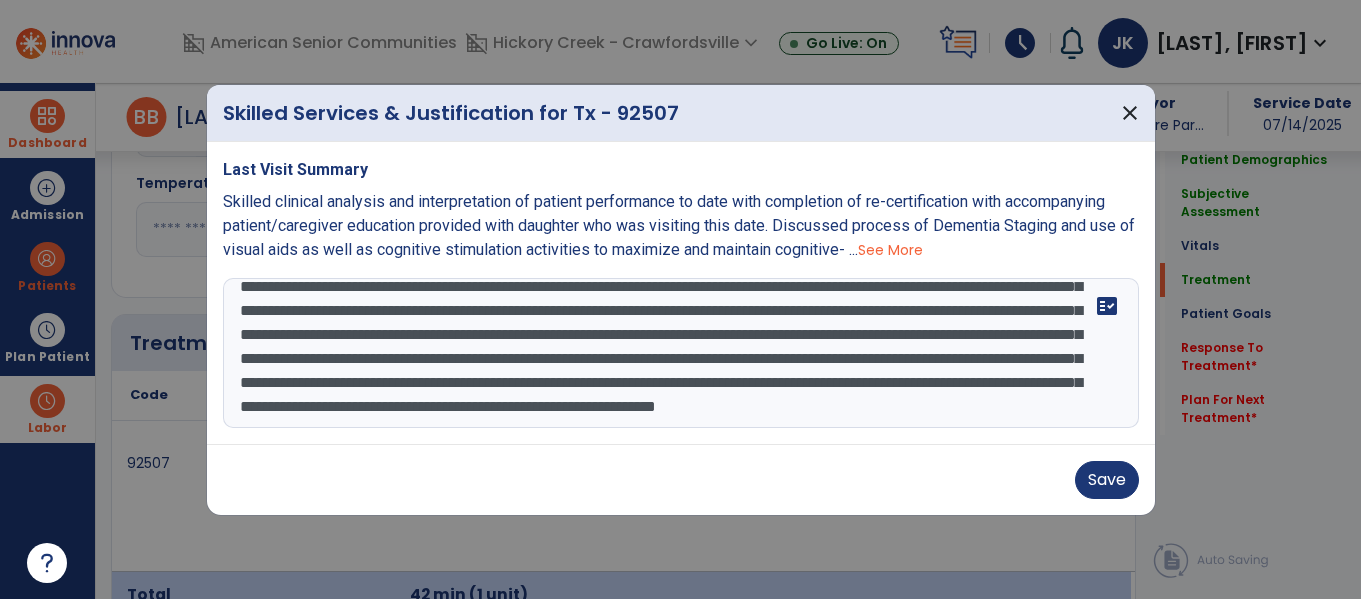 click at bounding box center [681, 353] 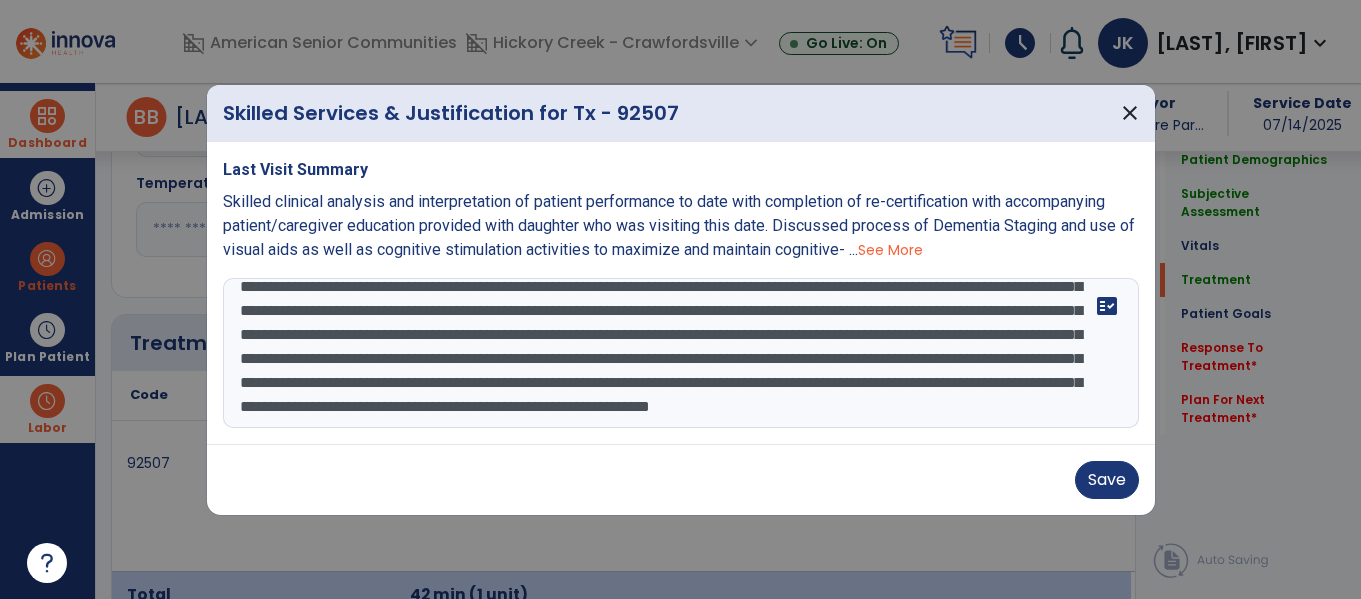 click at bounding box center (681, 353) 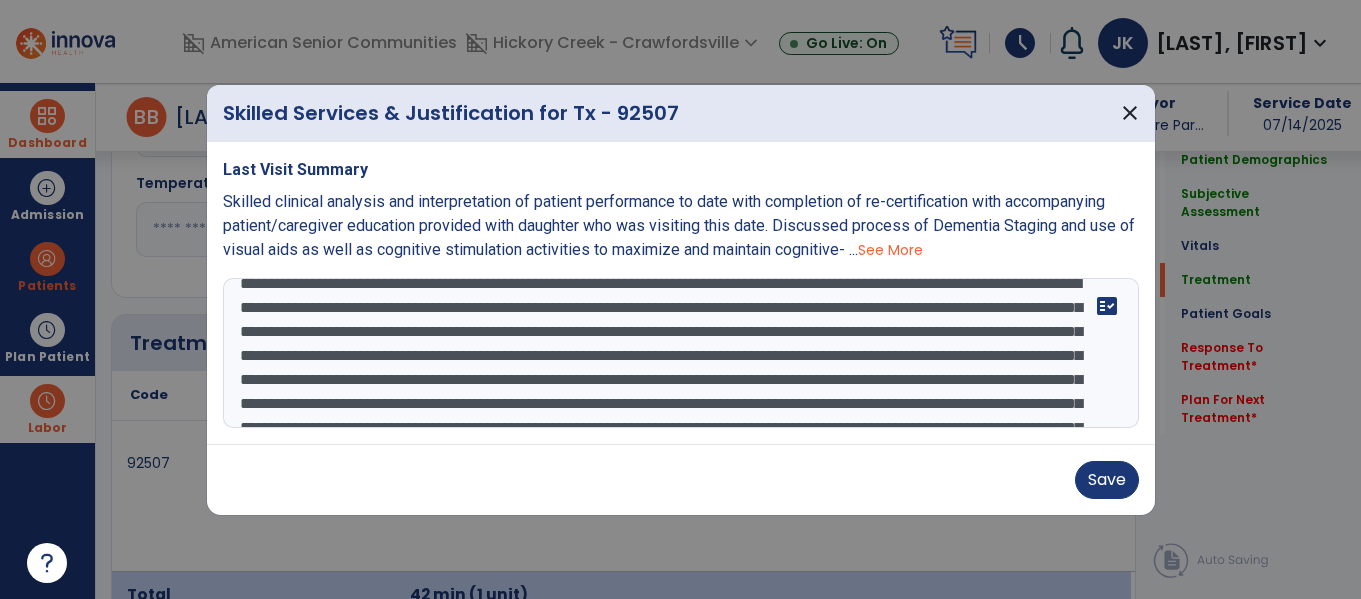 scroll, scrollTop: 27, scrollLeft: 0, axis: vertical 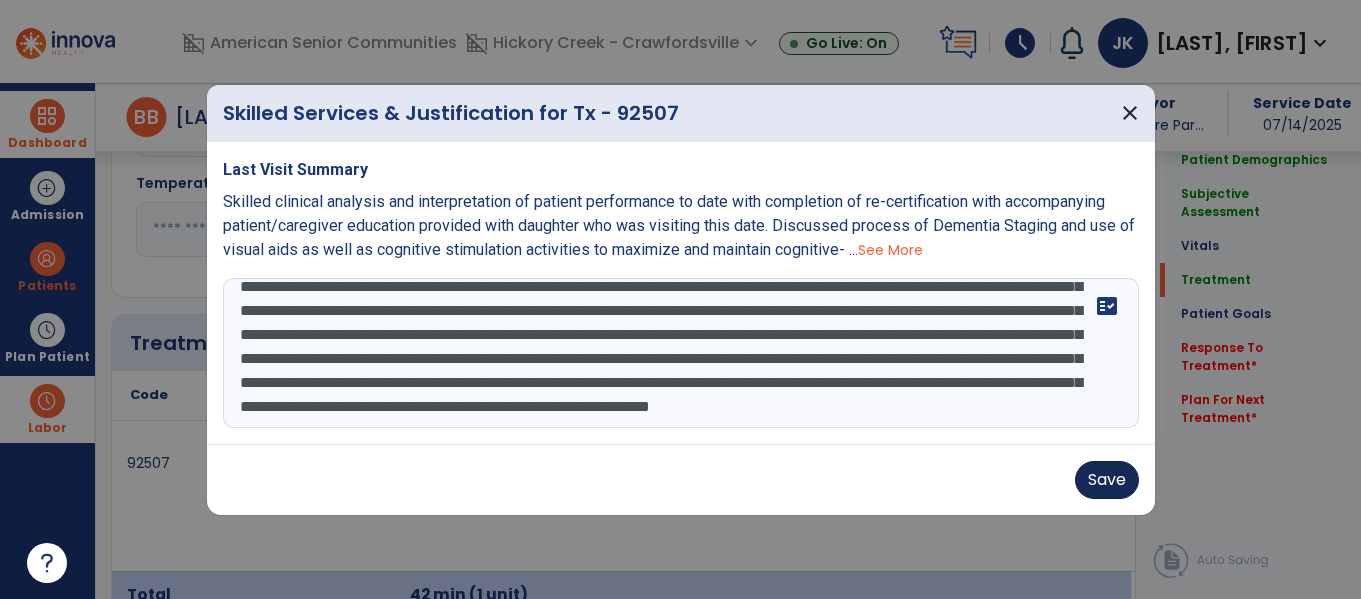 type on "**********" 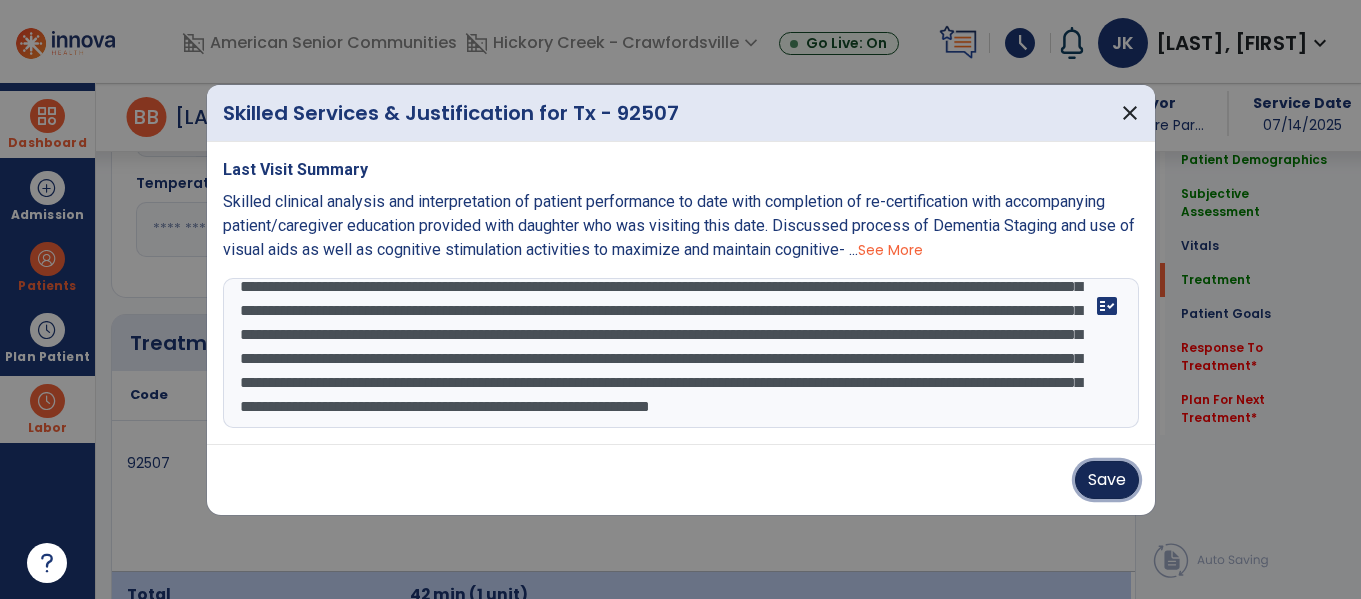click on "Save" at bounding box center (1107, 480) 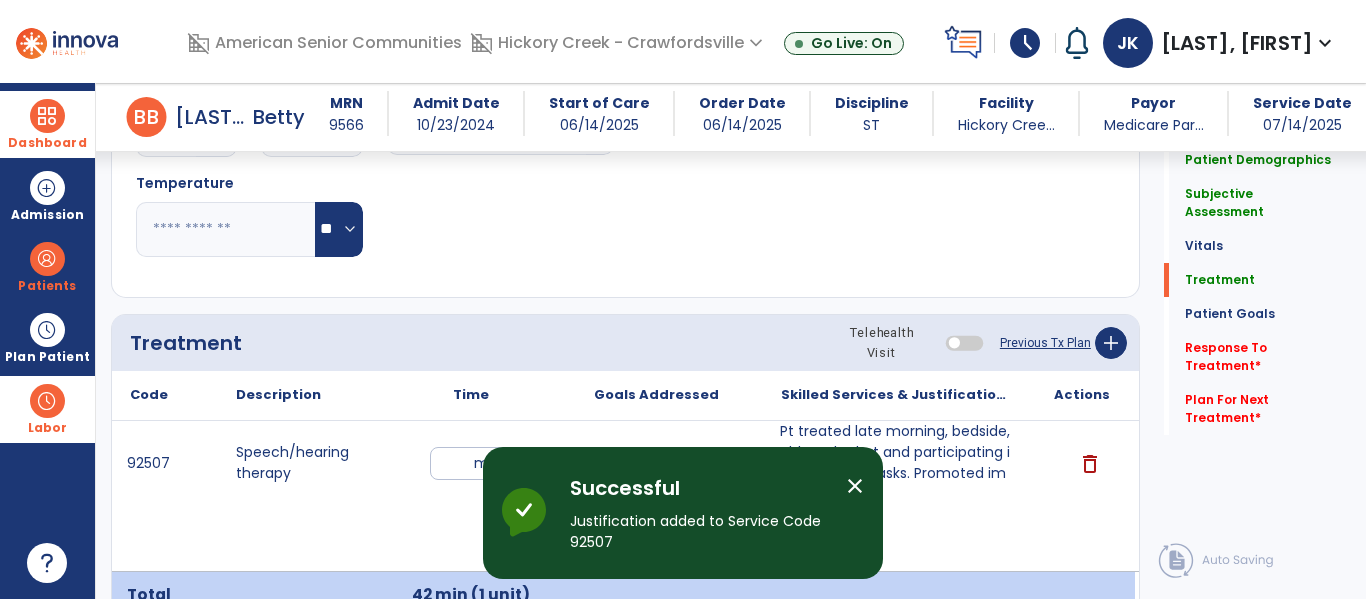 click on "close" at bounding box center [855, 486] 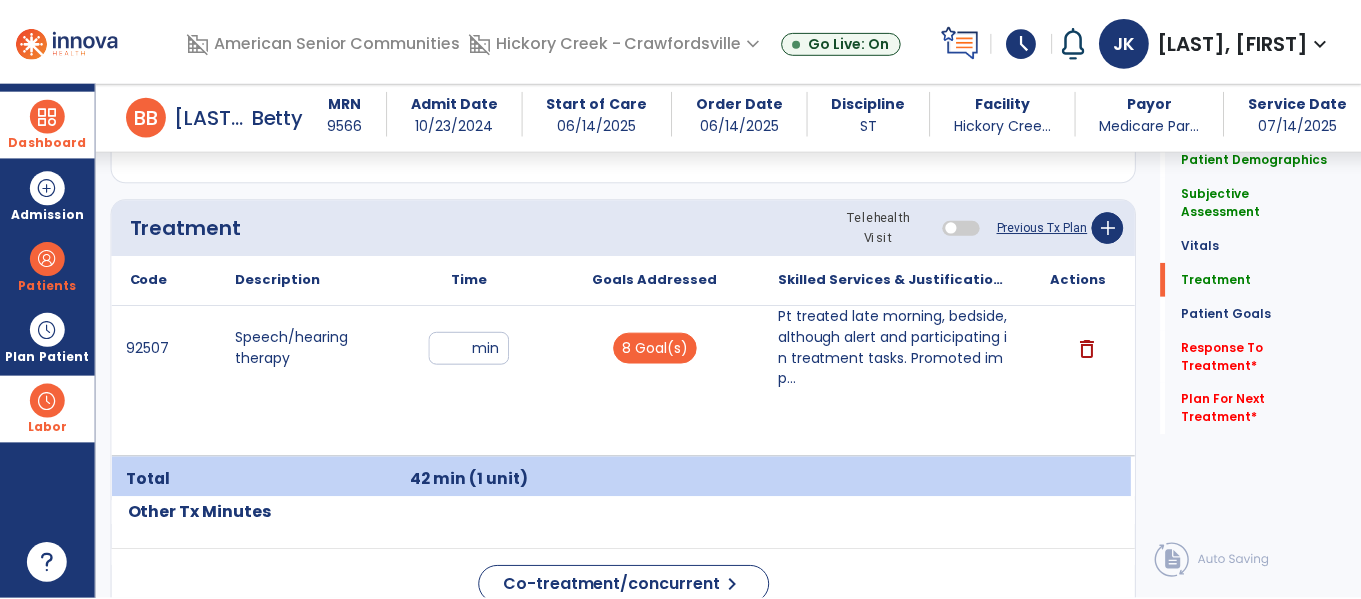 scroll, scrollTop: 1206, scrollLeft: 0, axis: vertical 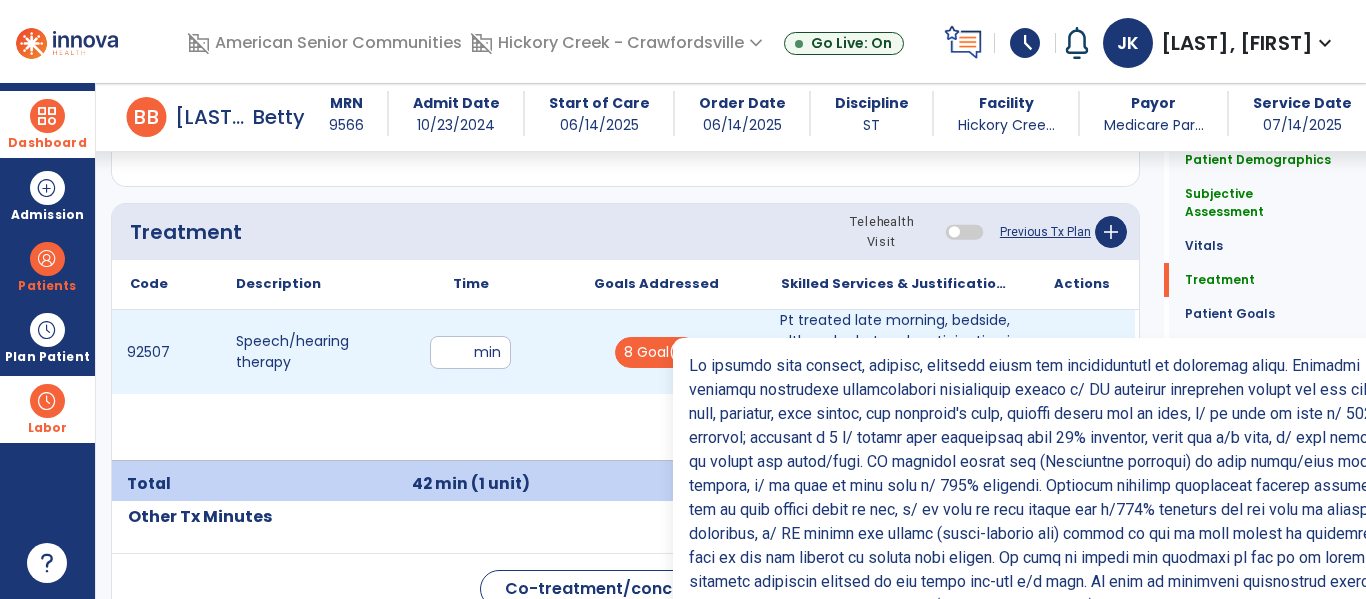 click on "Pt treated late morning, bedside, although alert and participating in treatment tasks.  Promoted imp..." at bounding box center [896, 352] 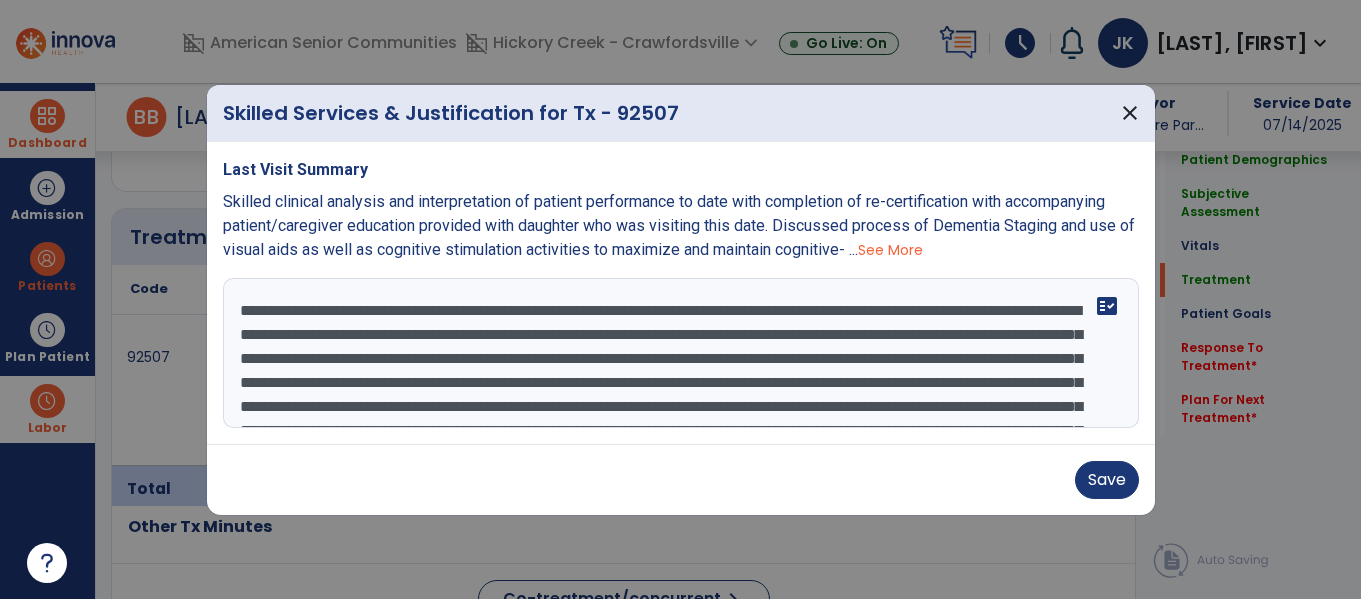 scroll, scrollTop: 1206, scrollLeft: 0, axis: vertical 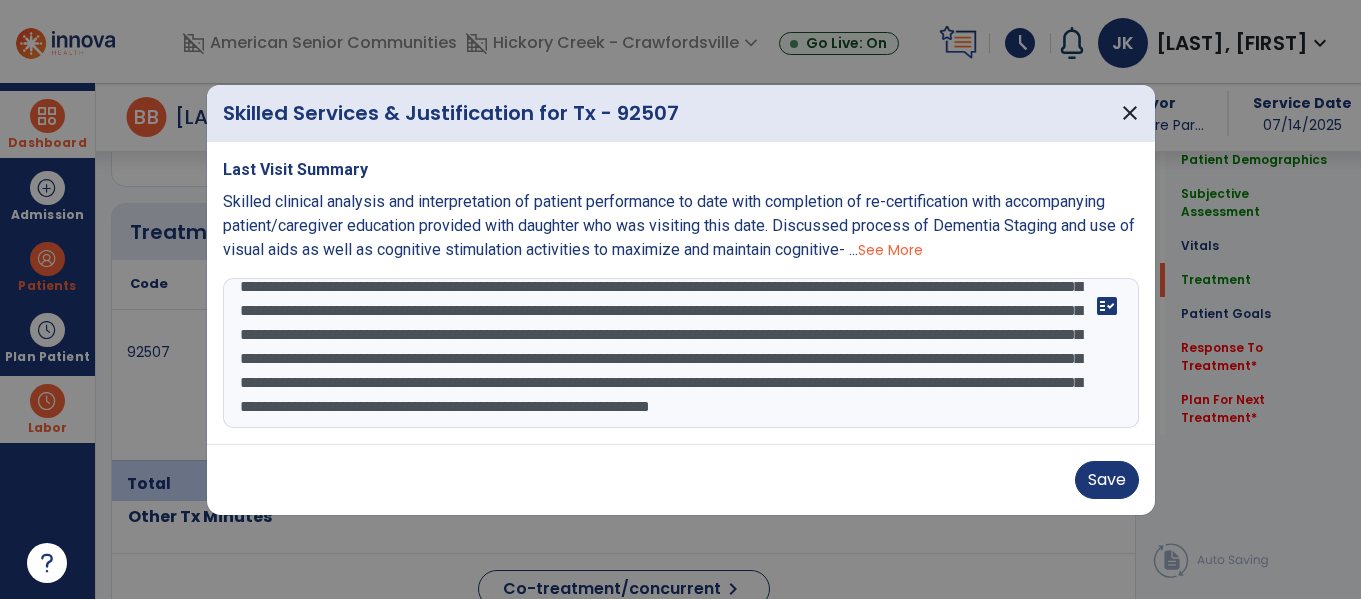 click at bounding box center [681, 353] 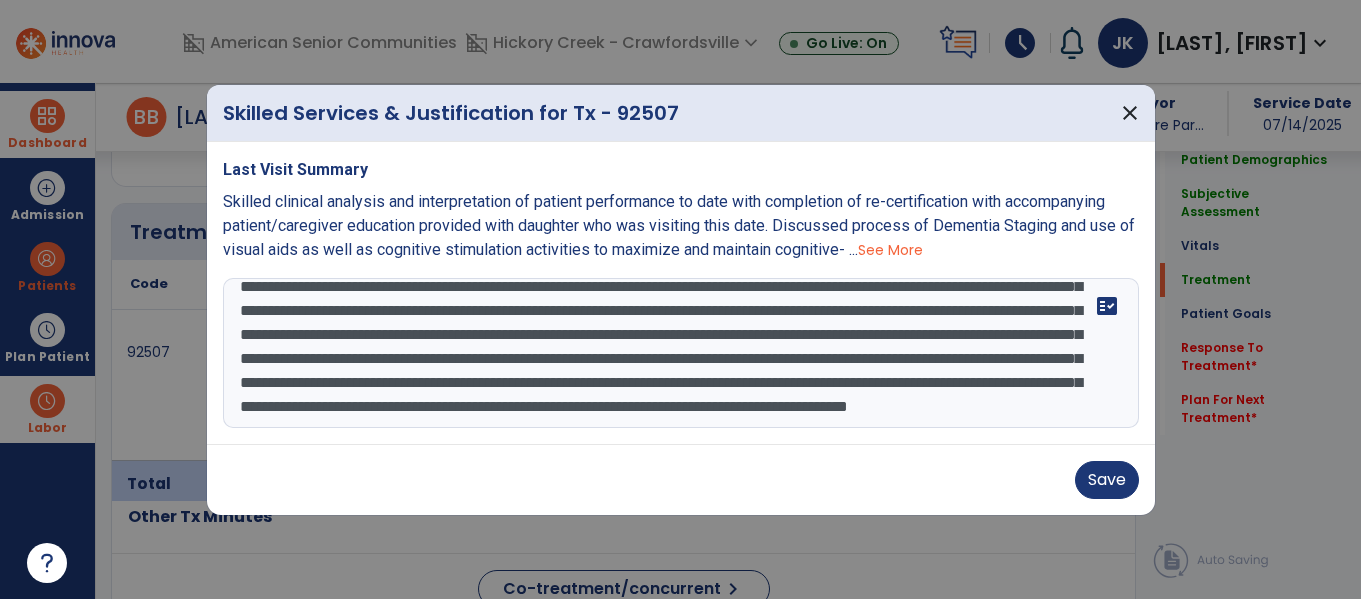 scroll, scrollTop: 280, scrollLeft: 0, axis: vertical 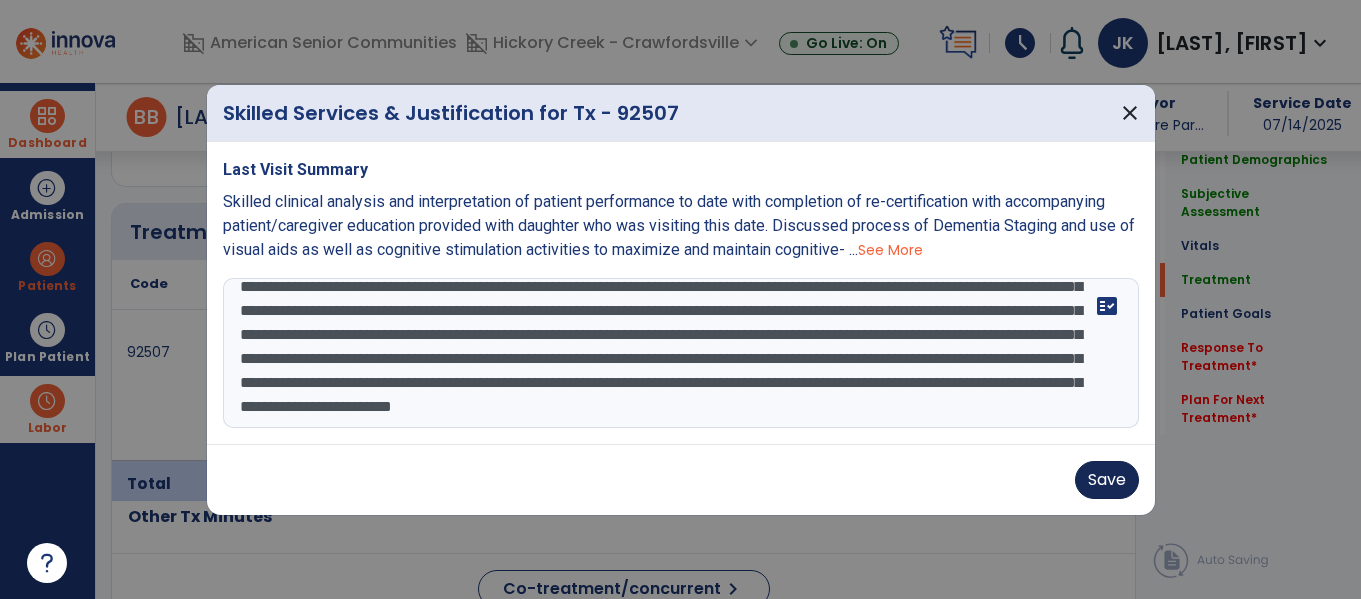 type on "**********" 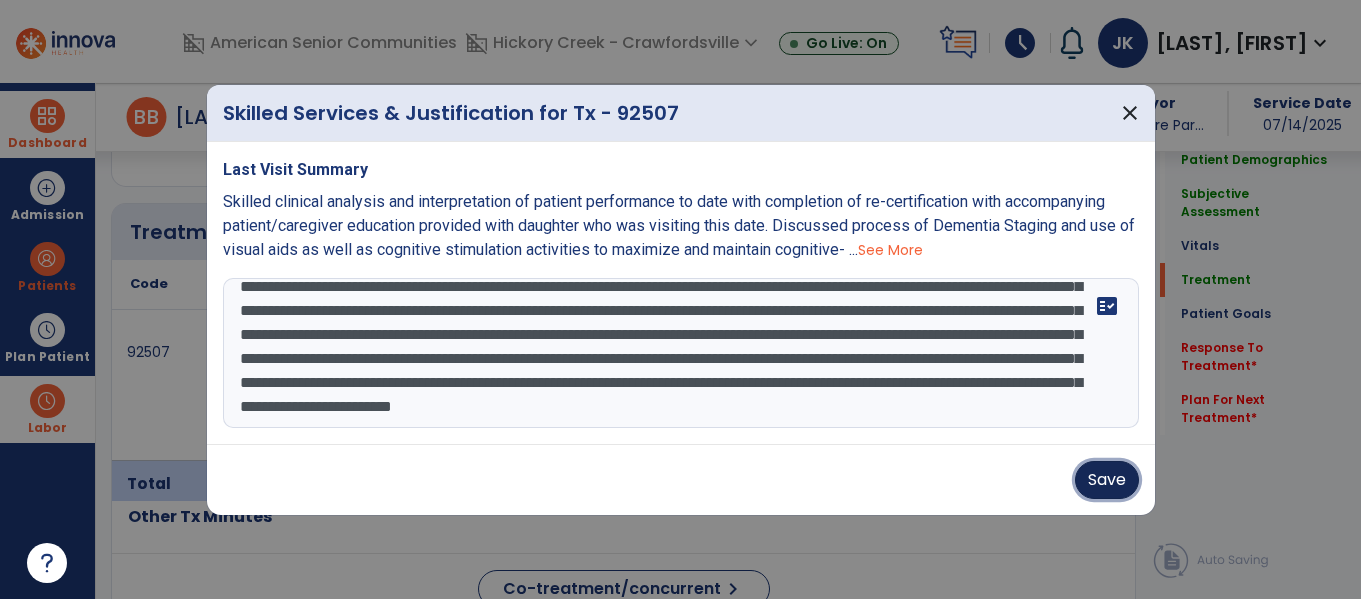 click on "Save" at bounding box center [1107, 480] 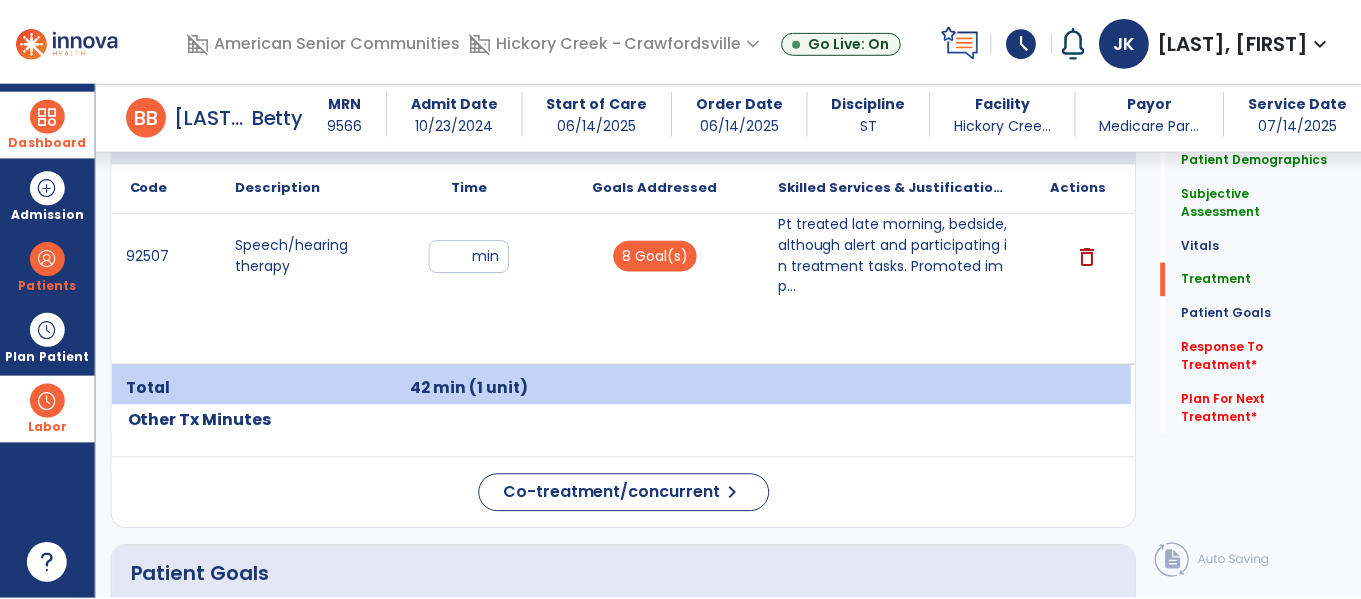 scroll, scrollTop: 1303, scrollLeft: 0, axis: vertical 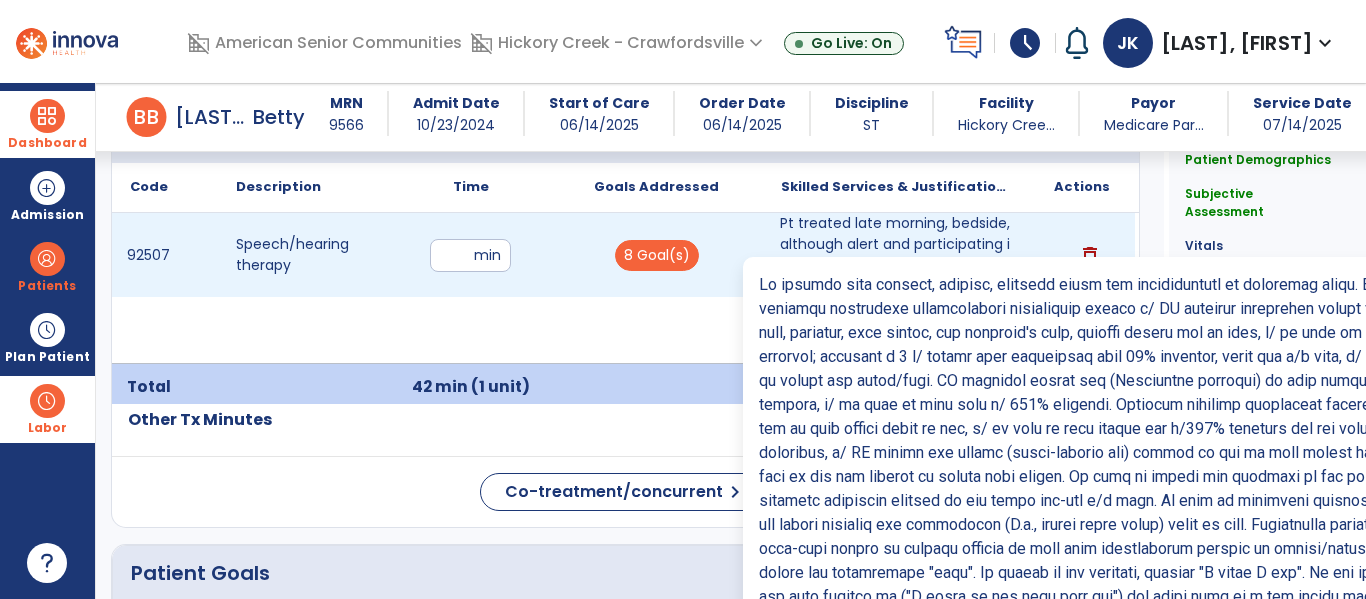click on "Pt treated late morning, bedside, although alert and participating in treatment tasks.  Promoted imp..." at bounding box center [896, 255] 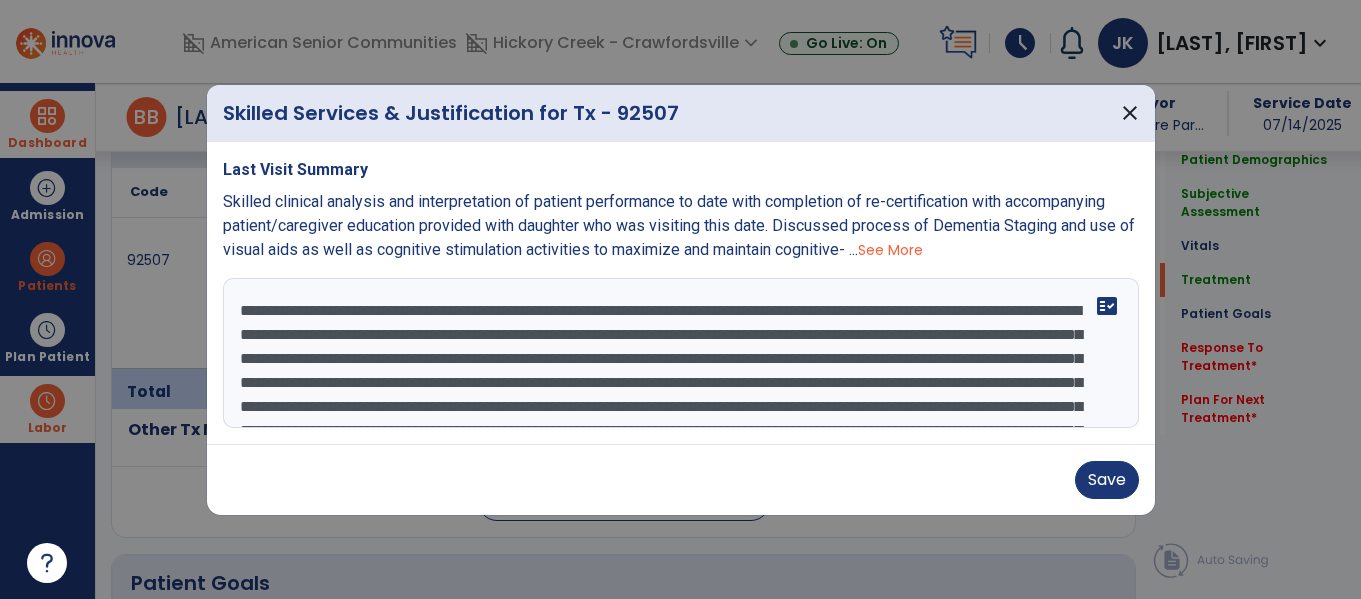 scroll, scrollTop: 1303, scrollLeft: 0, axis: vertical 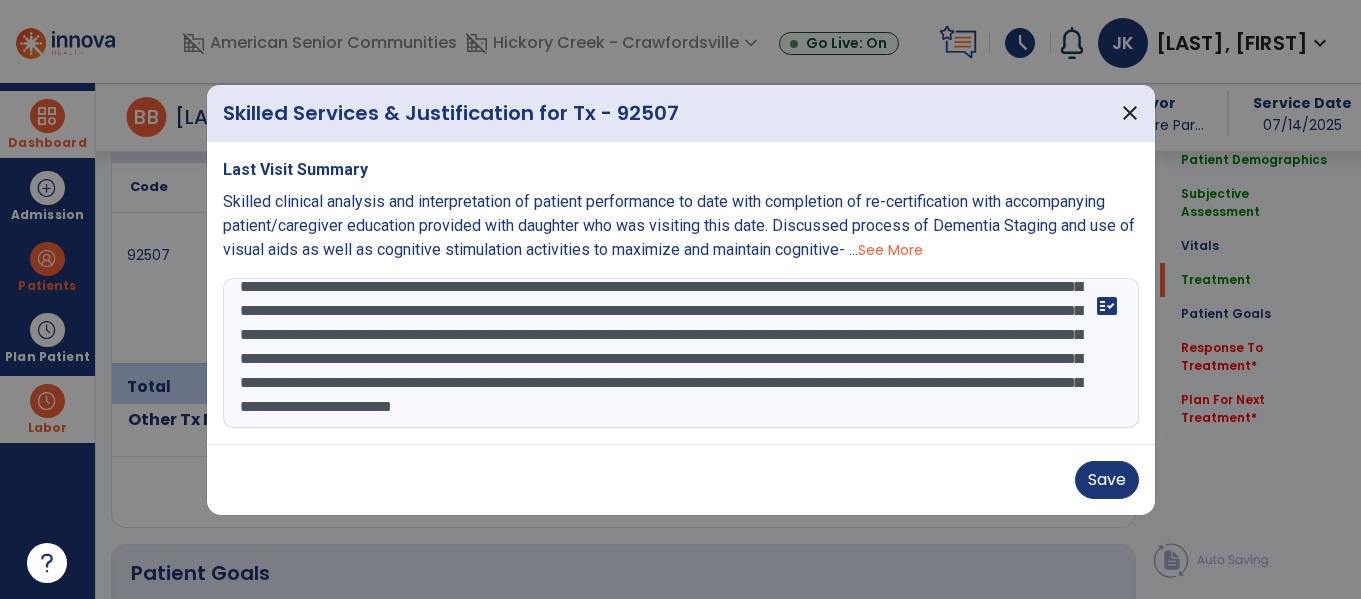 click at bounding box center (681, 353) 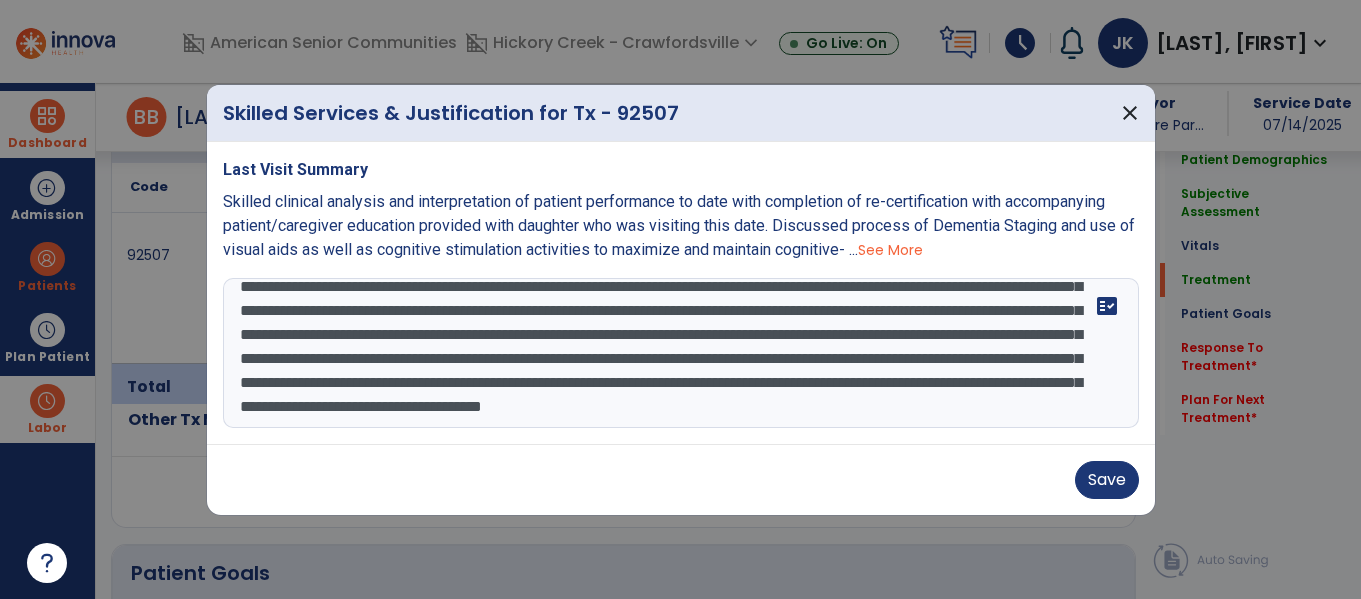 click at bounding box center [681, 353] 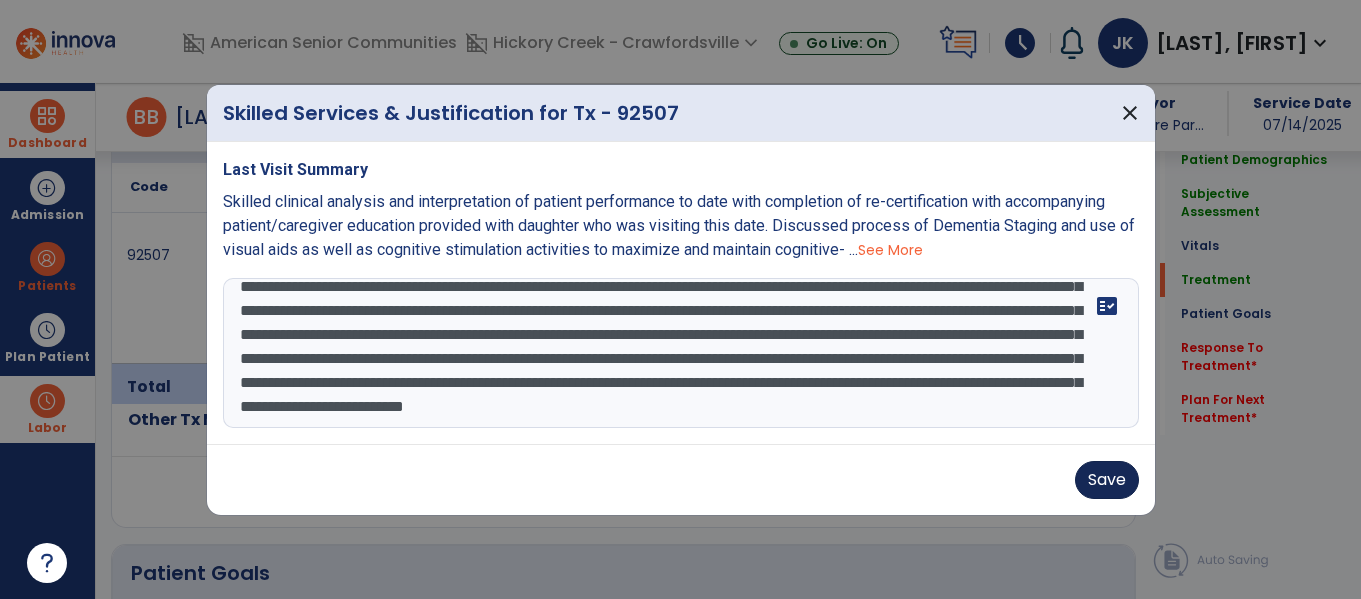 type on "**********" 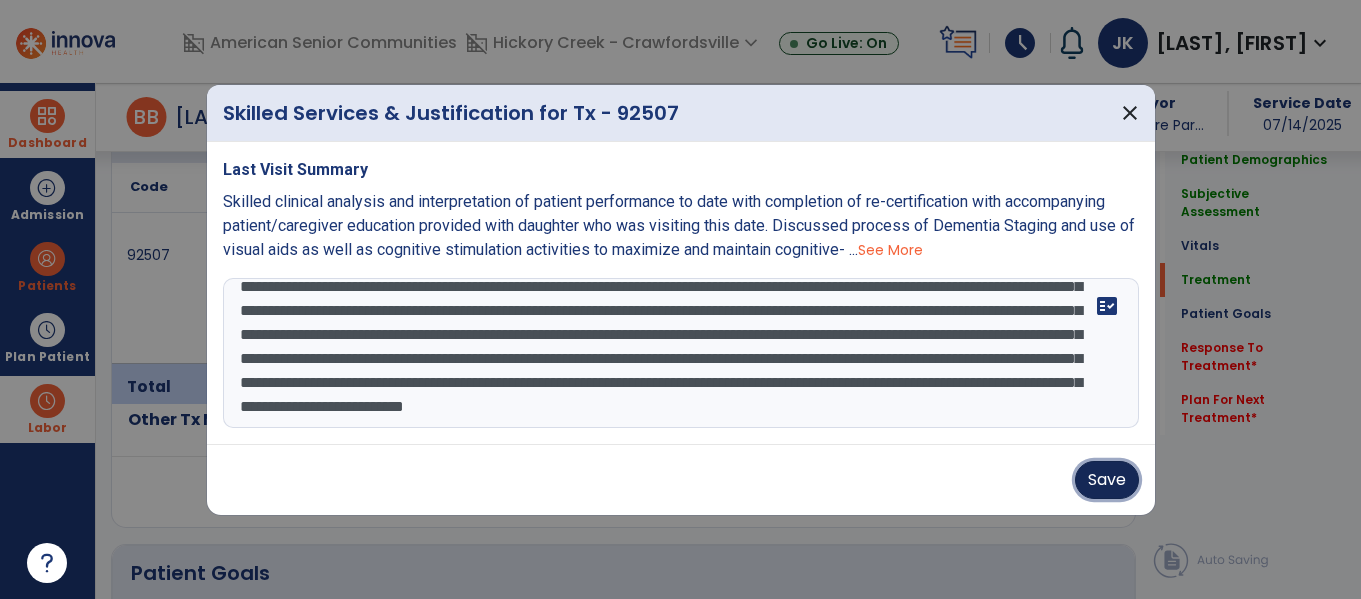 click on "Save" at bounding box center (1107, 480) 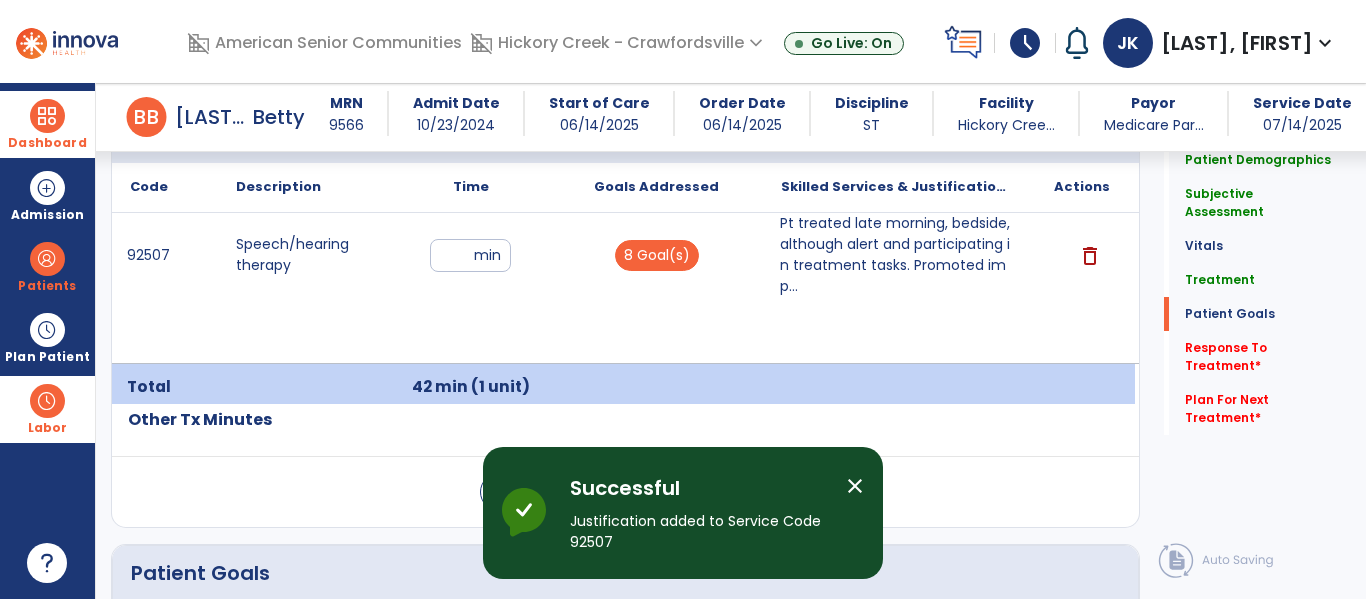 scroll, scrollTop: 1922, scrollLeft: 0, axis: vertical 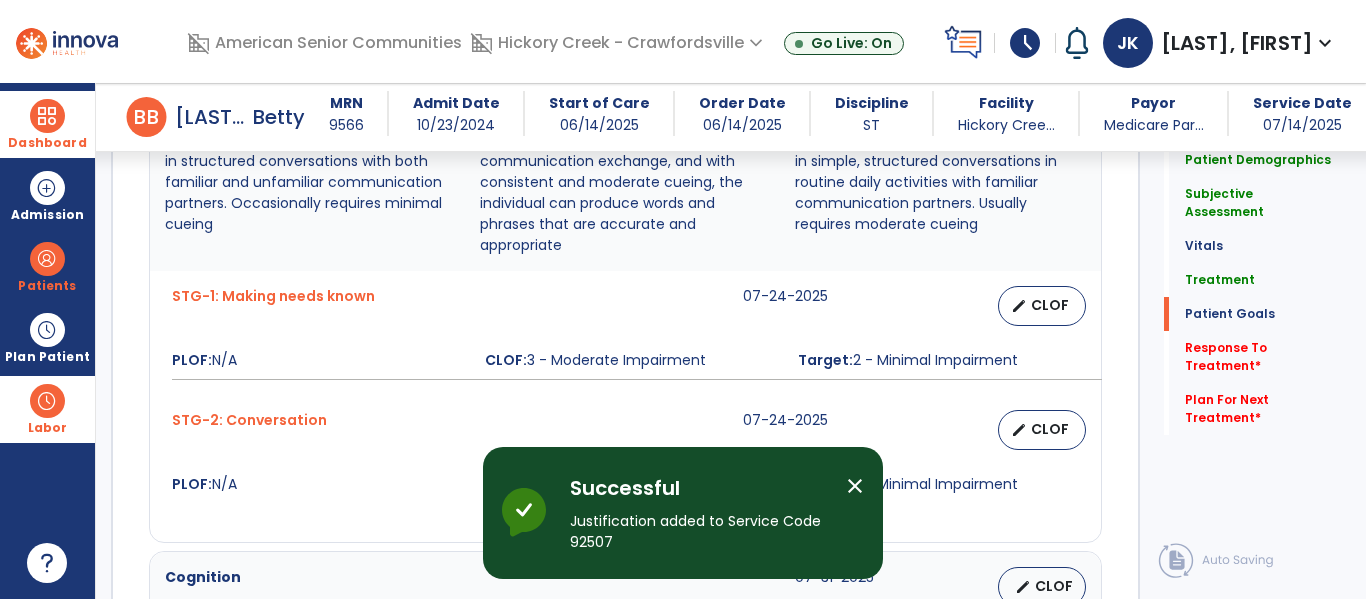 click on "close" at bounding box center (855, 486) 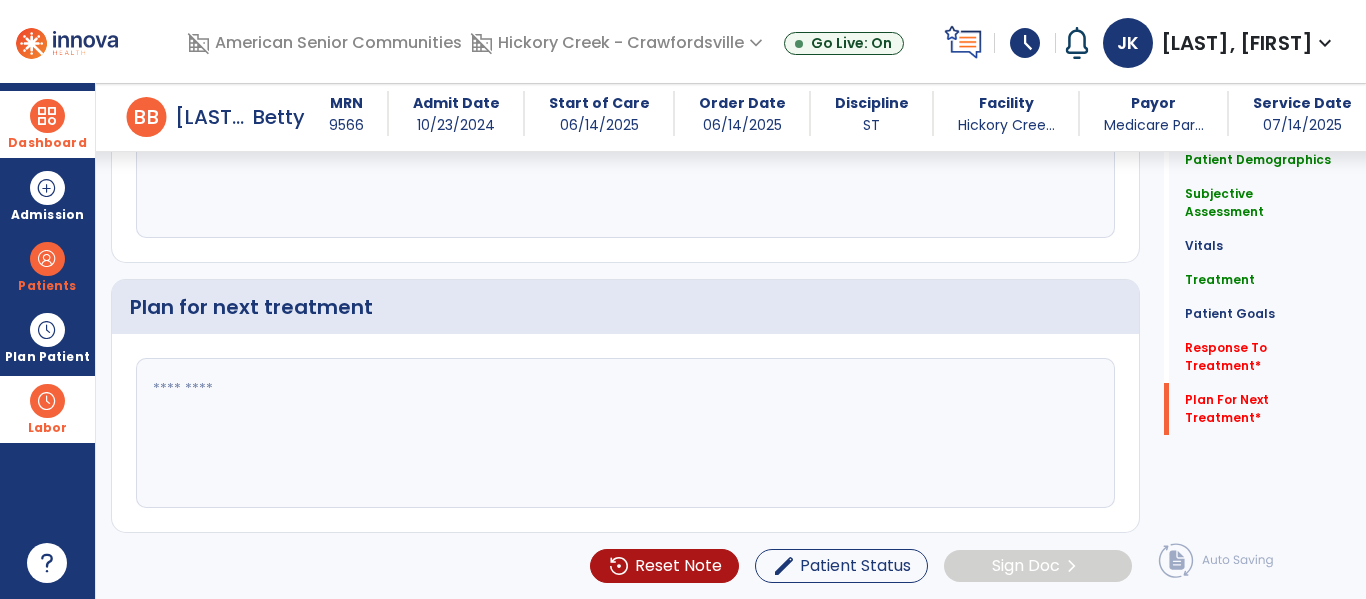 scroll, scrollTop: 3161, scrollLeft: 0, axis: vertical 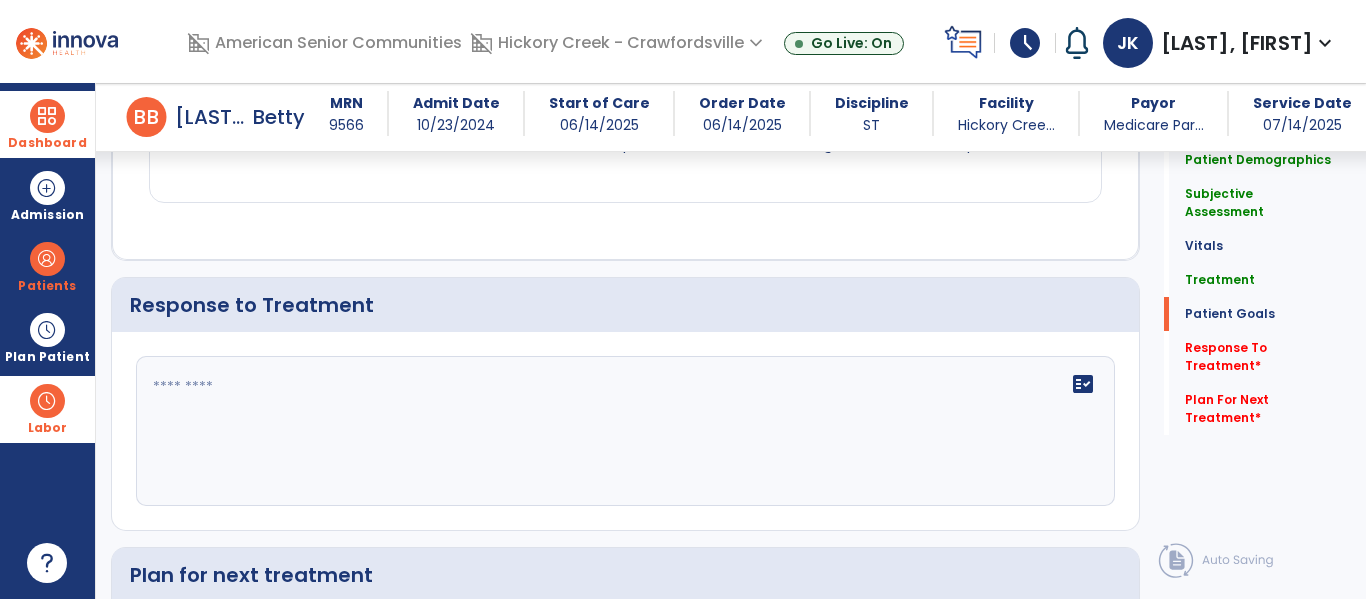 click on "fact_check" 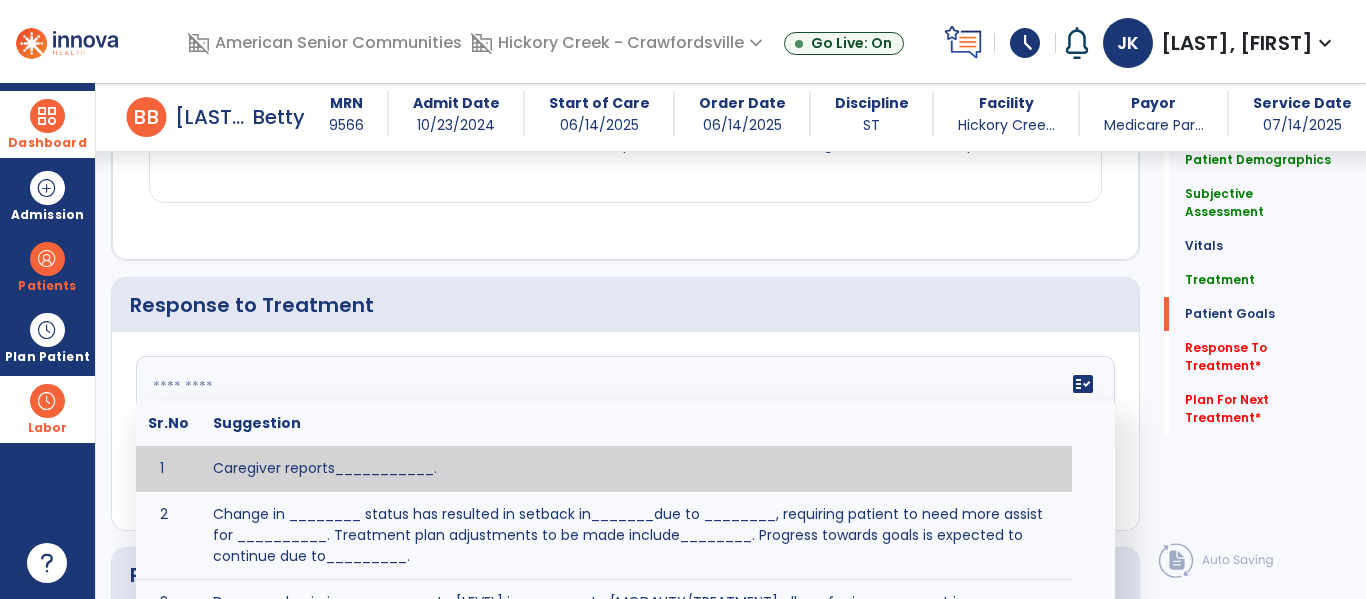 click on "fact_check  Sr.No Suggestion 1 Caregiver reports___________. 2 Change in ________ status has resulted in setback in_______due to ________, requiring patient to need more assist for __________.   Treatment plan adjustments to be made include________.  Progress towards goals is expected to continue due to_________. 3 Decreased pain in __________ to [LEVEL] in response to [MODALITY/TREATMENT] allows for improvement in _________. 4 Functional gains in _______ have impacted the patient's ability to perform_________ with a reduction in assist levels to_________. 5 Functional progress this week has been significant due to__________. 6 Gains in ________ have improved the patient's ability to perform ______with decreased levels of assist to___________. 7 Improvement in ________allows patient to tolerate higher levels of challenges in_________. 8 Pain in [AREA] has decreased to [LEVEL] in response to [TREATMENT/MODALITY], allowing fore ease in completing__________. 9 10 11 12 13 14 15 16 17 18 19 20 21" 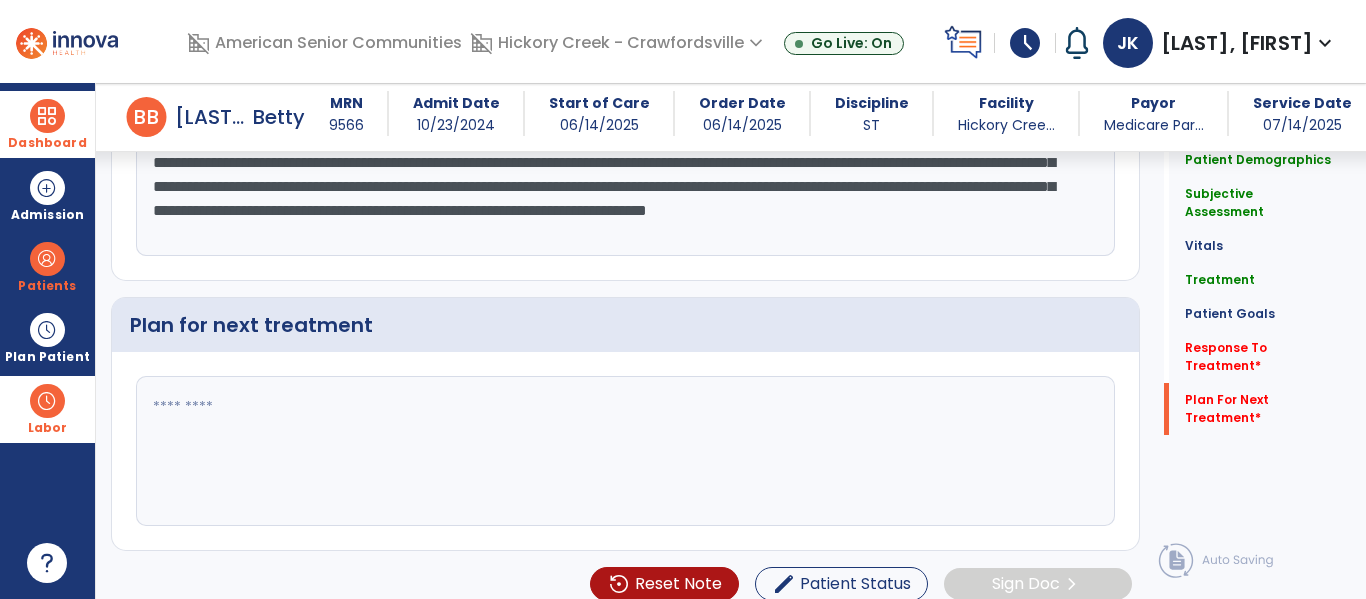 scroll, scrollTop: 3463, scrollLeft: 0, axis: vertical 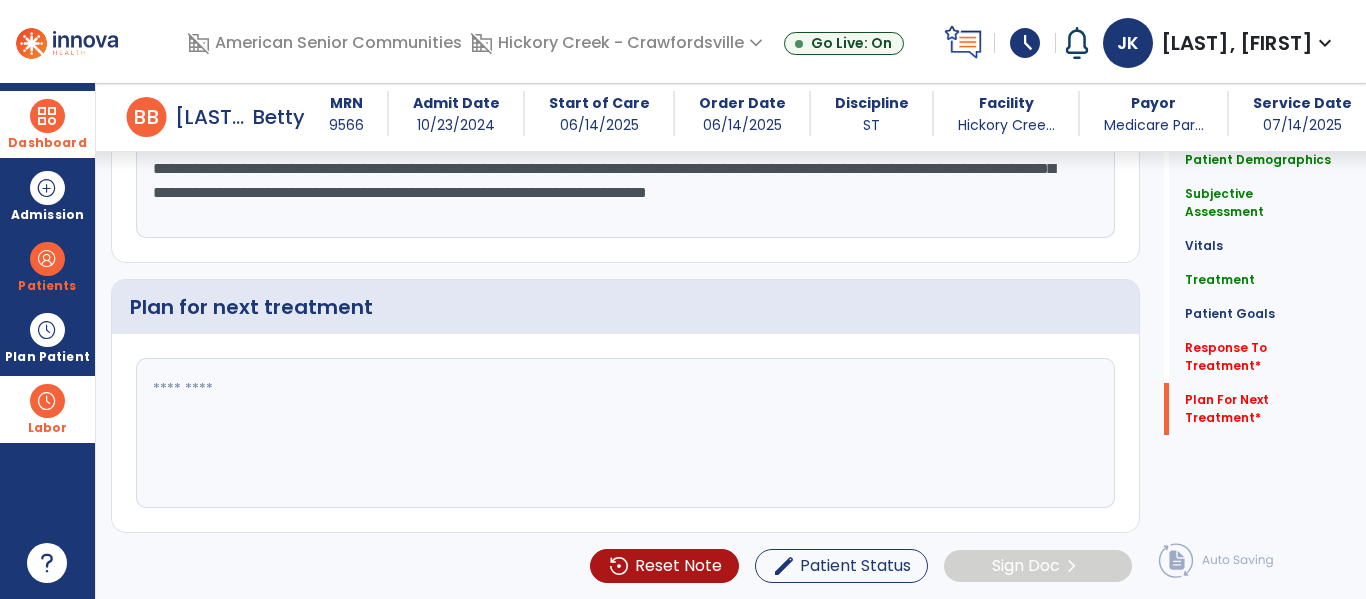 type on "**********" 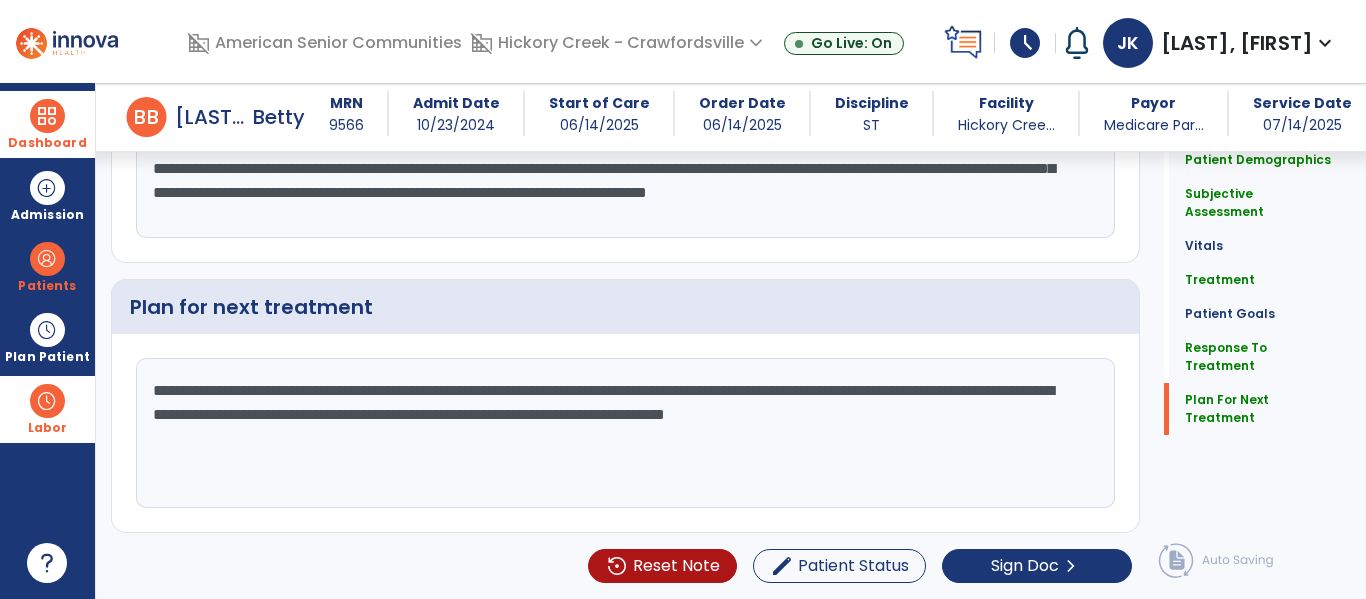 click on "**********" 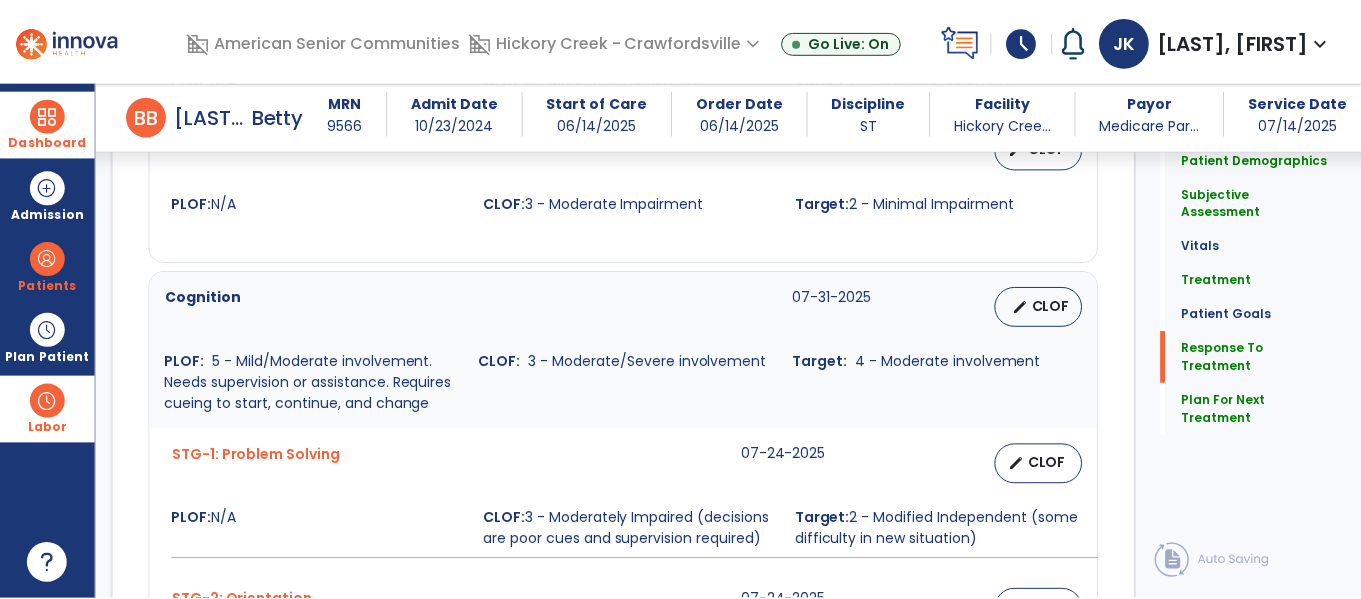 scroll, scrollTop: 3471, scrollLeft: 0, axis: vertical 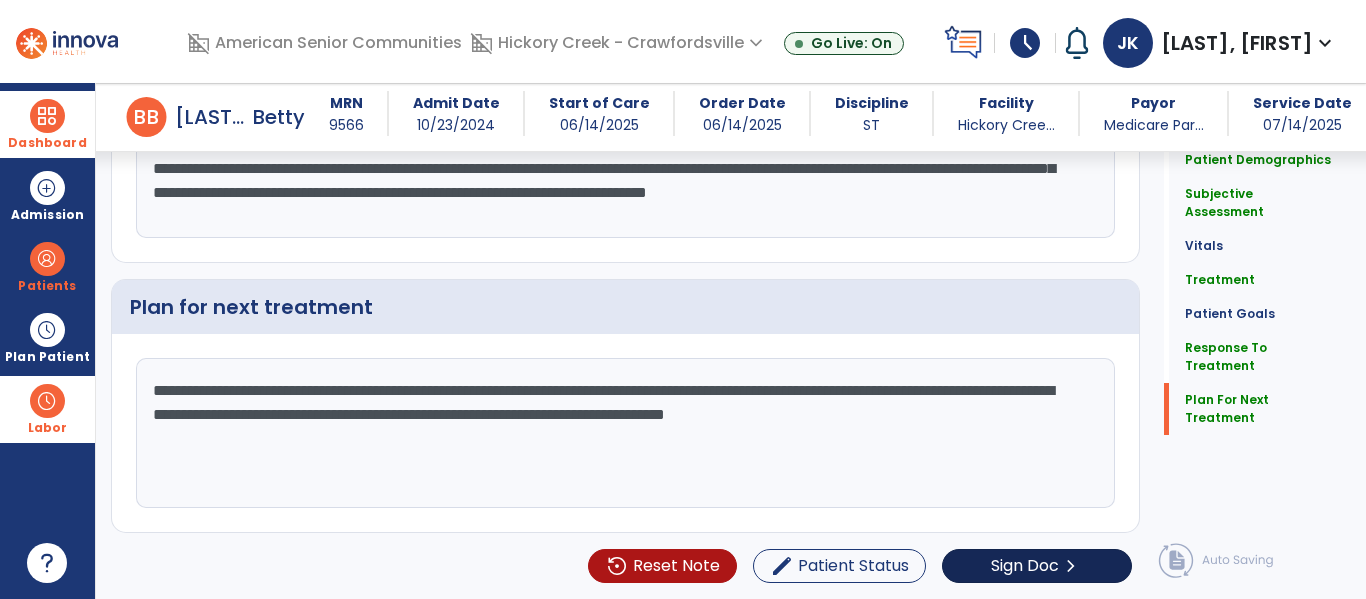 type on "**********" 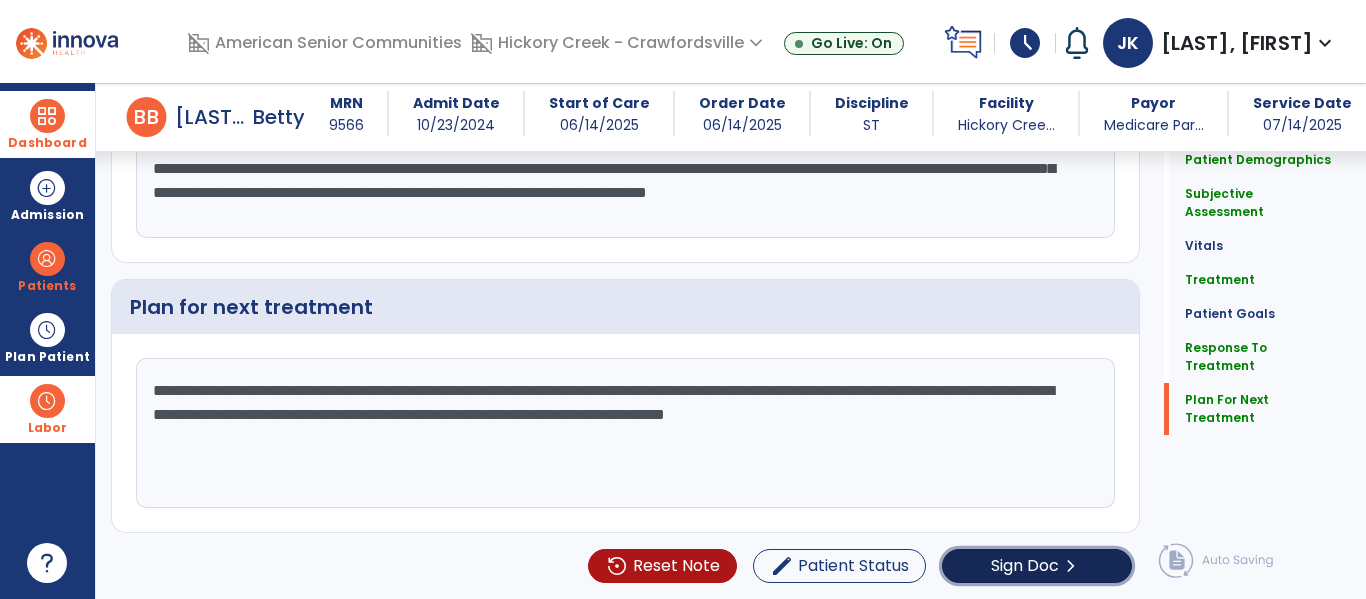 click on "Sign Doc" 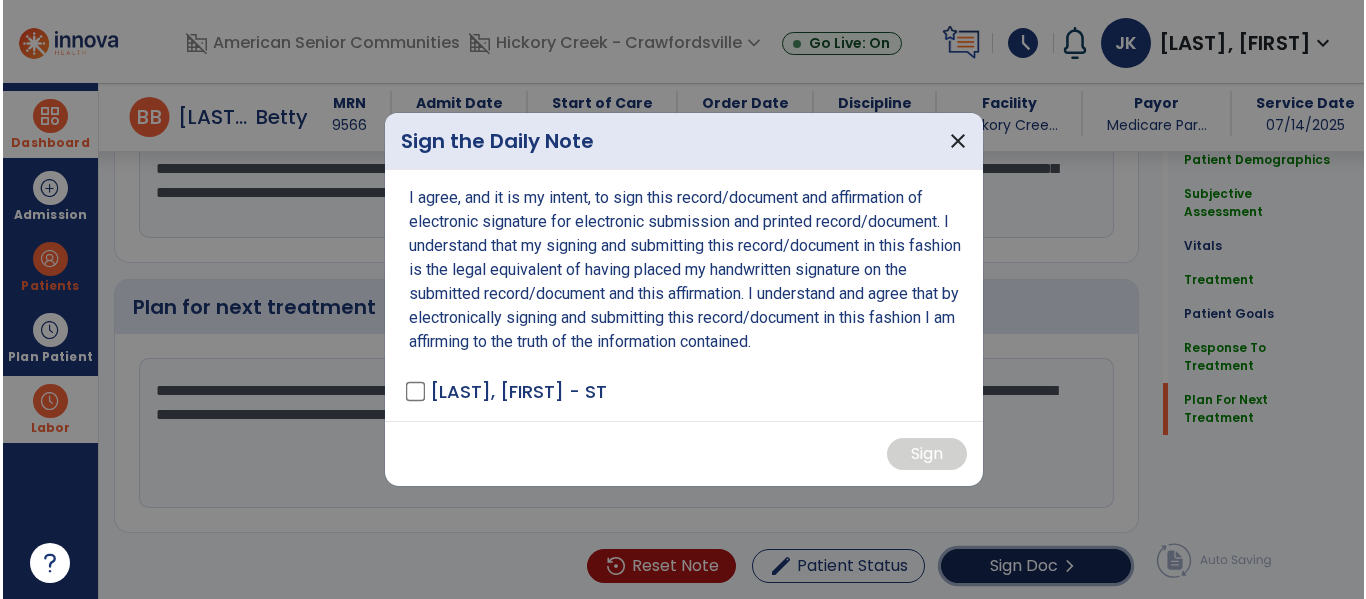scroll, scrollTop: 3471, scrollLeft: 0, axis: vertical 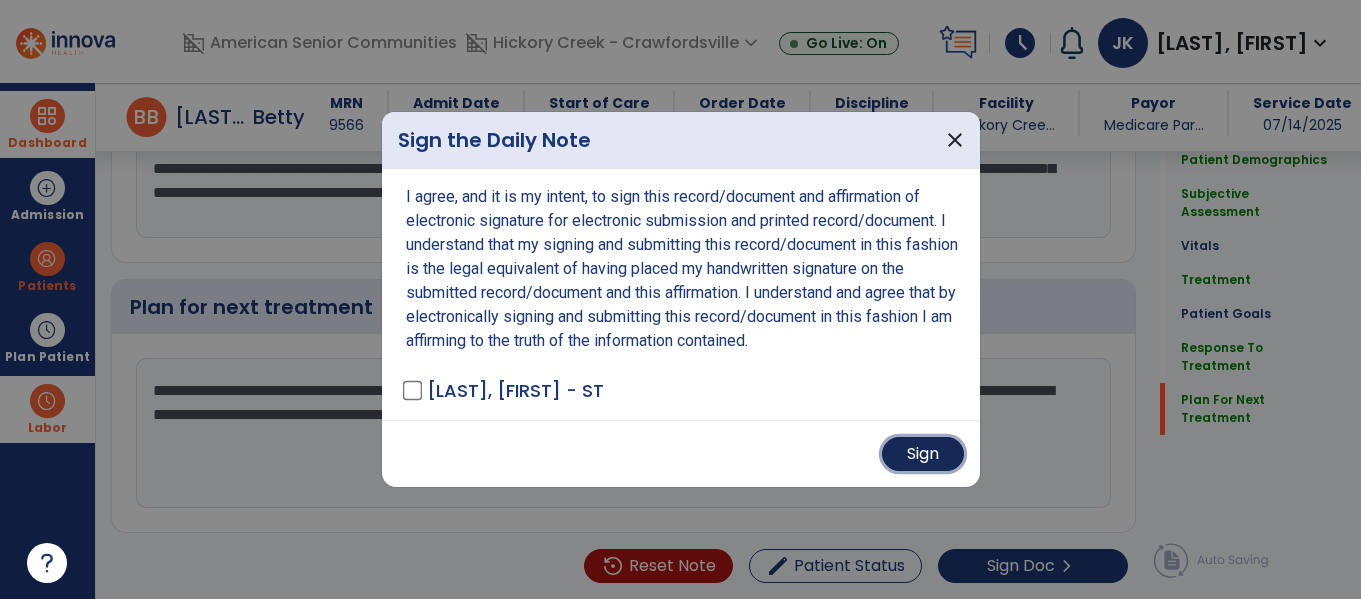 click on "Sign" at bounding box center [923, 454] 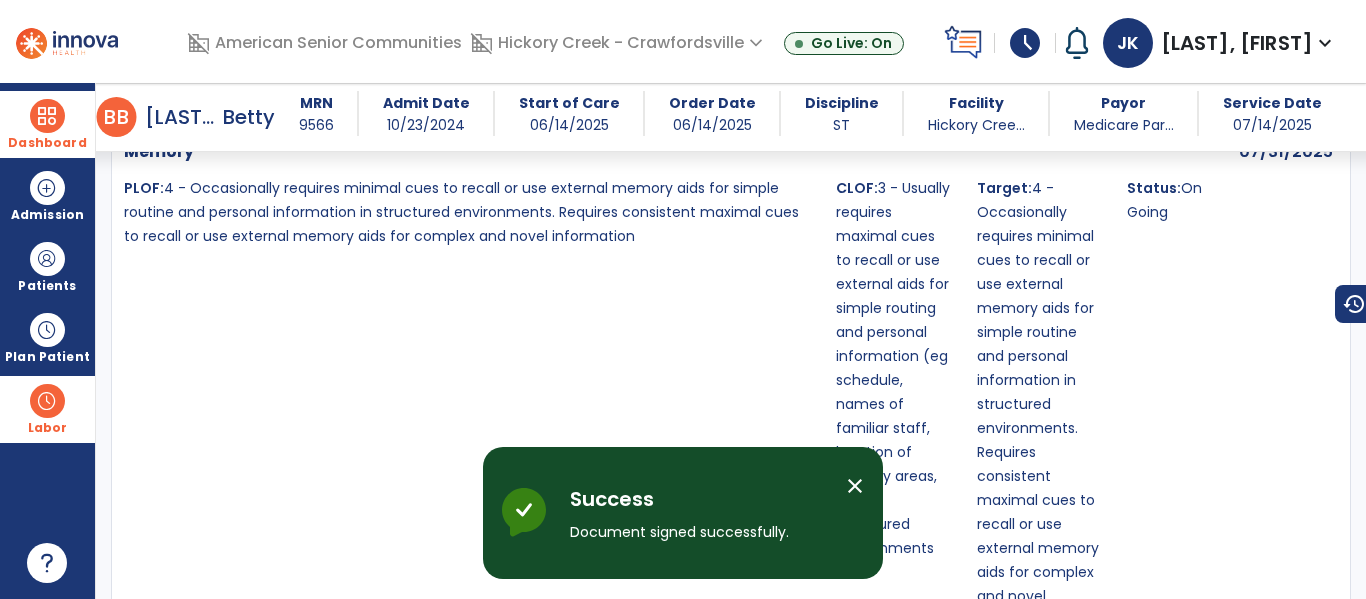 scroll, scrollTop: 6391, scrollLeft: 0, axis: vertical 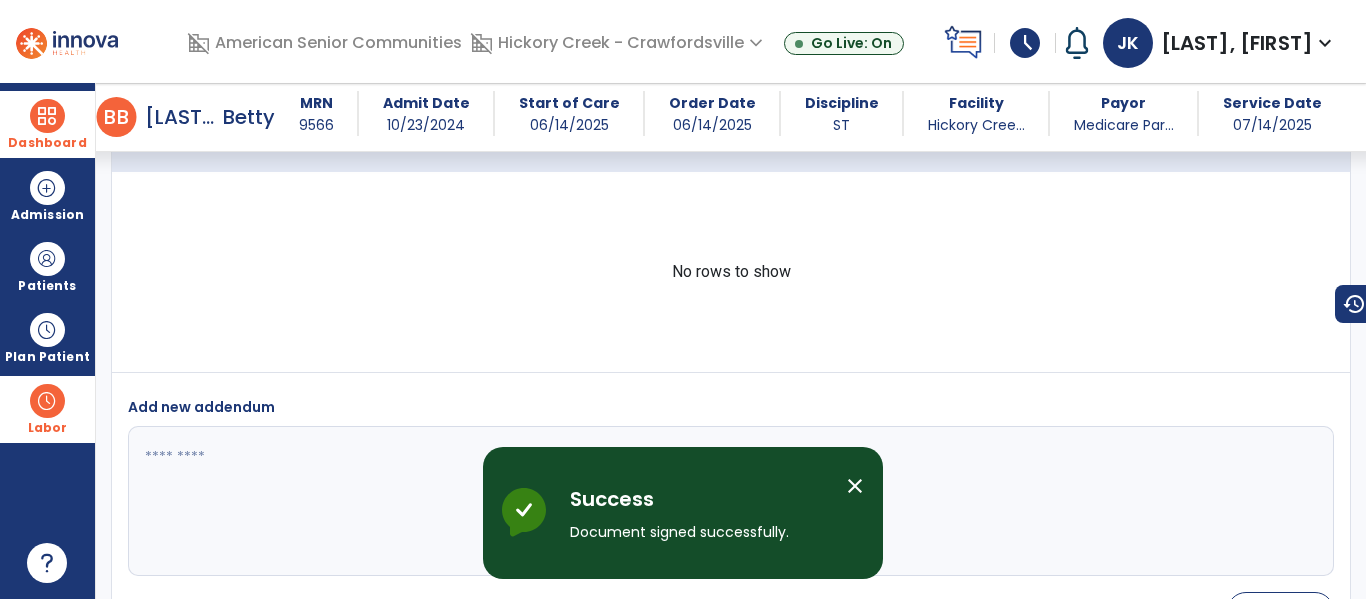 click on "close" at bounding box center (855, 486) 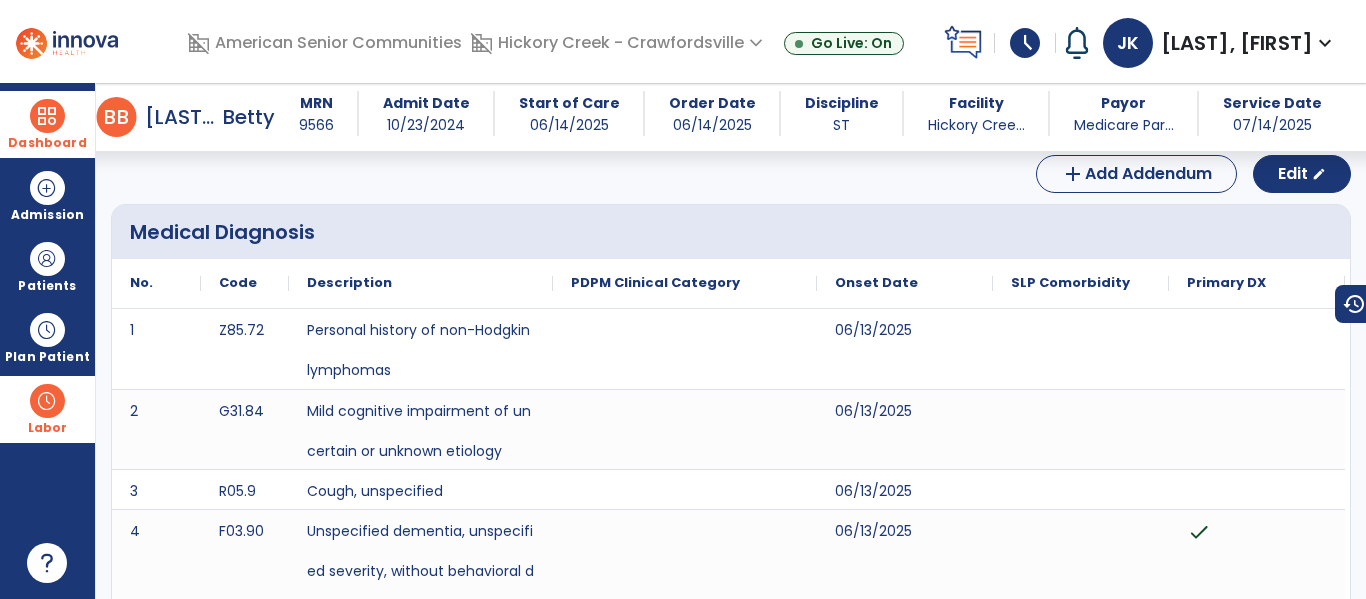 scroll, scrollTop: 0, scrollLeft: 0, axis: both 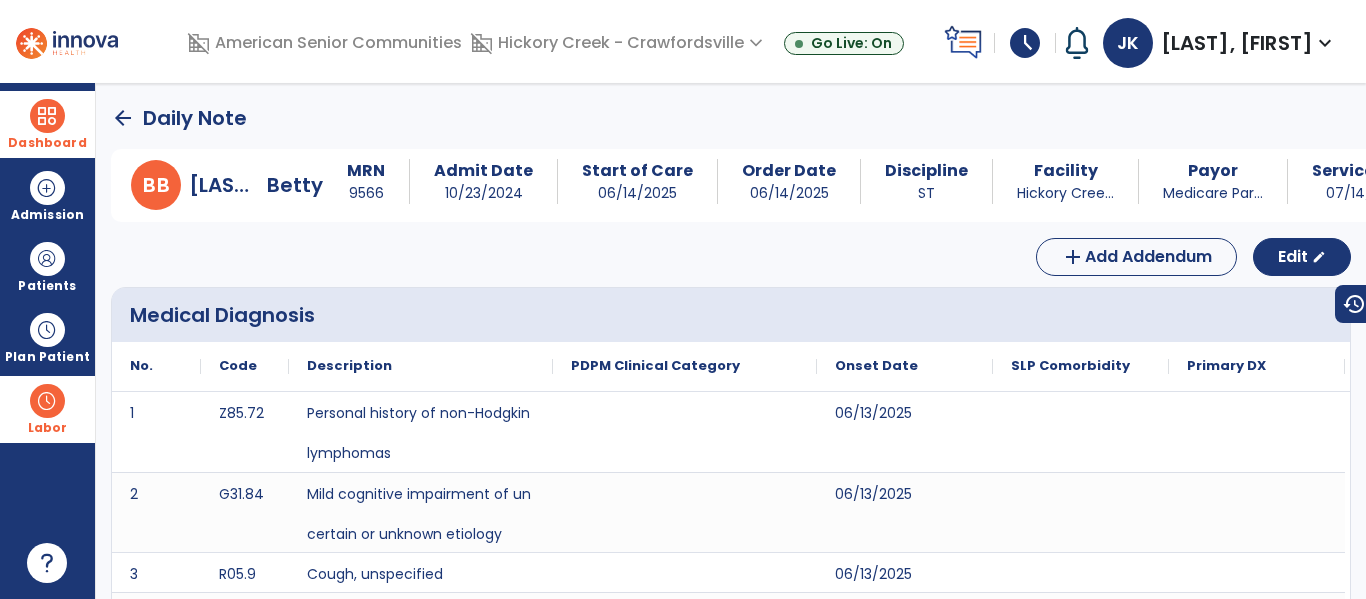 click on "arrow_back" 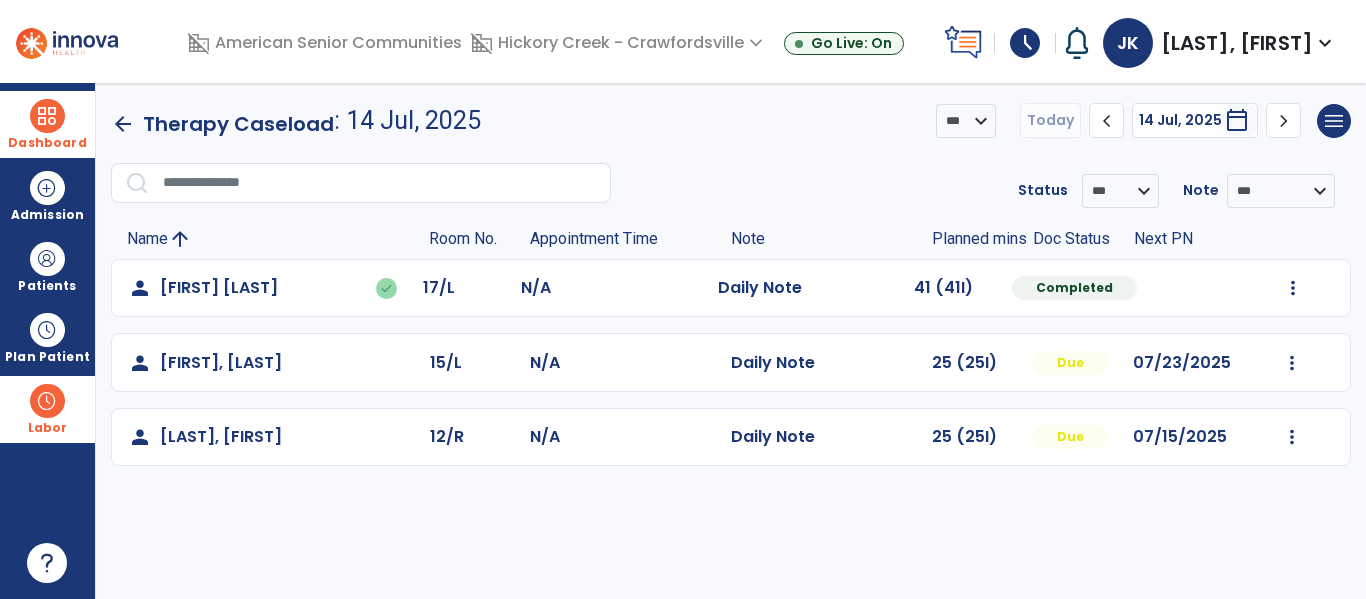 click on "person [NAME], [NAME] done 17/L N/A Daily Note 41 (41I) Completed Undo Visit Status Reset Note Open Document G + C Mins" 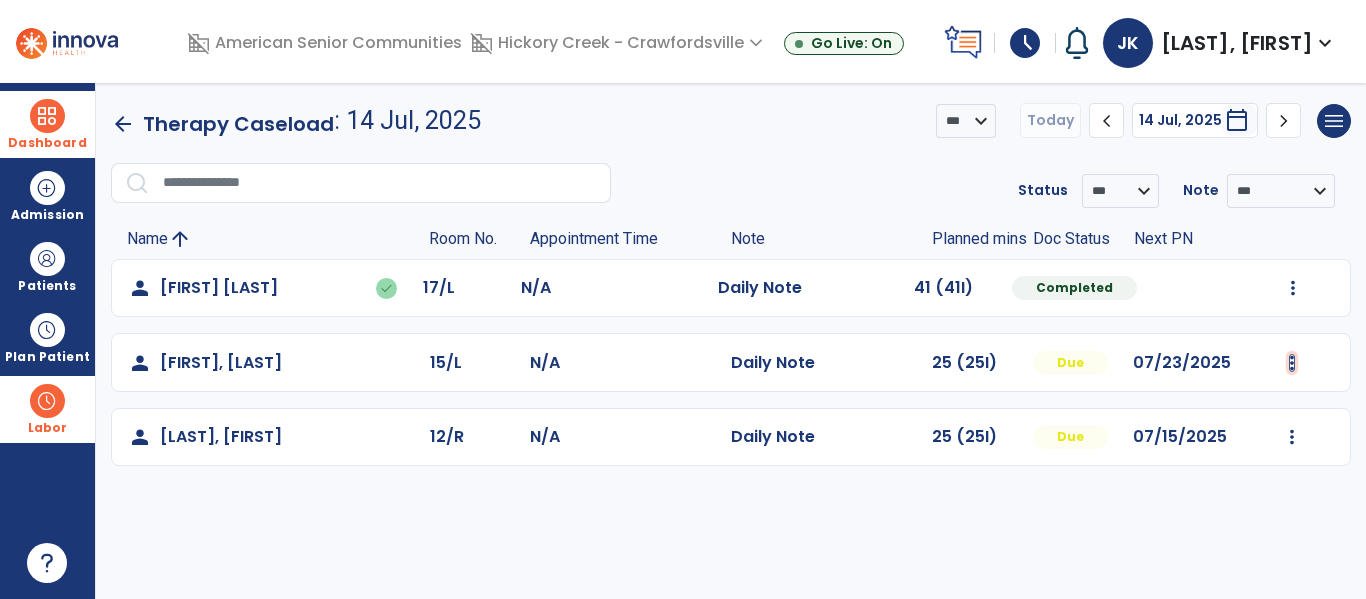click at bounding box center (1293, 288) 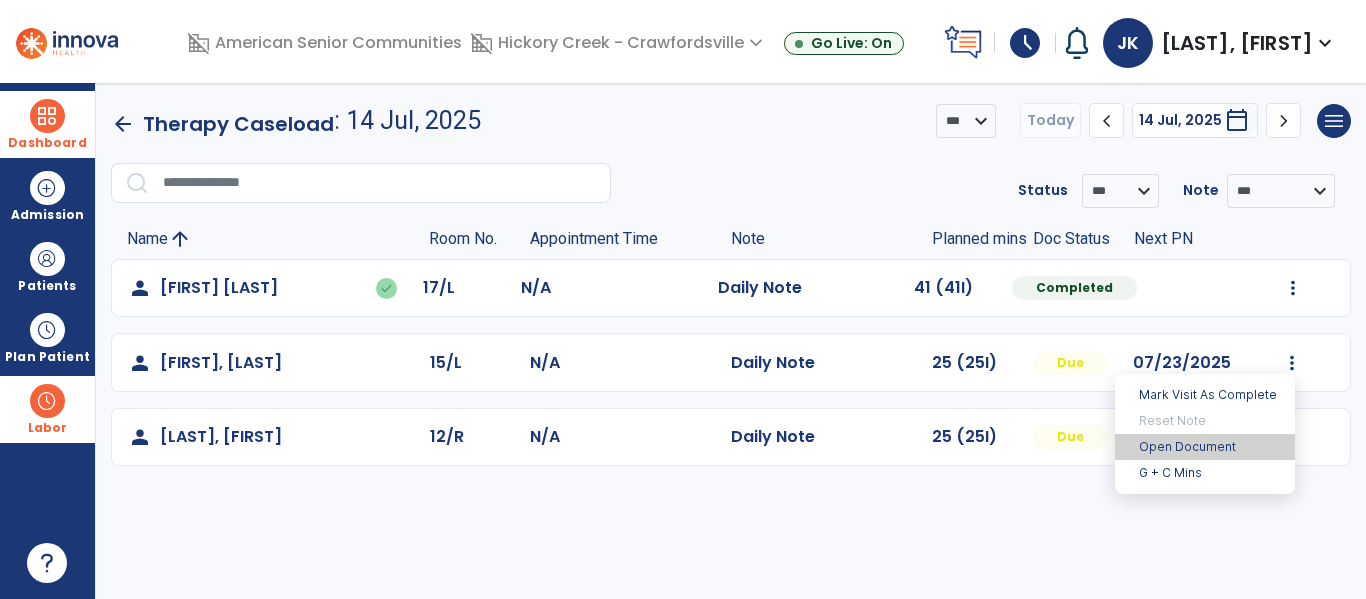click on "Open Document" at bounding box center [1205, 447] 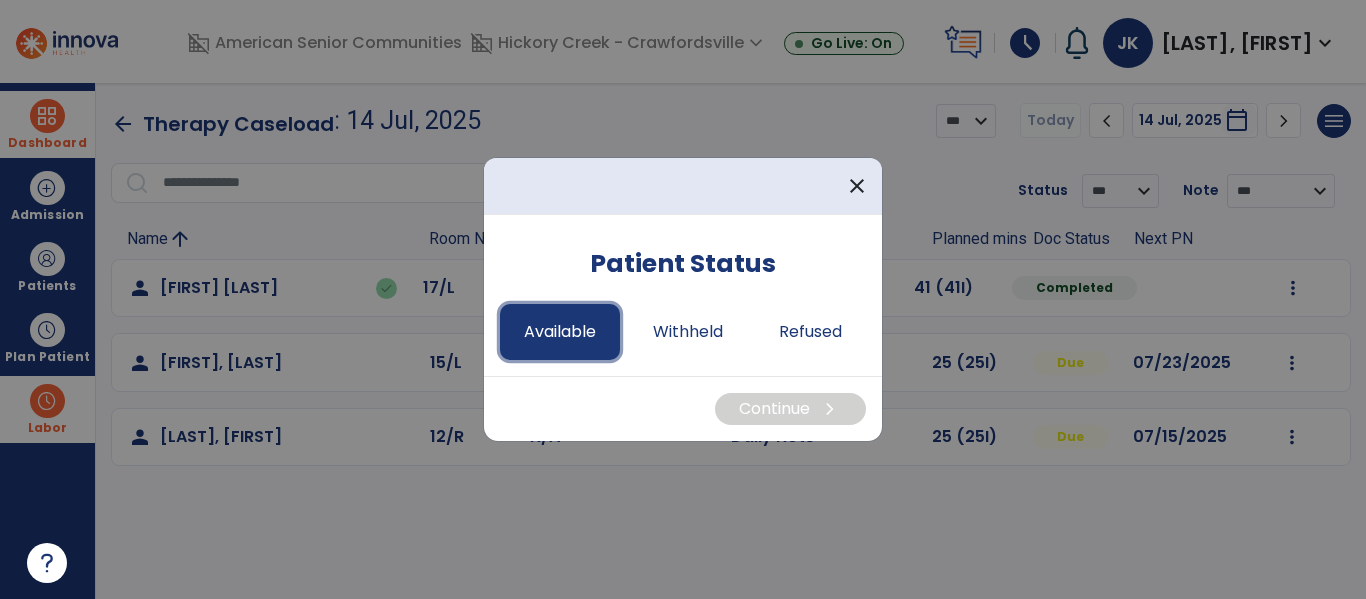 click on "Available" at bounding box center (560, 332) 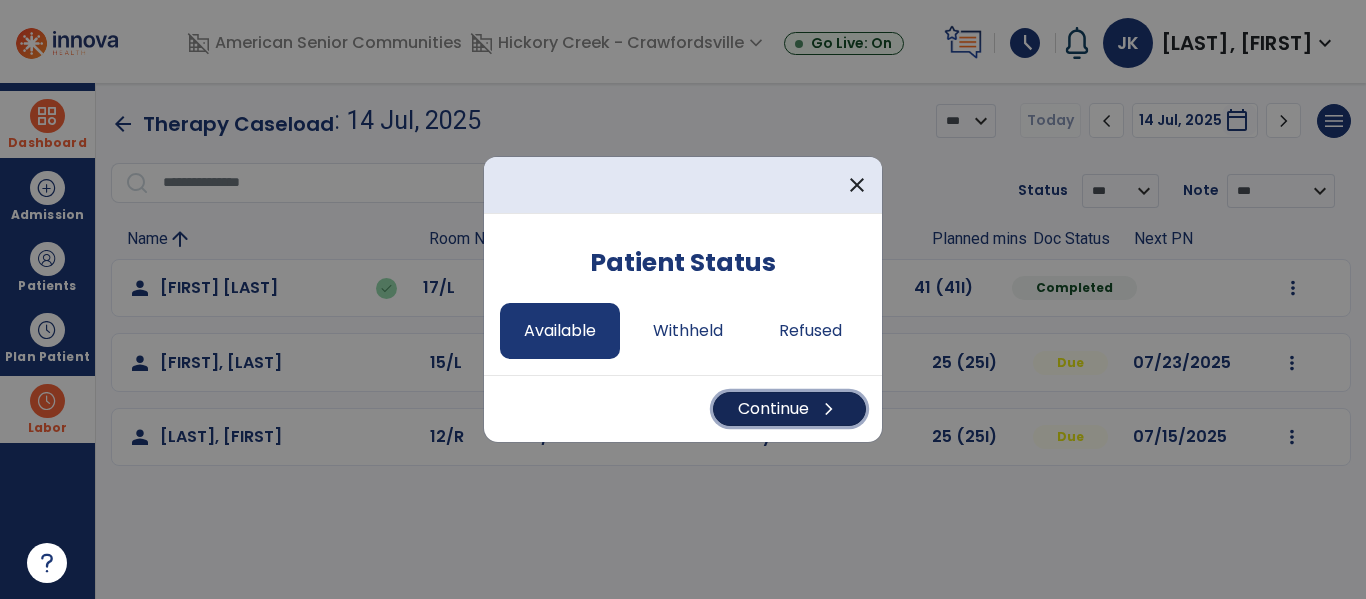 click on "Continue   chevron_right" at bounding box center (789, 409) 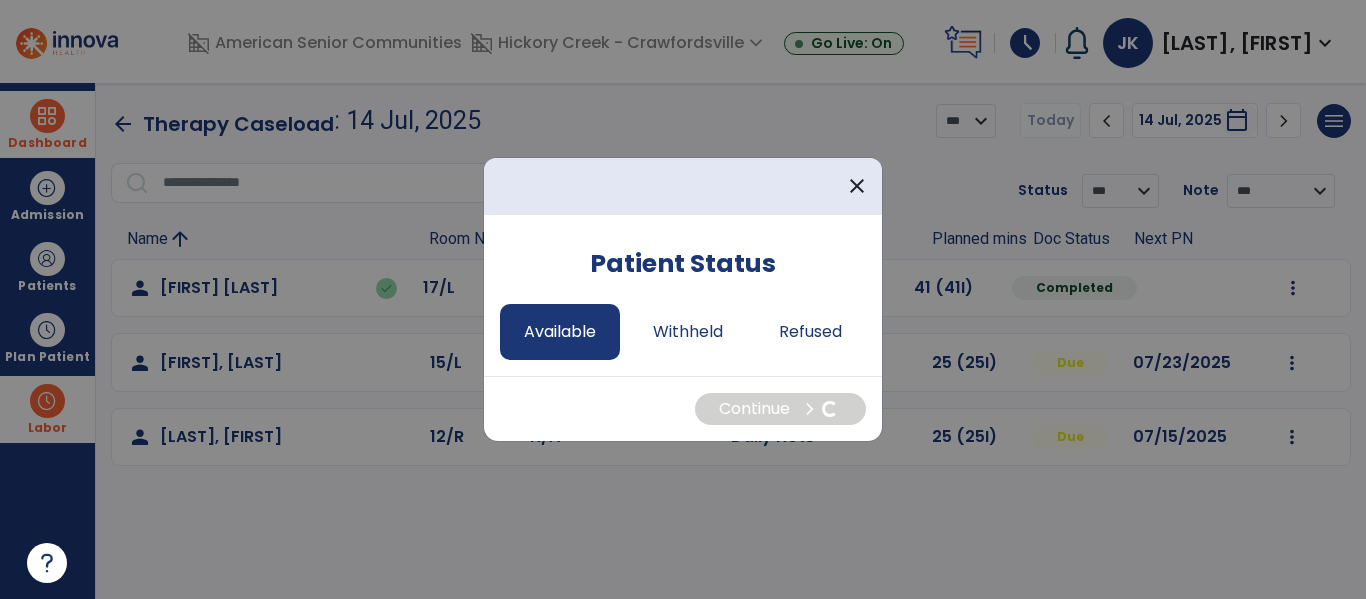 select on "*" 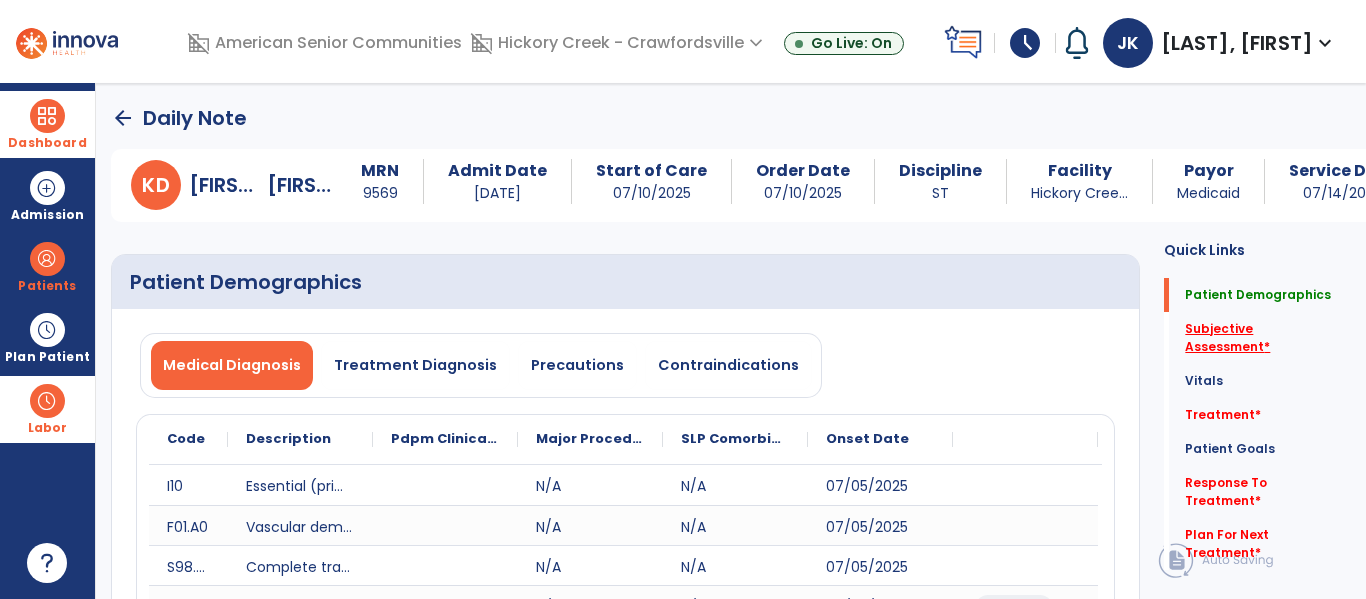 click on "Subjective Assessment   *" 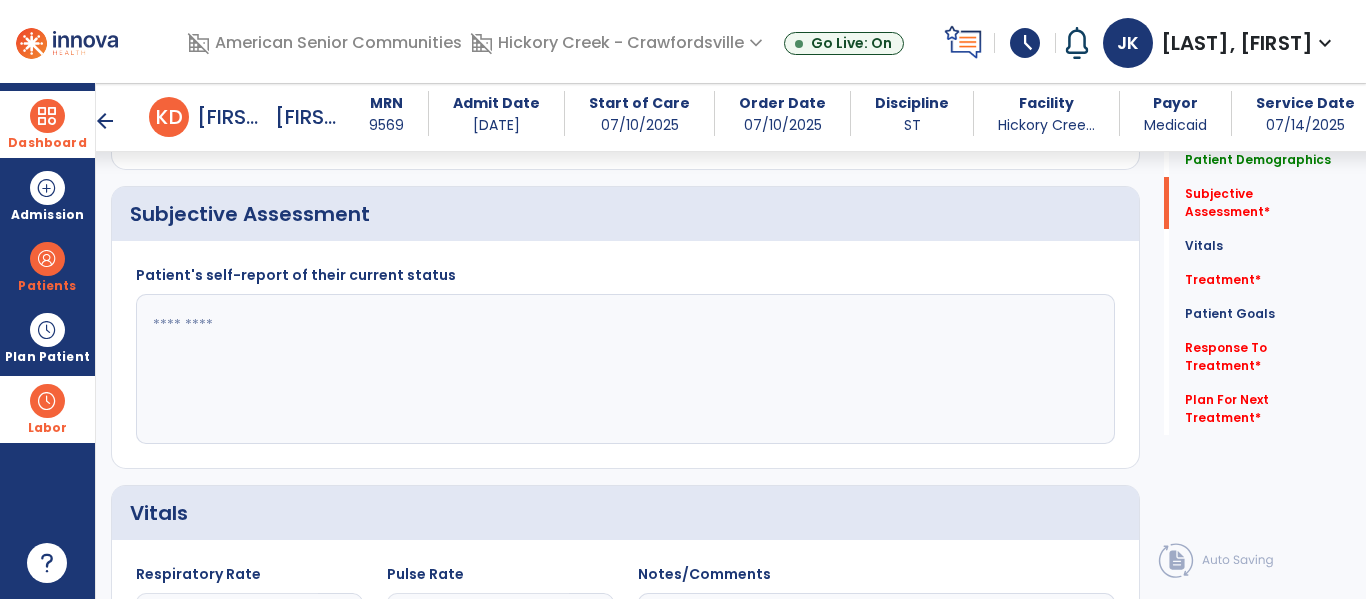 scroll, scrollTop: 507, scrollLeft: 0, axis: vertical 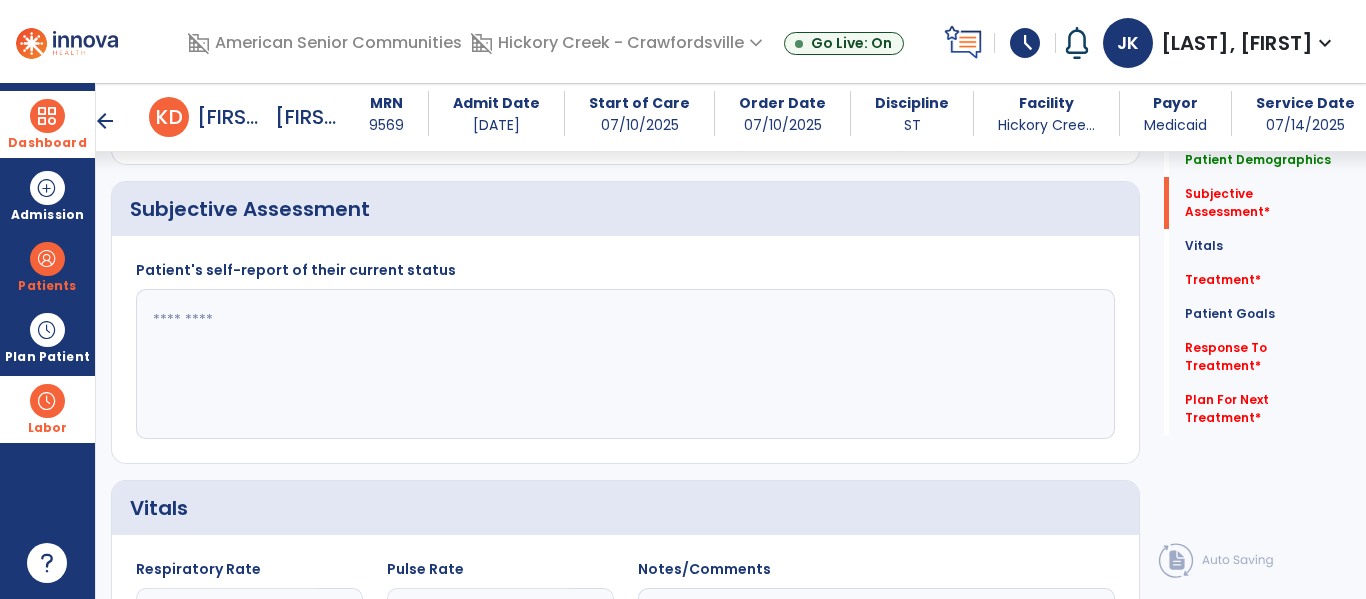 click 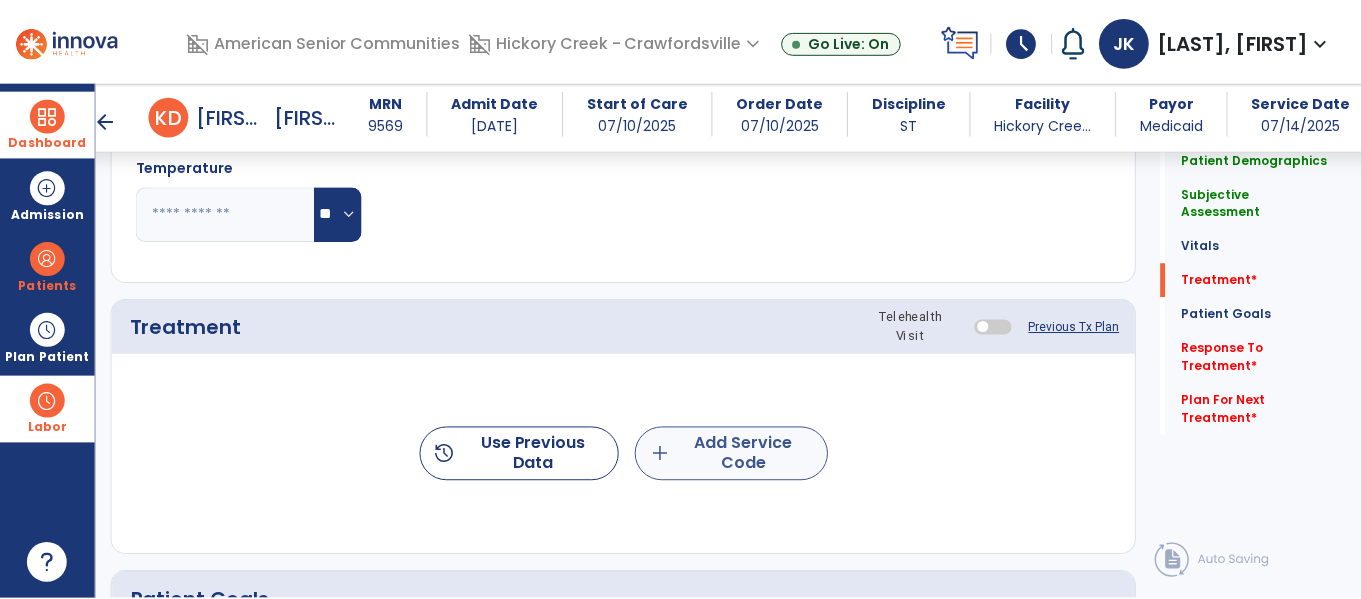 scroll, scrollTop: 1113, scrollLeft: 0, axis: vertical 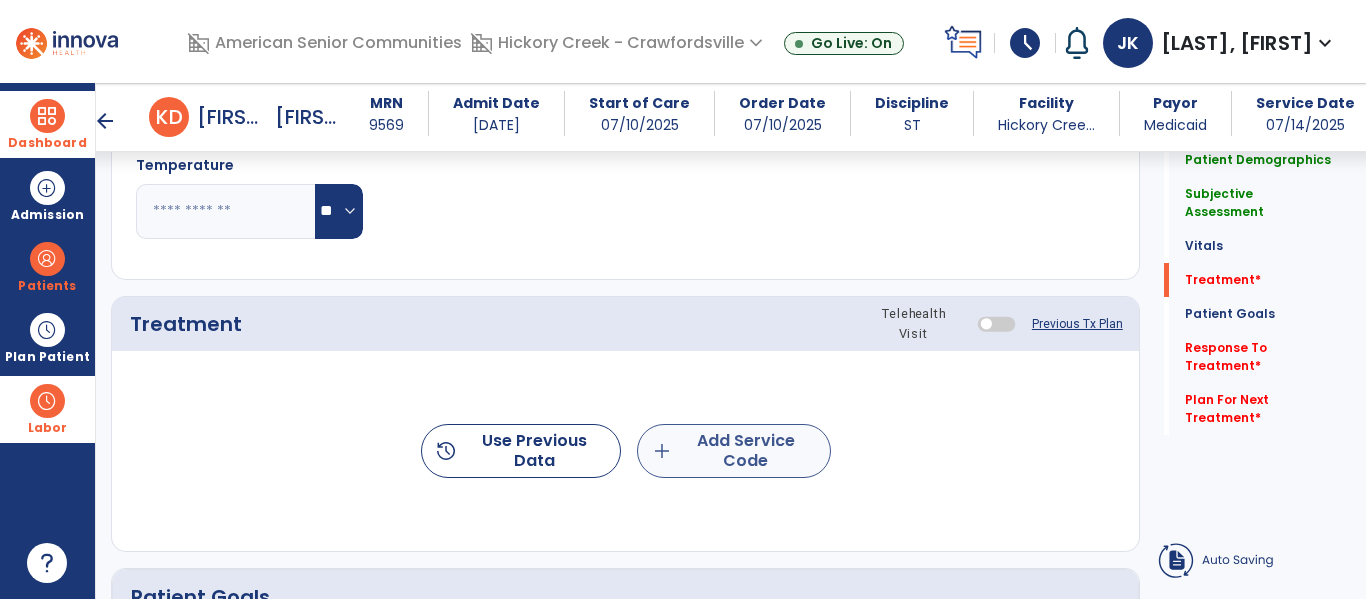 type on "**********" 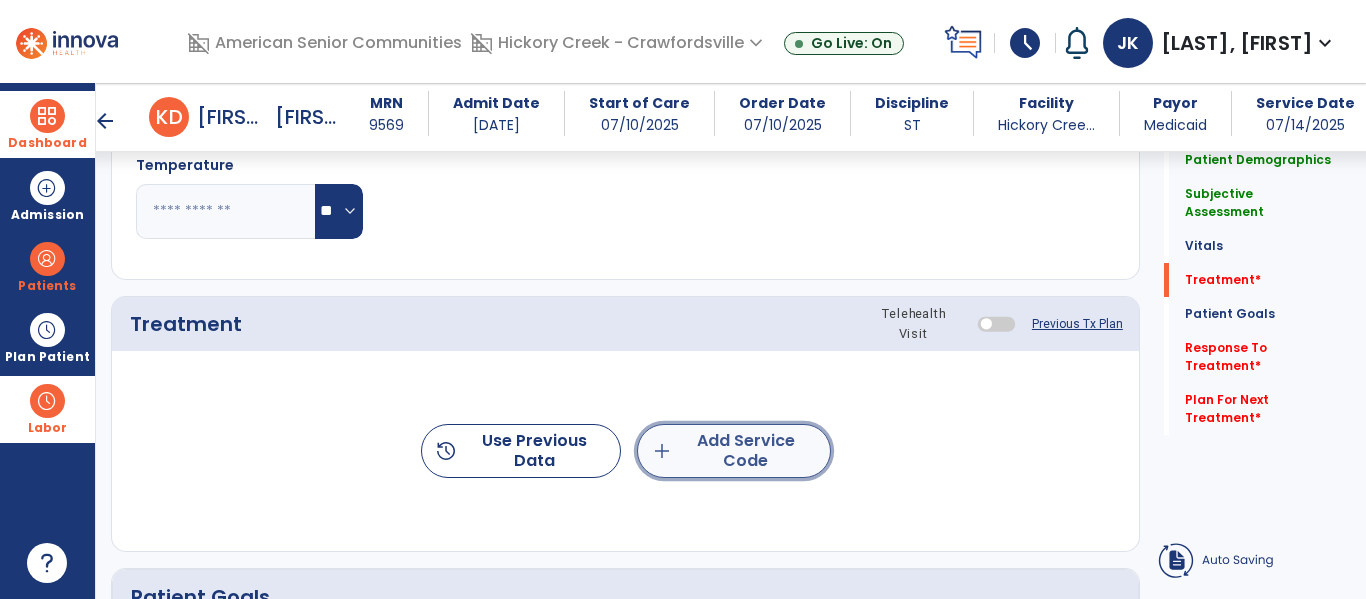 click on "add  Add Service Code" 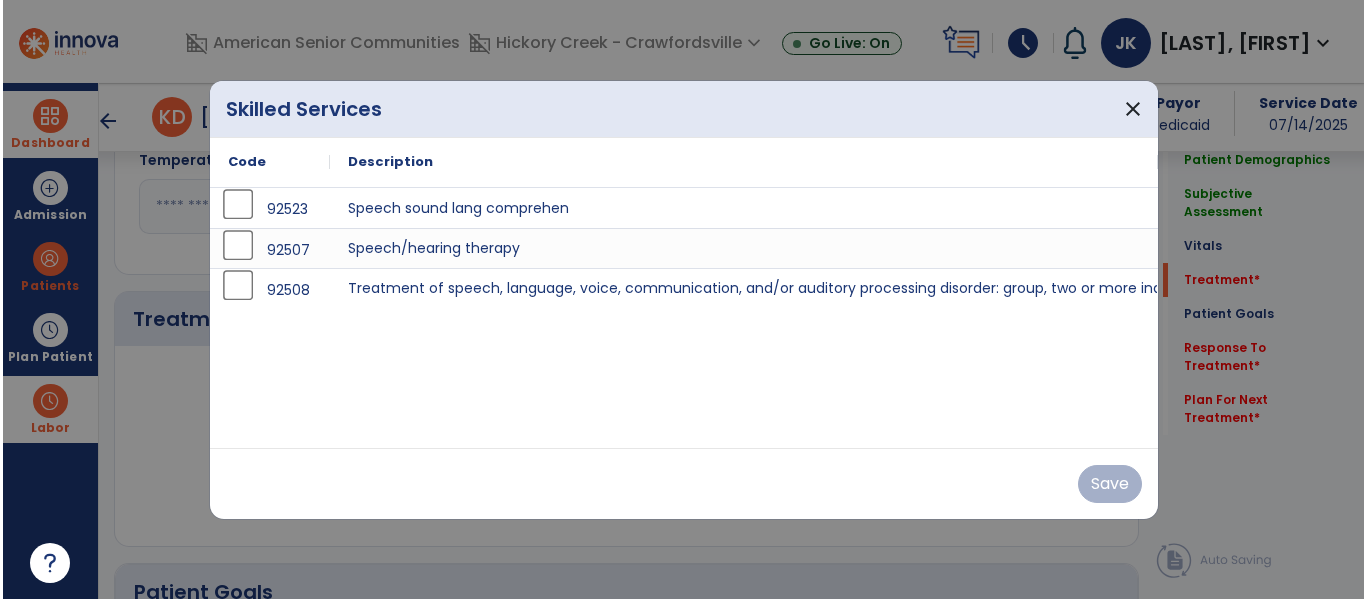 scroll, scrollTop: 1113, scrollLeft: 0, axis: vertical 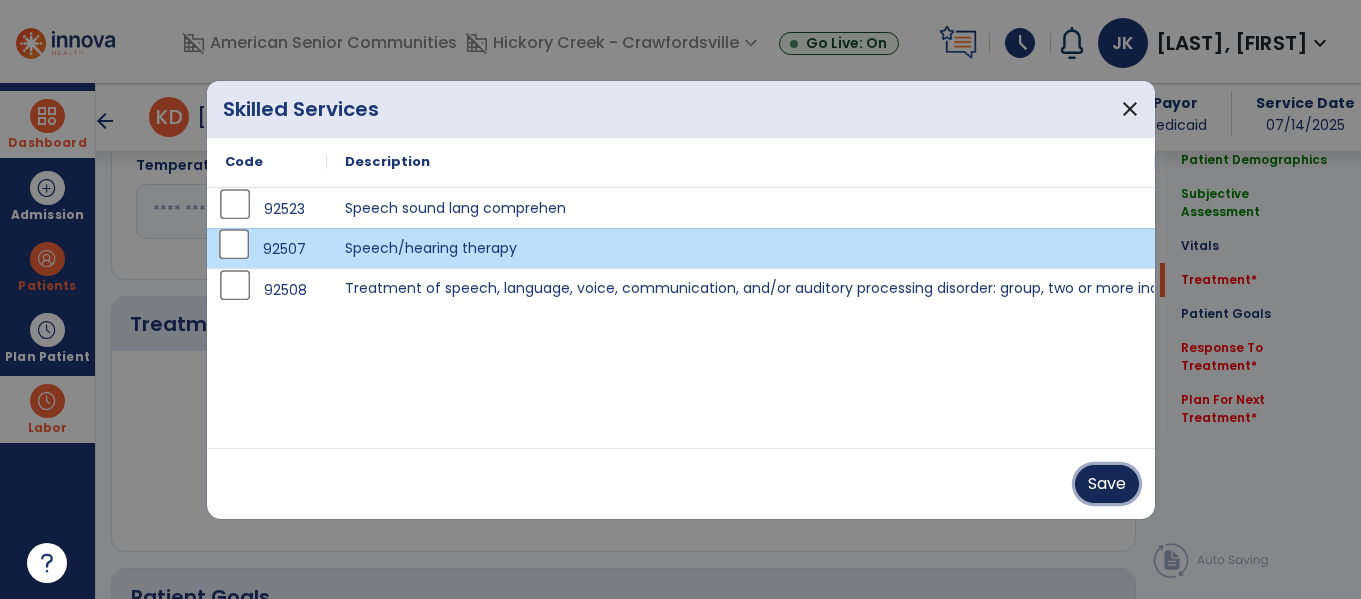 click on "Save" at bounding box center (1107, 484) 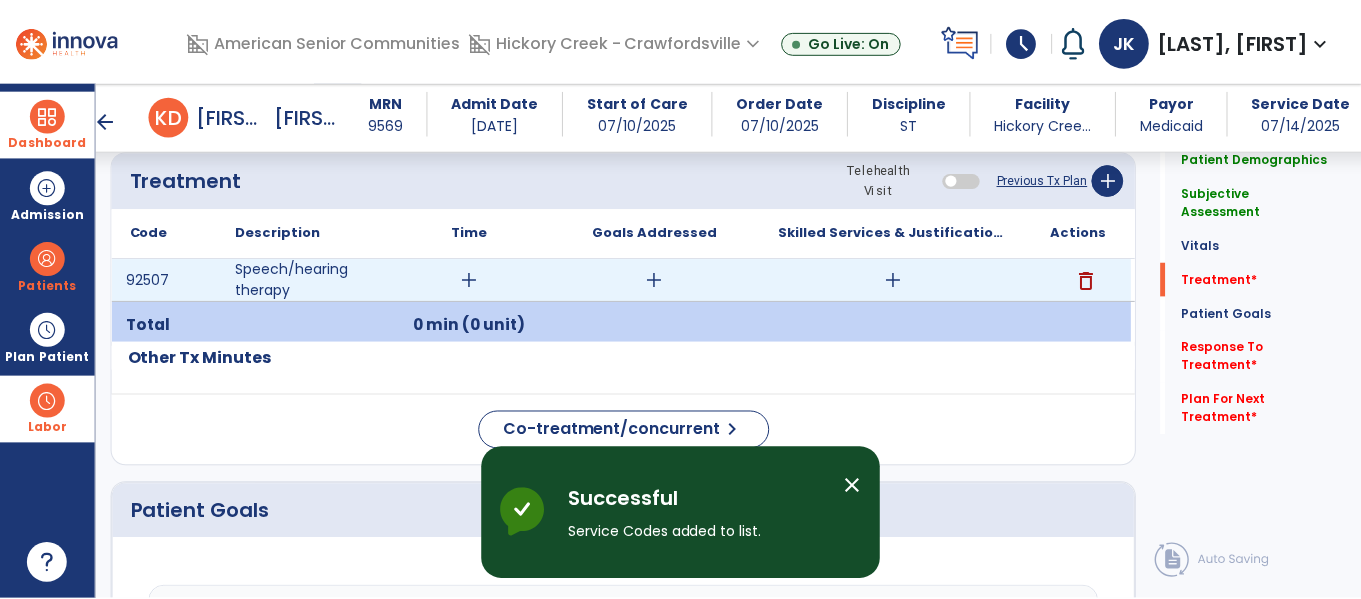 scroll, scrollTop: 1268, scrollLeft: 0, axis: vertical 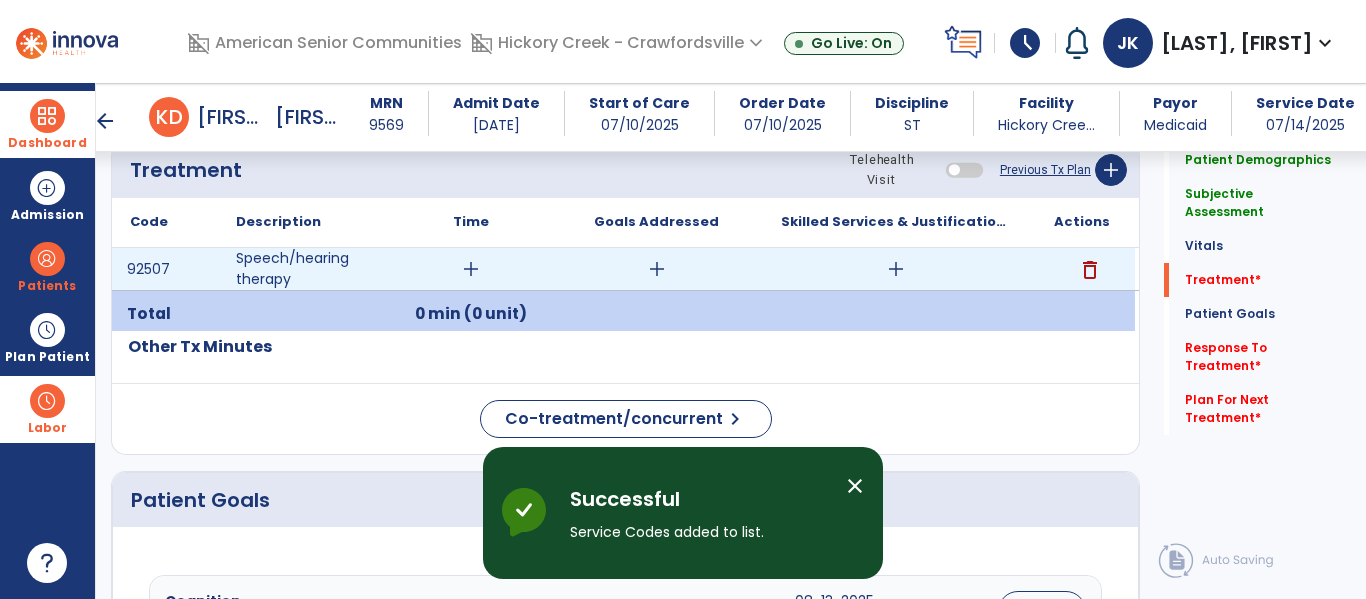 click on "add" at bounding box center (471, 269) 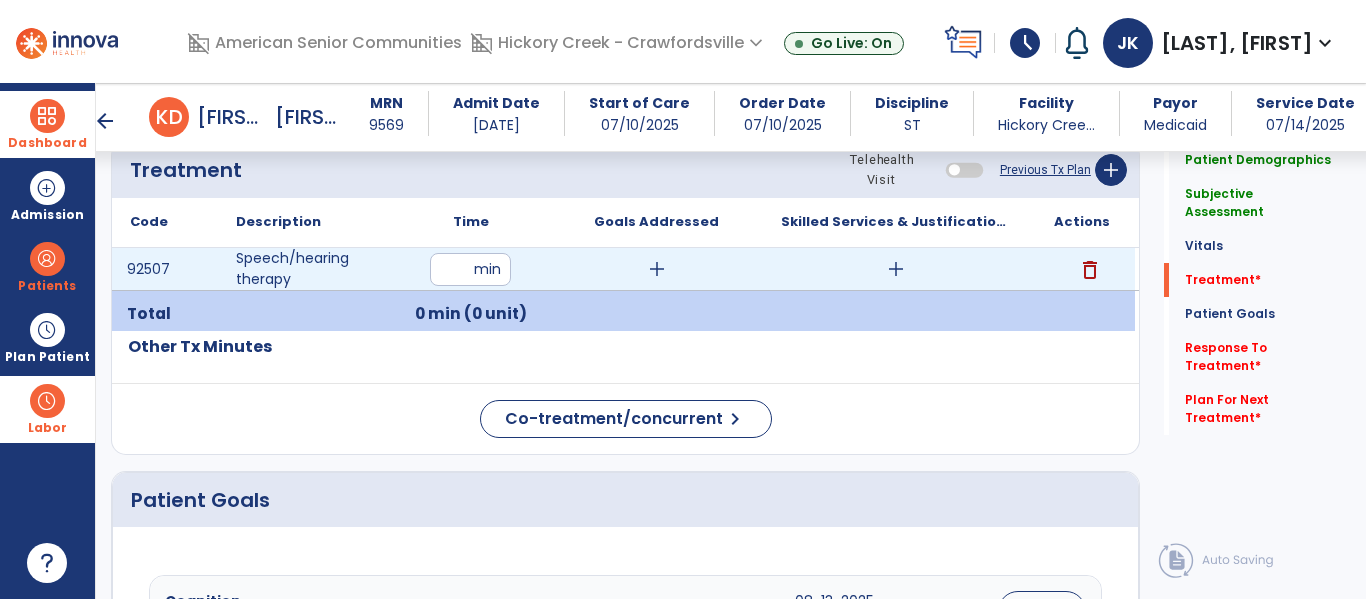 type on "*" 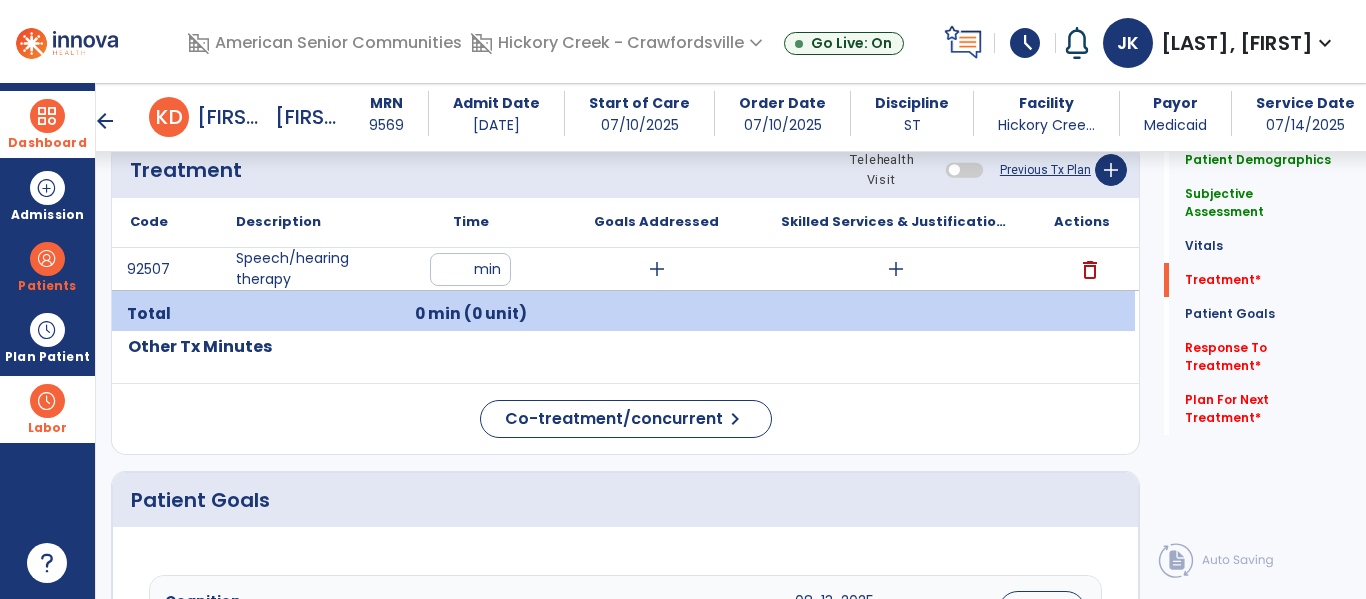 type on "**" 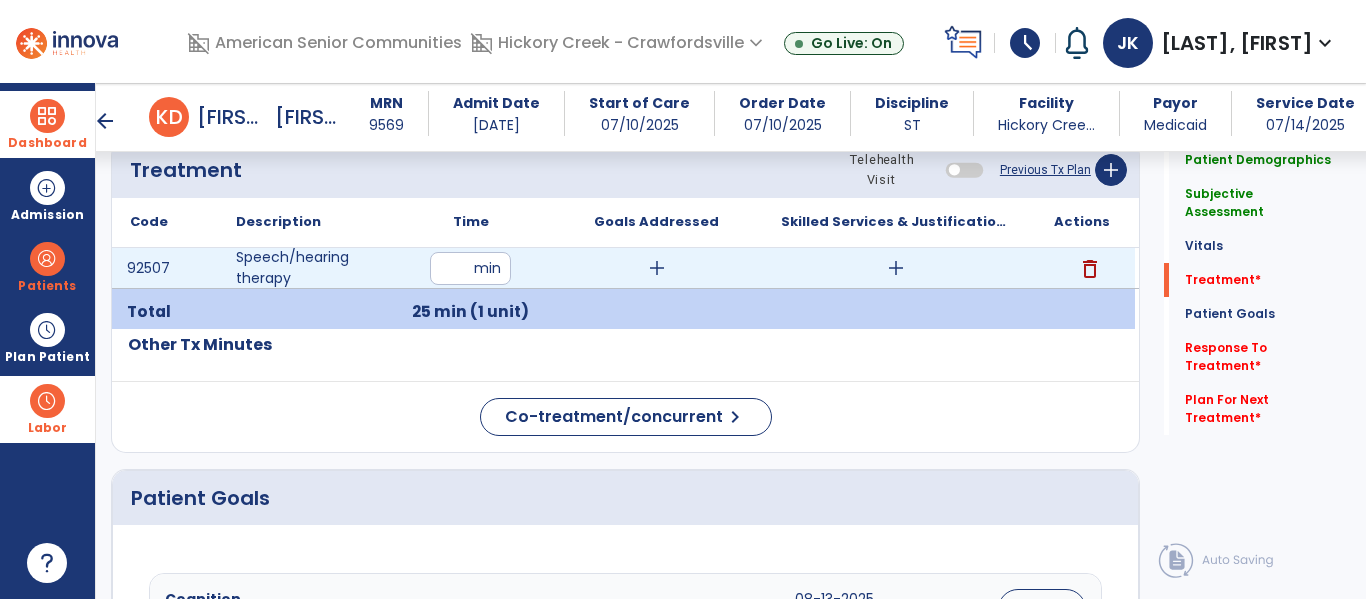 click on "add" at bounding box center [657, 268] 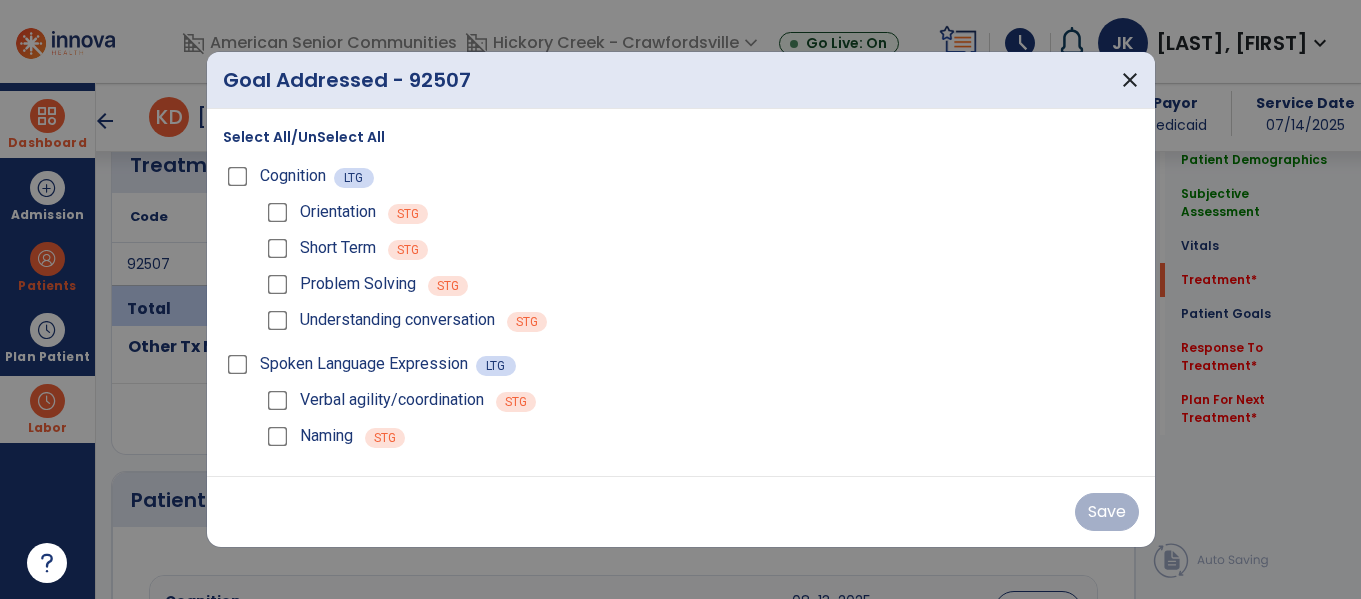 scroll, scrollTop: 1268, scrollLeft: 0, axis: vertical 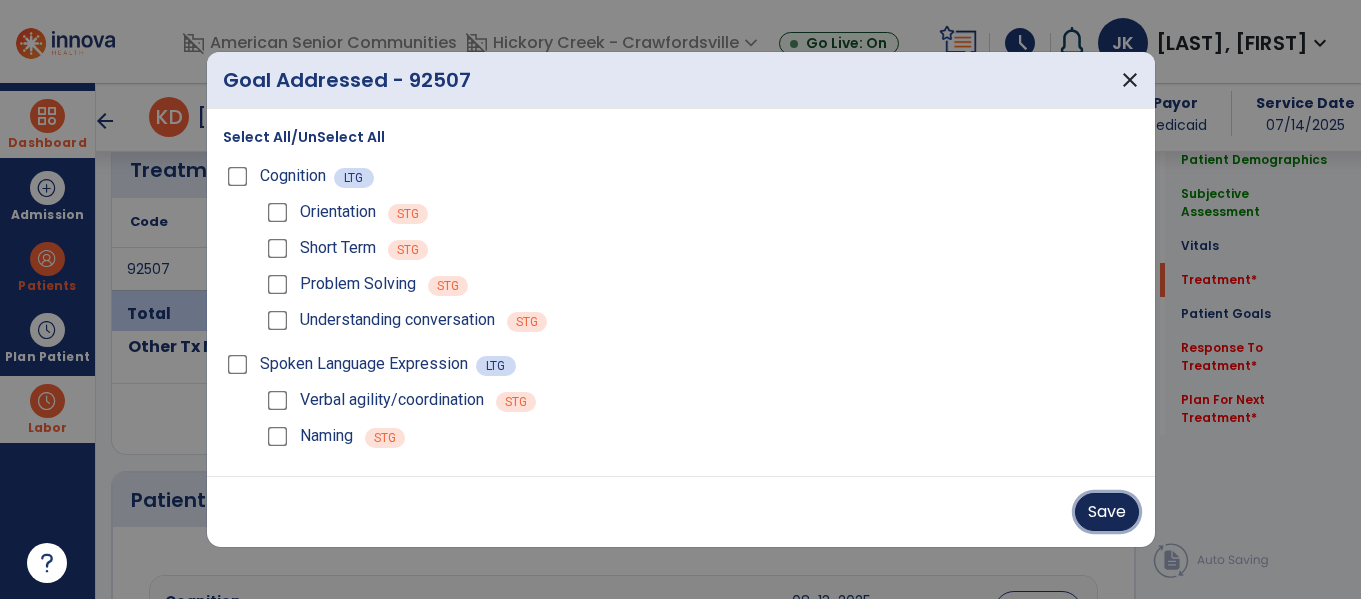 click on "Save" at bounding box center (1107, 512) 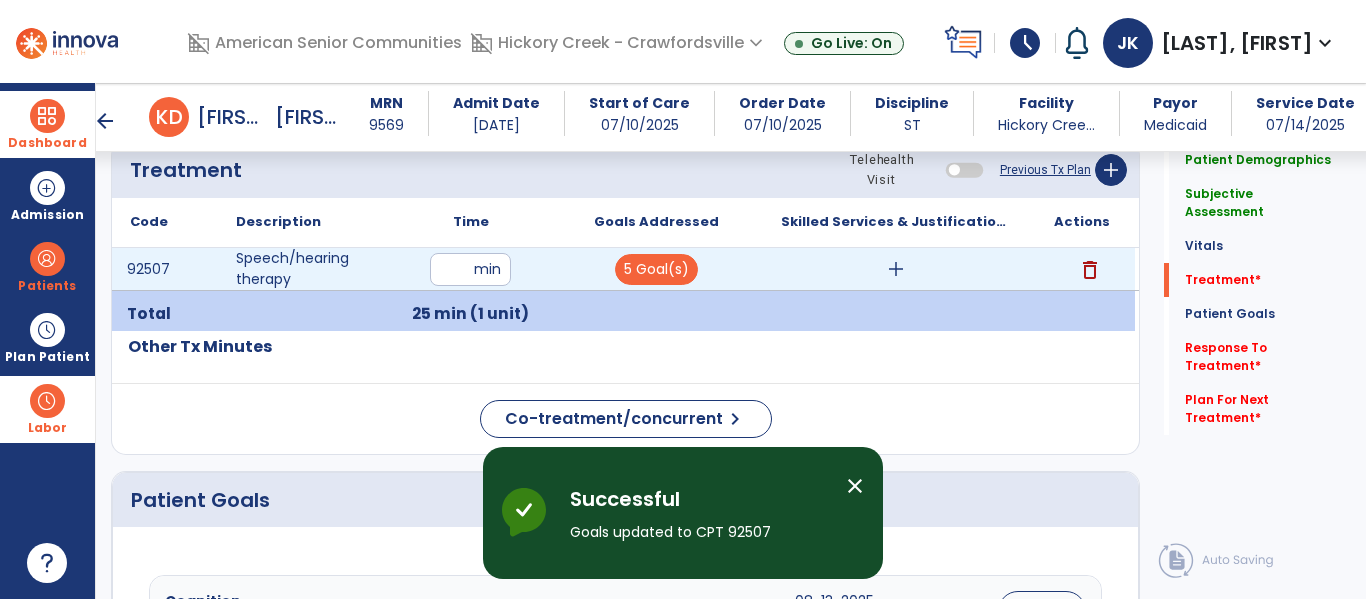 click on "add" at bounding box center [896, 269] 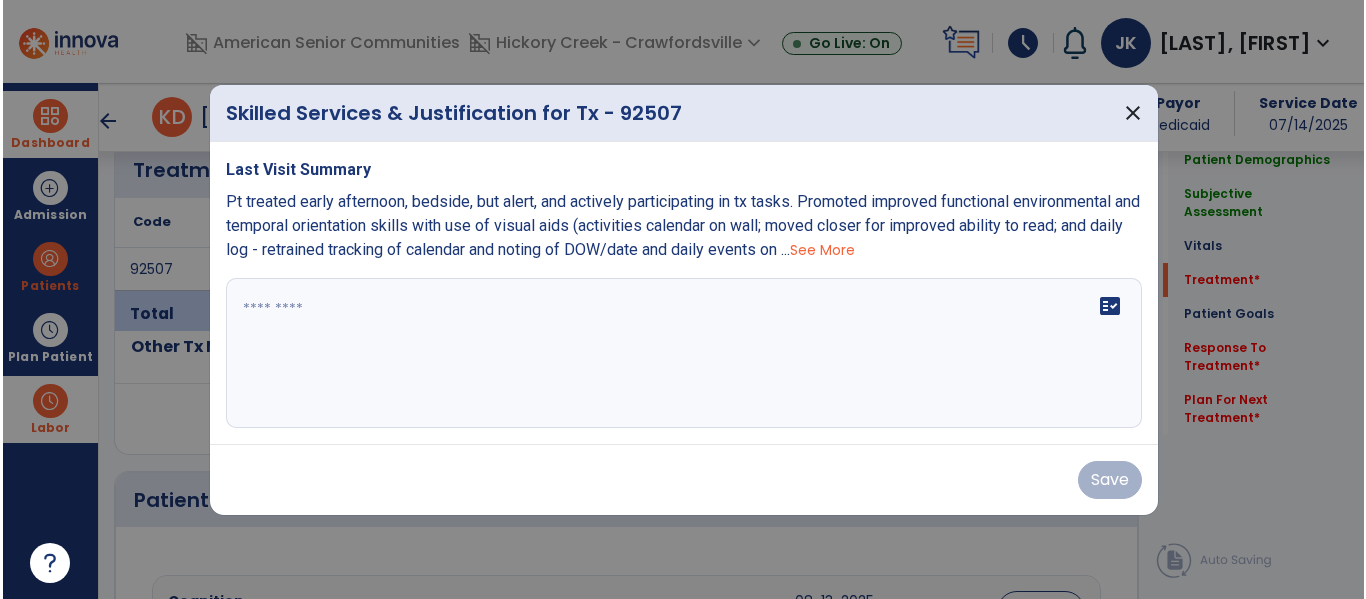 scroll, scrollTop: 1268, scrollLeft: 0, axis: vertical 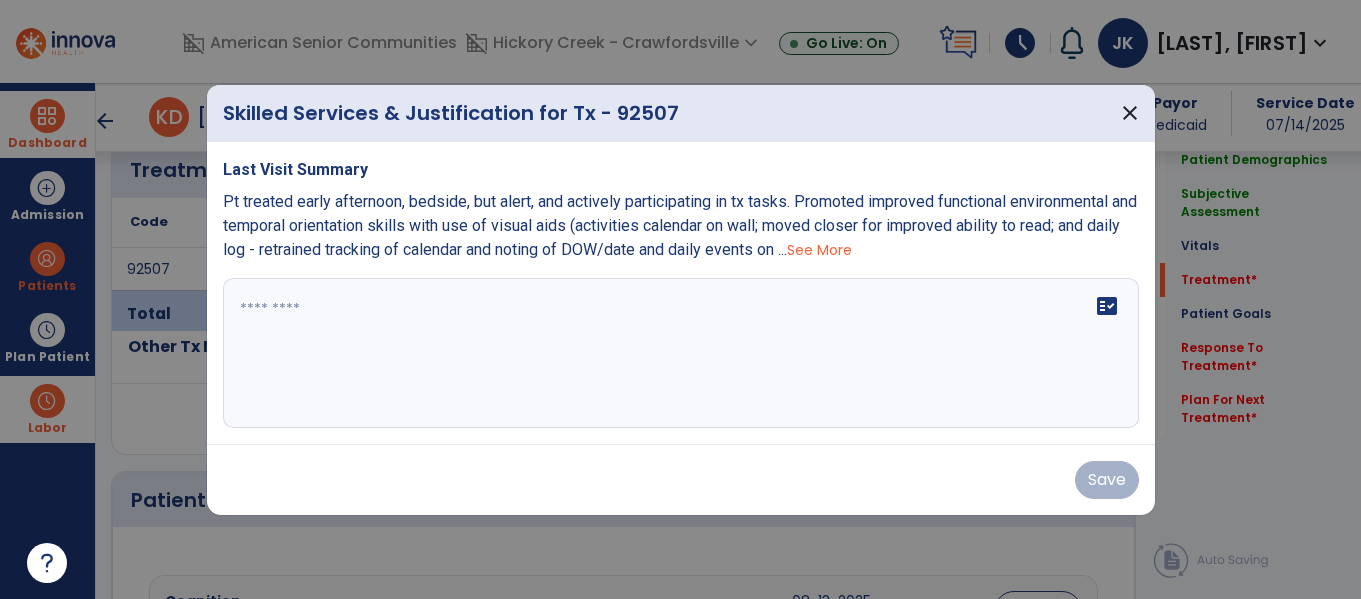 click at bounding box center (681, 353) 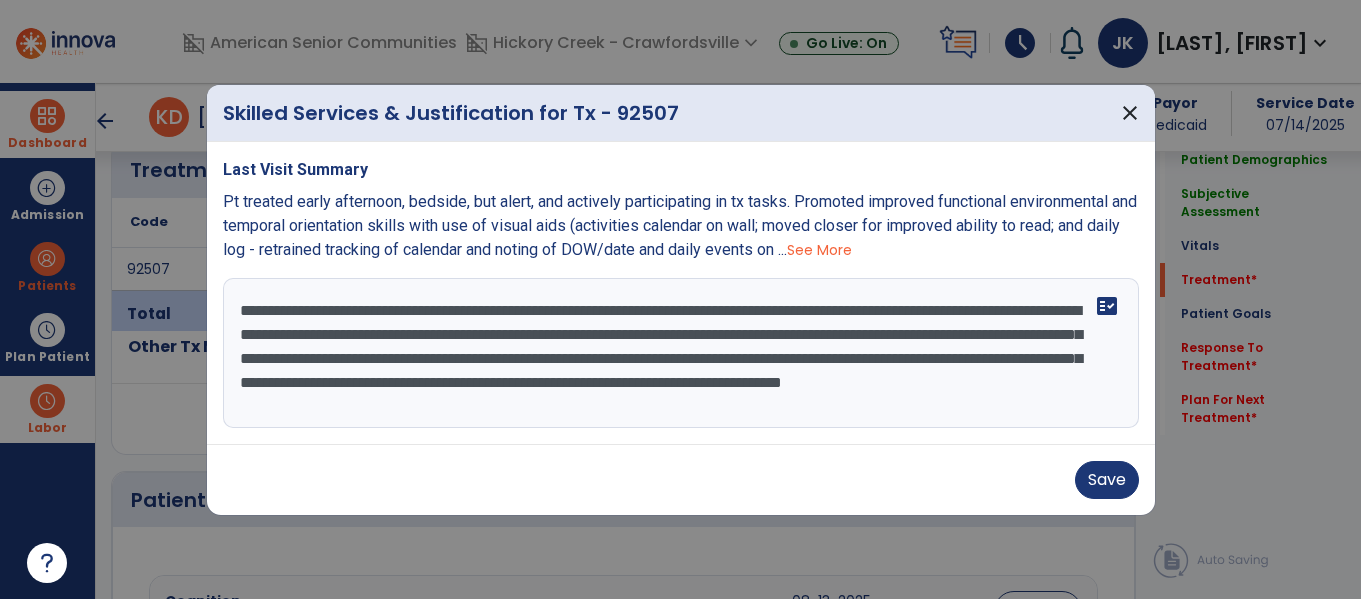 click on "**********" at bounding box center [681, 353] 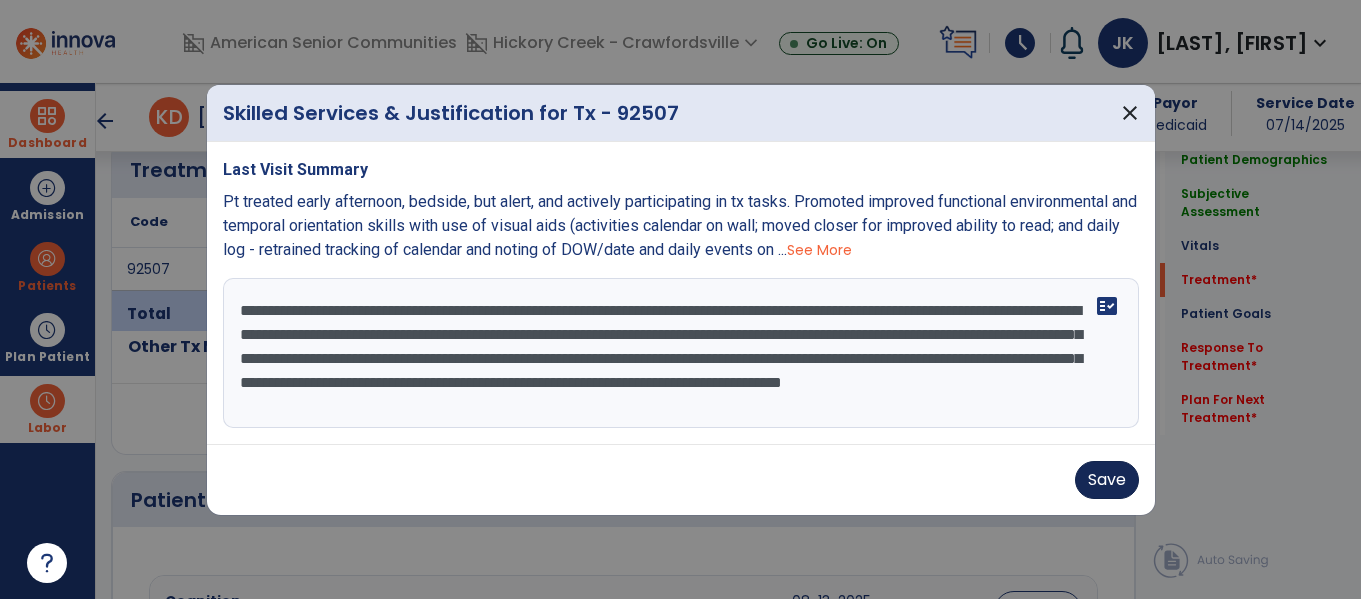 type on "**********" 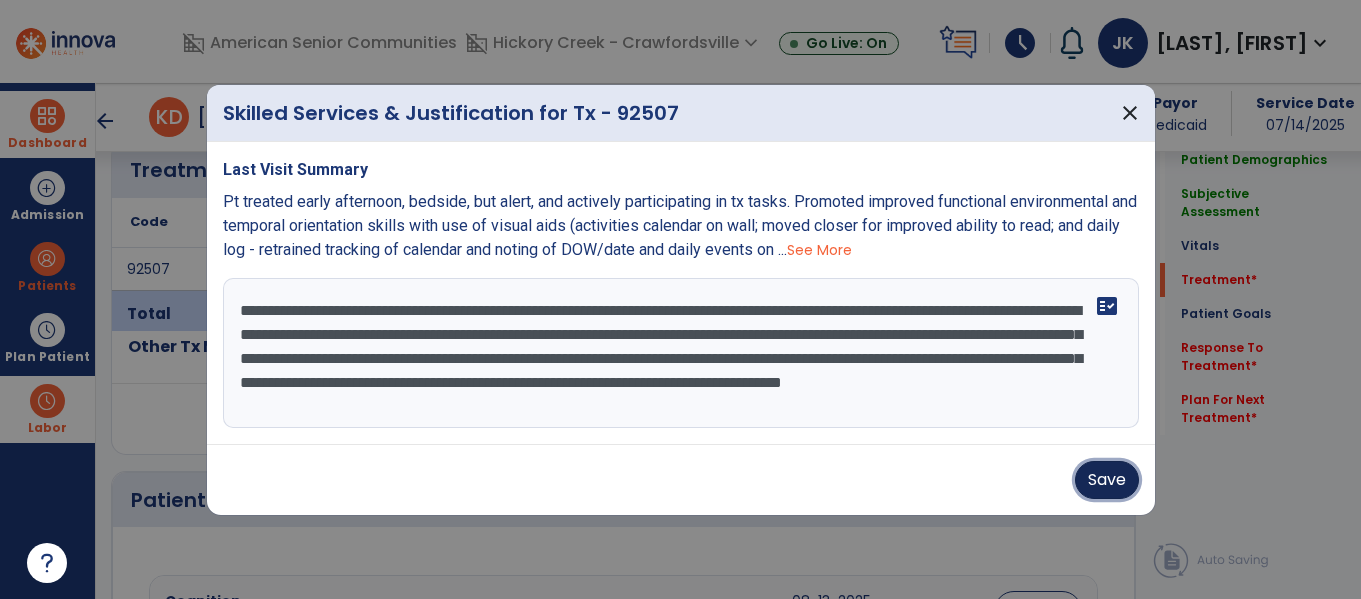 click on "Save" at bounding box center (1107, 480) 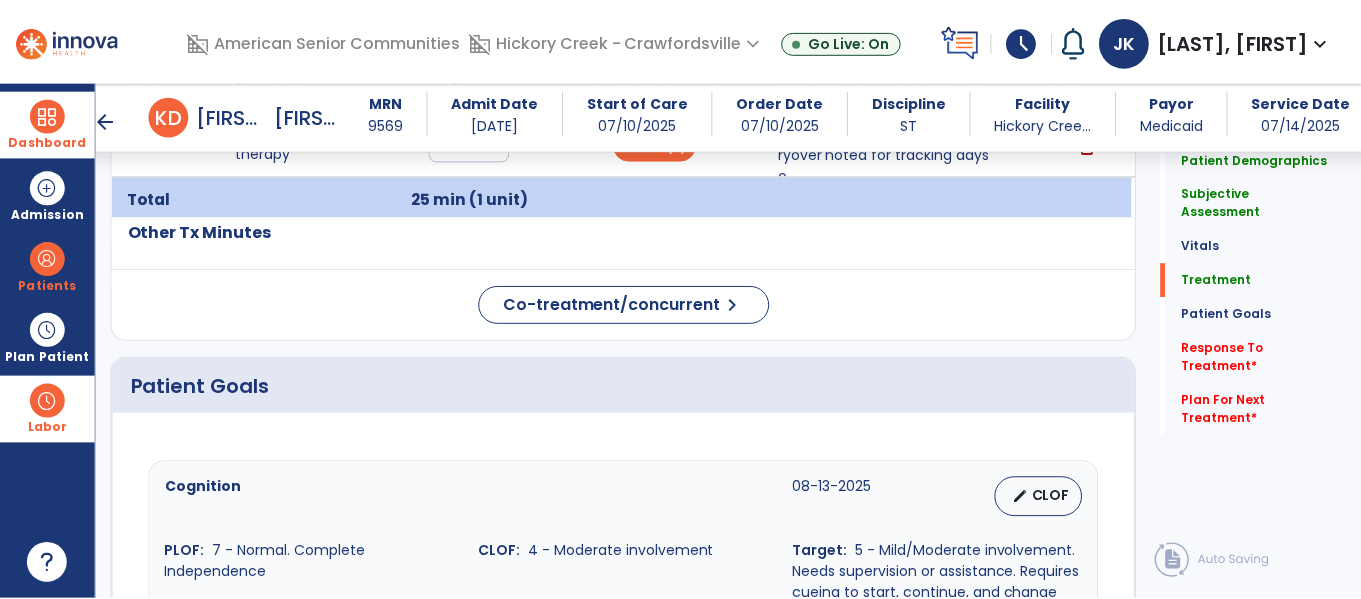 scroll, scrollTop: 1119, scrollLeft: 0, axis: vertical 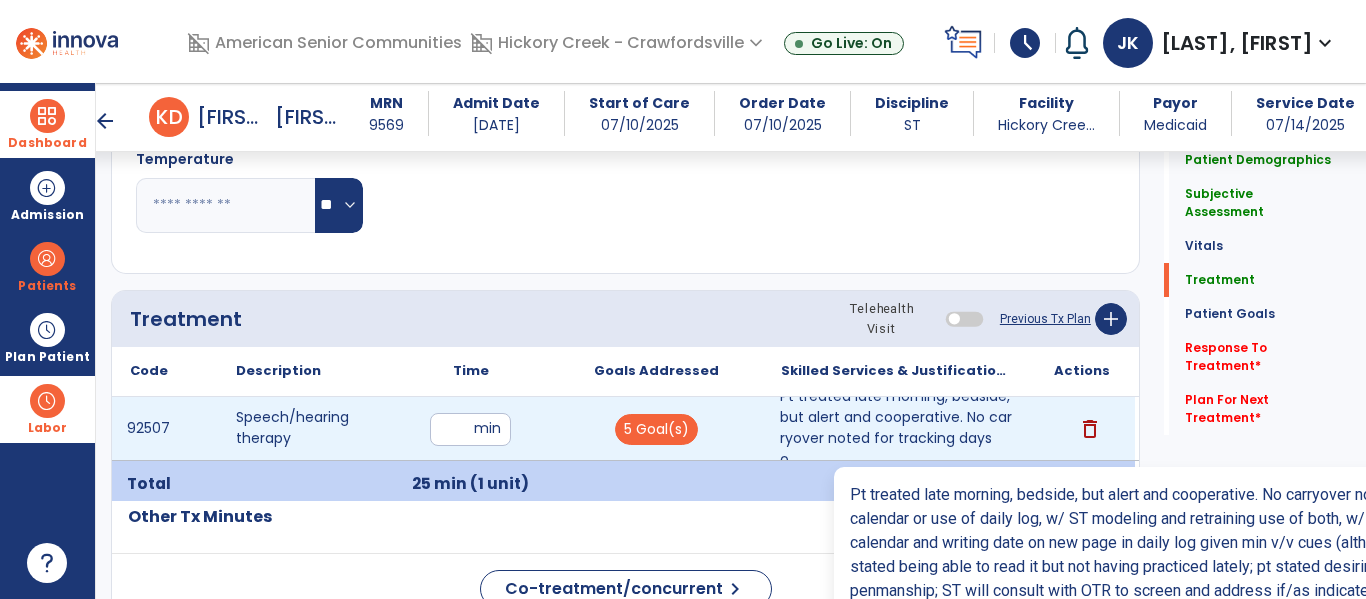 click on "Pt treated late morning, bedside, but alert and cooperative.  No carryover noted for tracking days o..." at bounding box center (896, 428) 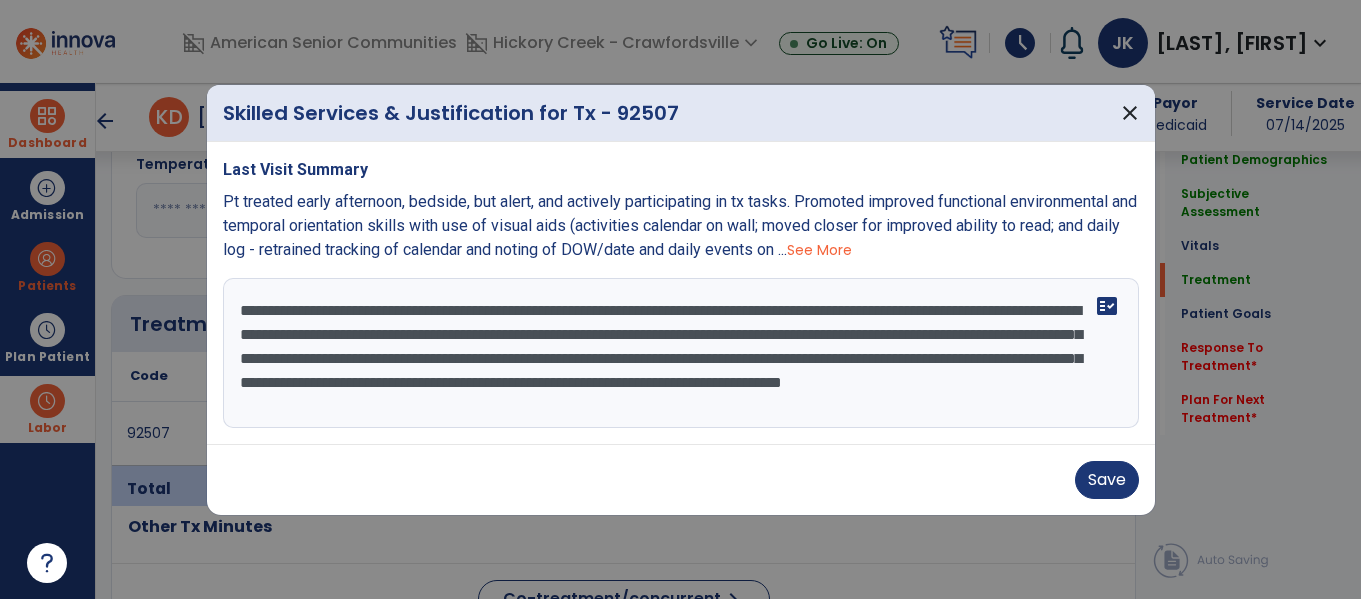scroll, scrollTop: 1119, scrollLeft: 0, axis: vertical 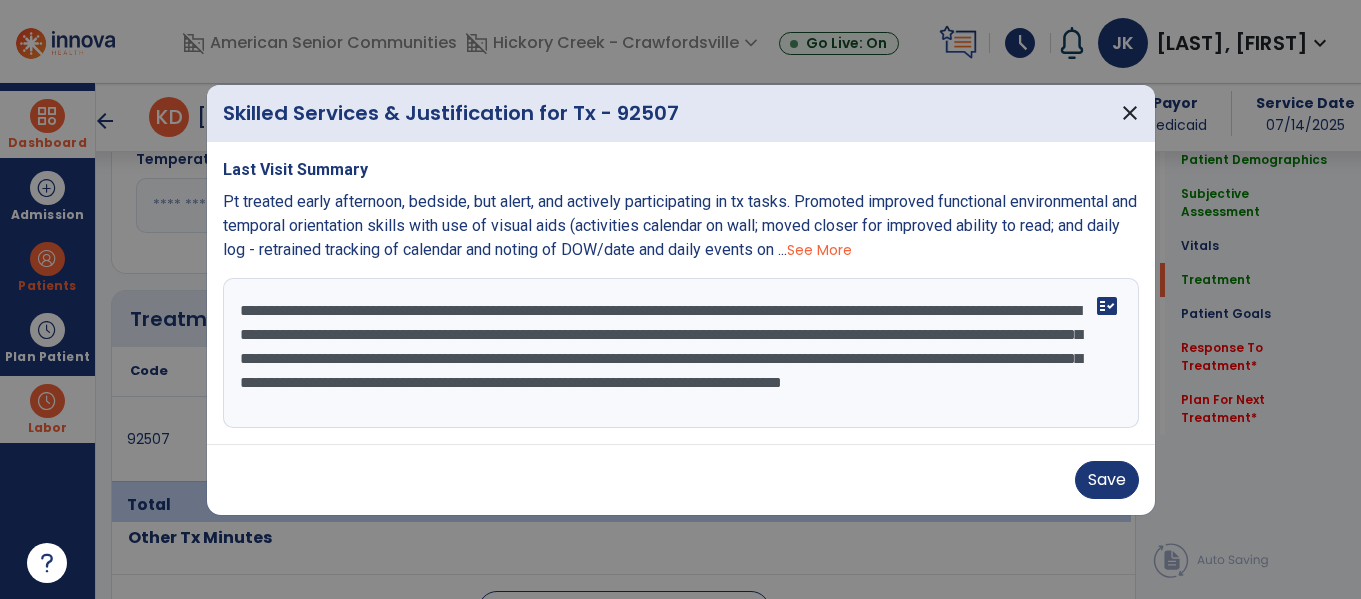 click on "**********" at bounding box center (681, 353) 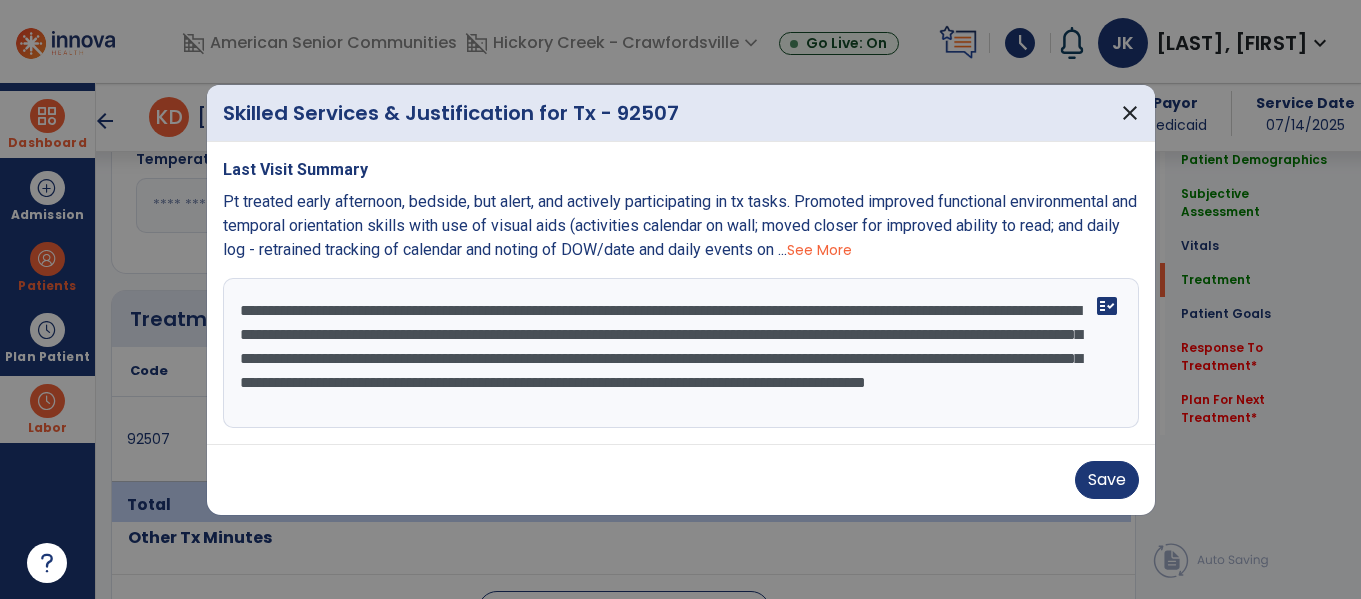 scroll, scrollTop: 16, scrollLeft: 0, axis: vertical 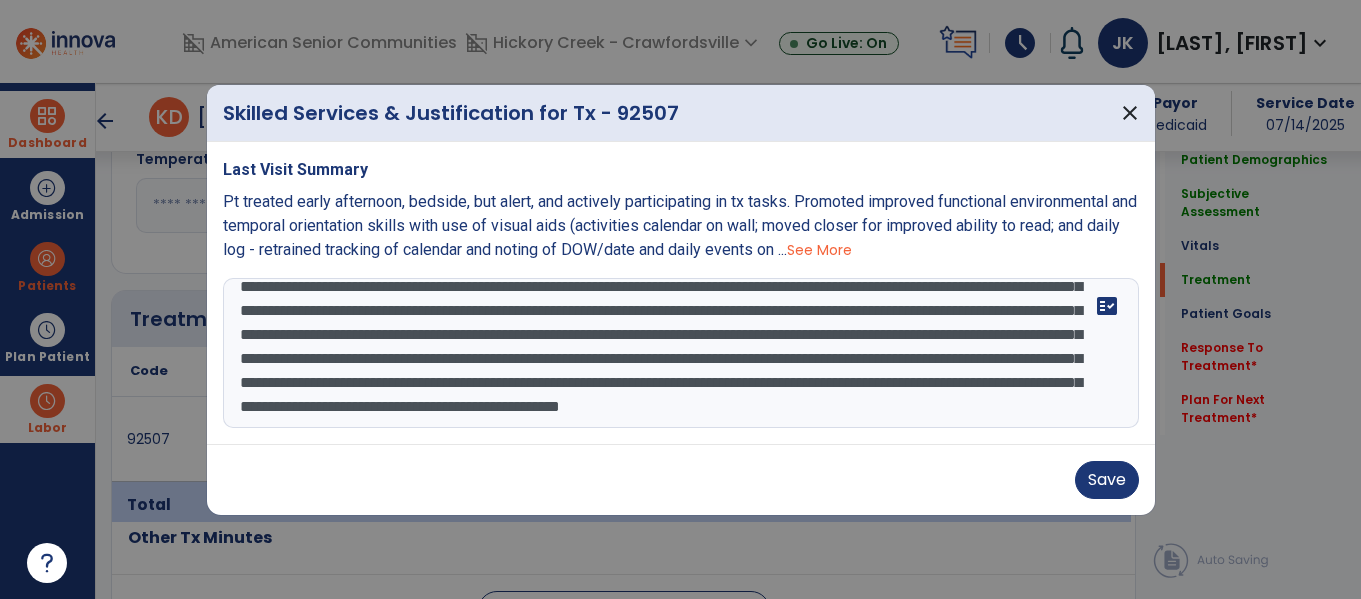 type on "**********" 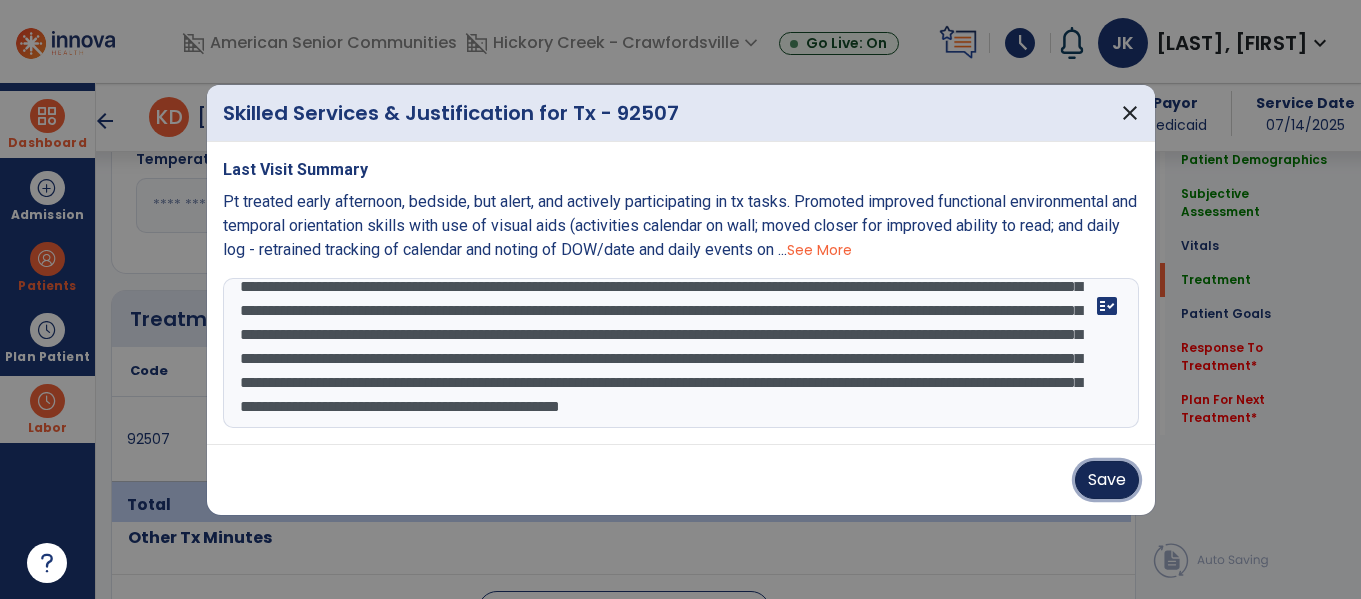 click on "Save" at bounding box center [1107, 480] 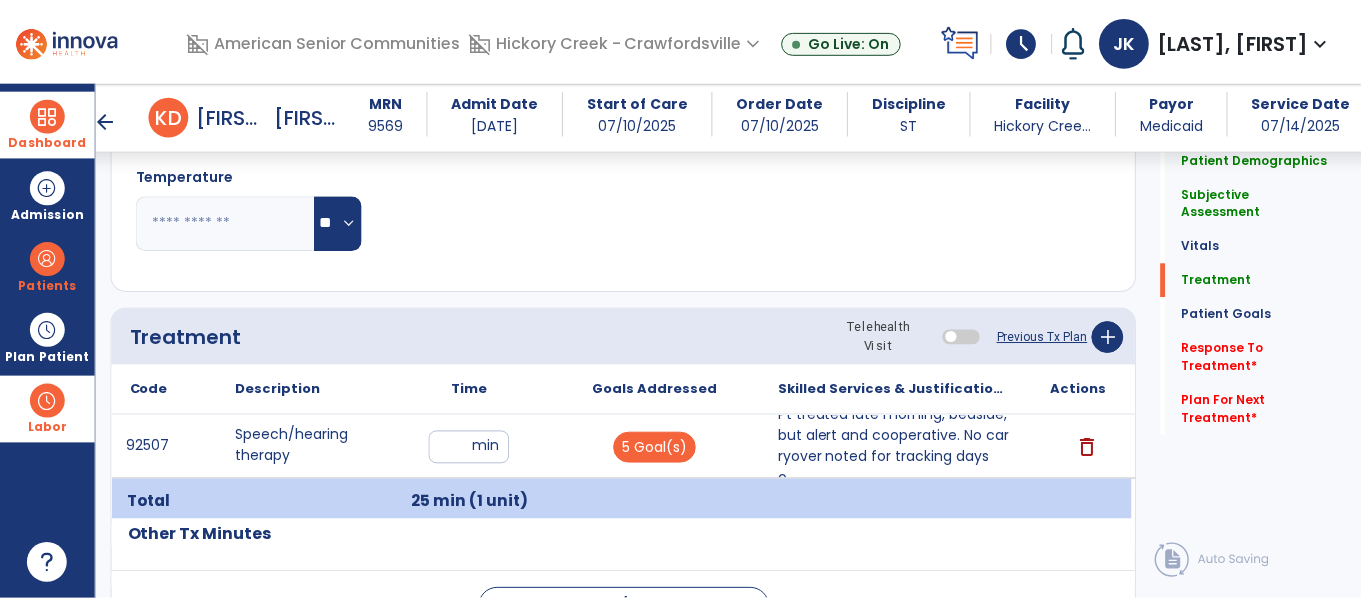 scroll, scrollTop: 1100, scrollLeft: 0, axis: vertical 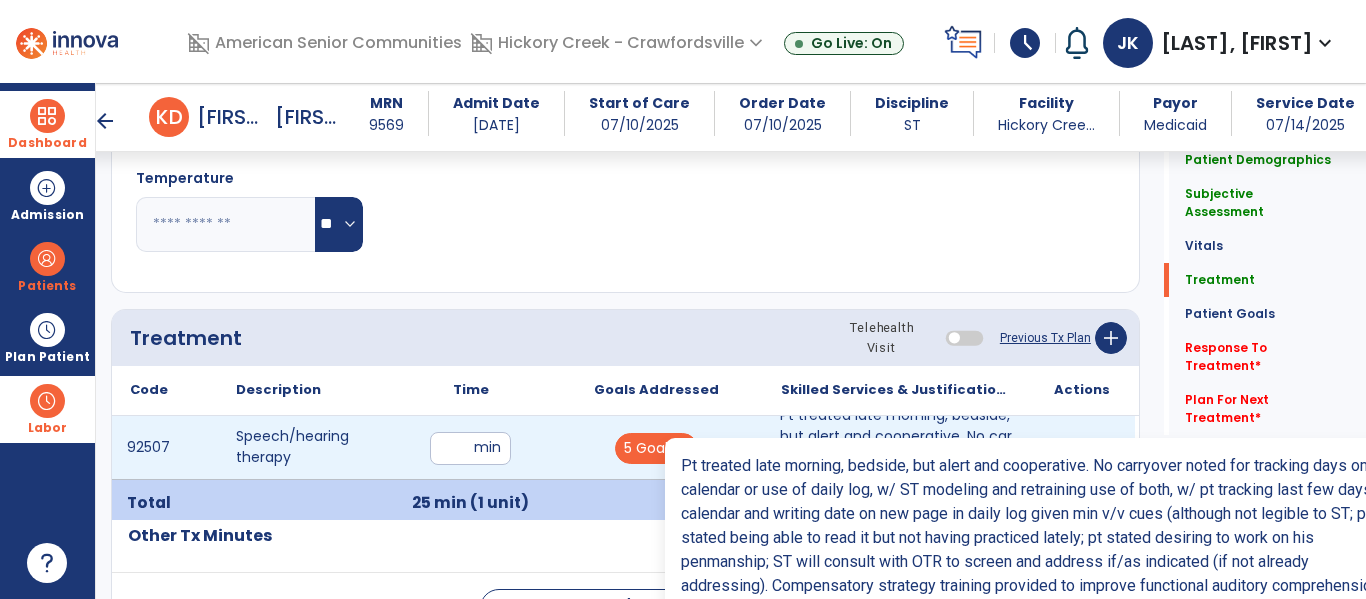click on "Pt treated late morning, bedside, but alert and cooperative.  No carryover noted for tracking days o..." at bounding box center (896, 447) 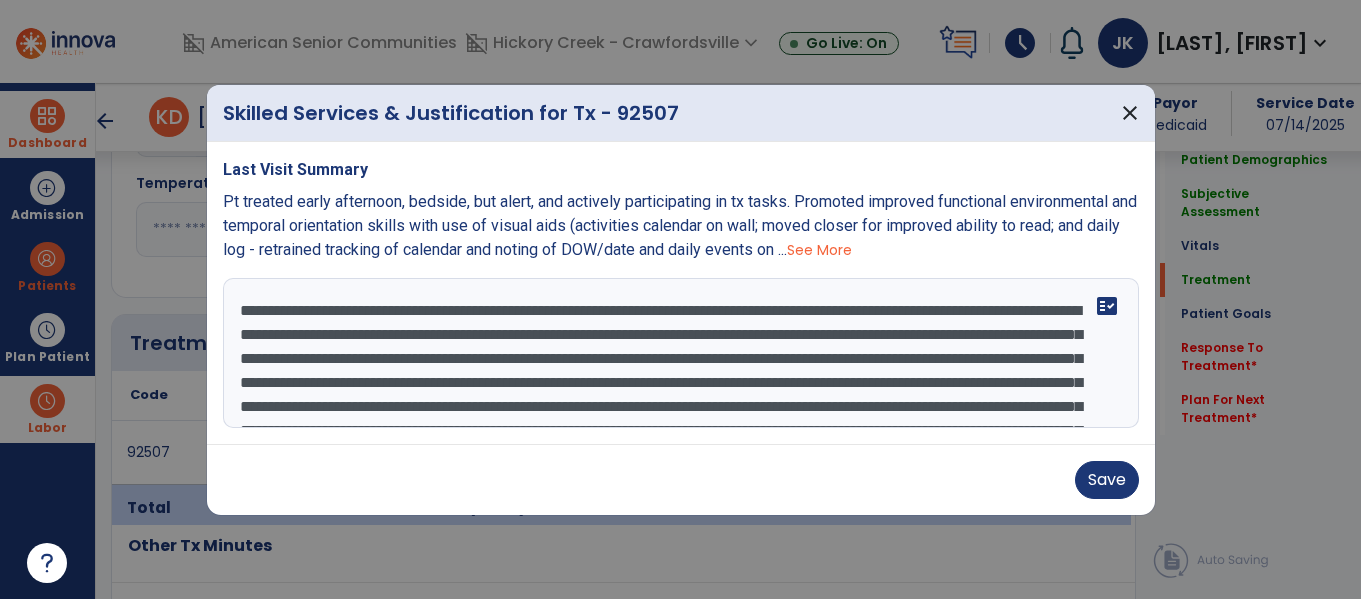 scroll, scrollTop: 1100, scrollLeft: 0, axis: vertical 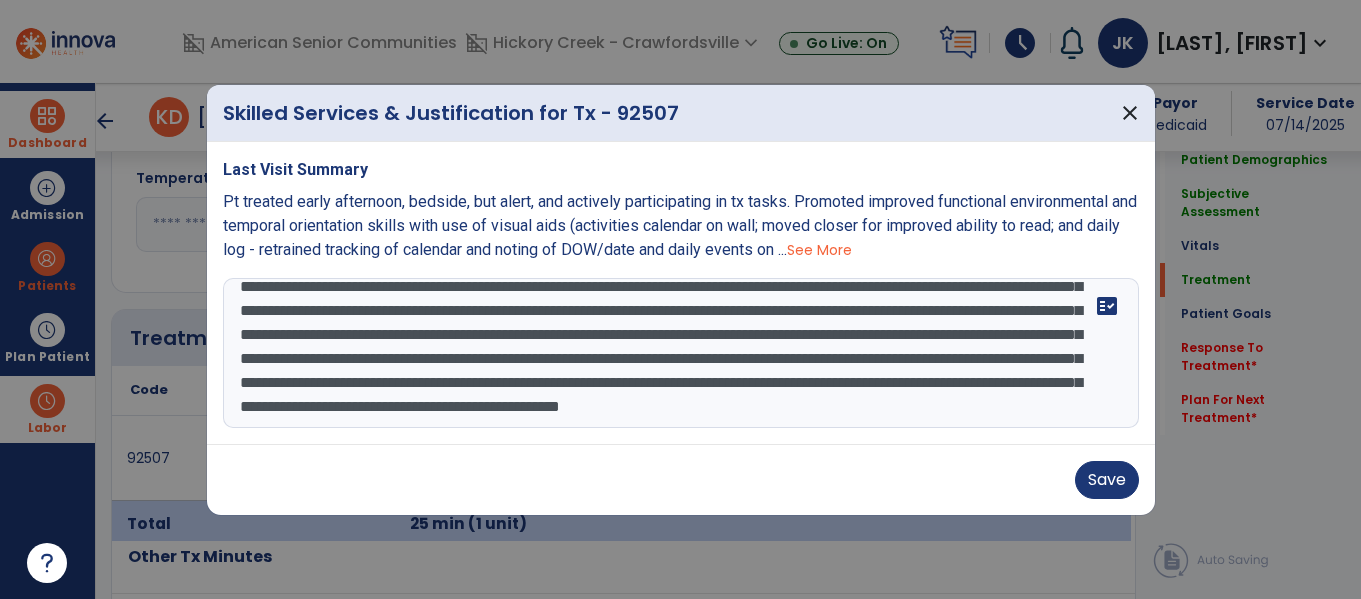 click on "See More" at bounding box center (819, 250) 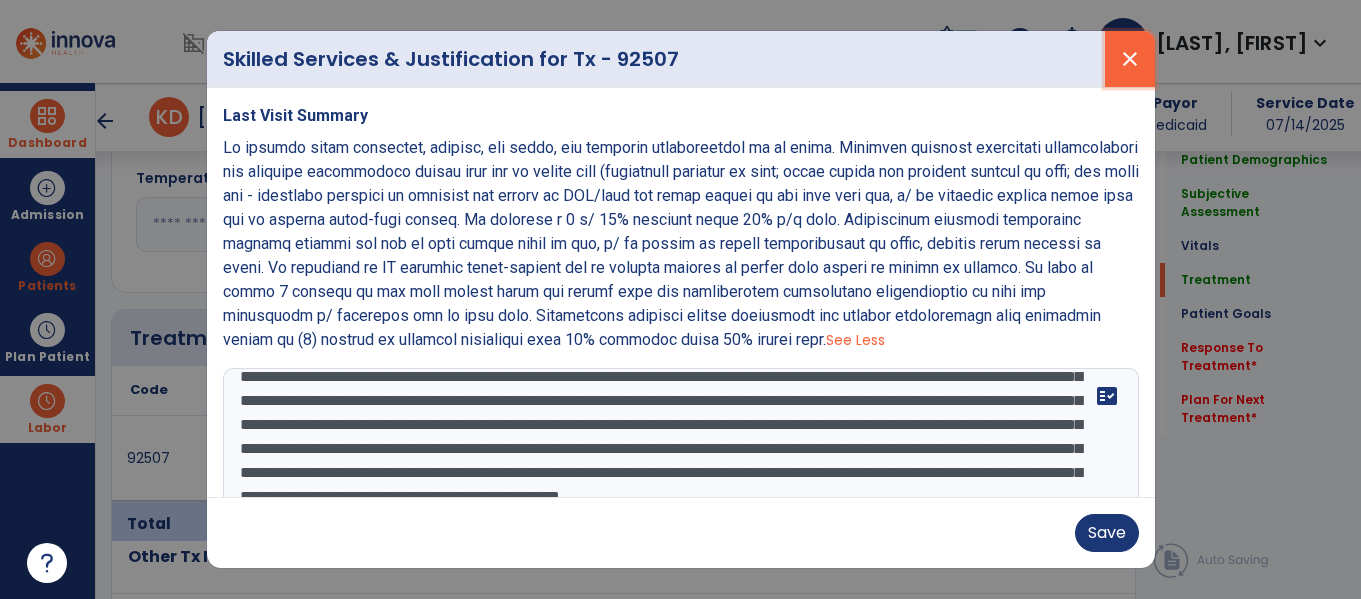 click on "close" at bounding box center (1130, 59) 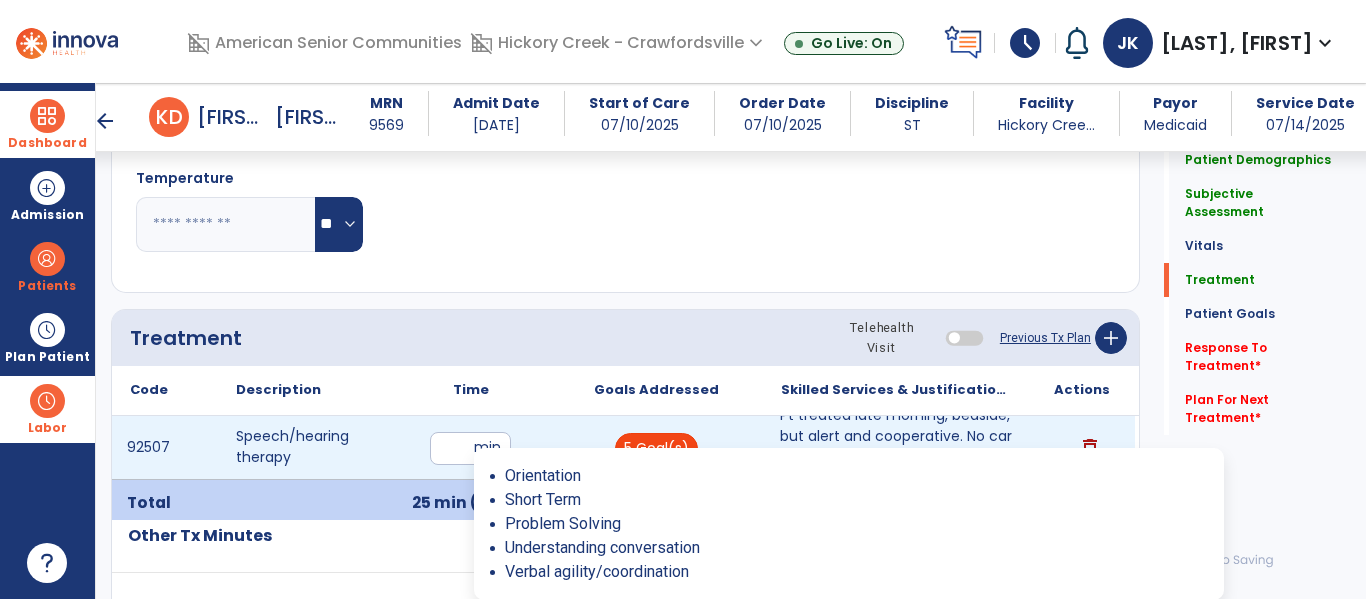 click on "5 Goal(s)" at bounding box center [656, 447] 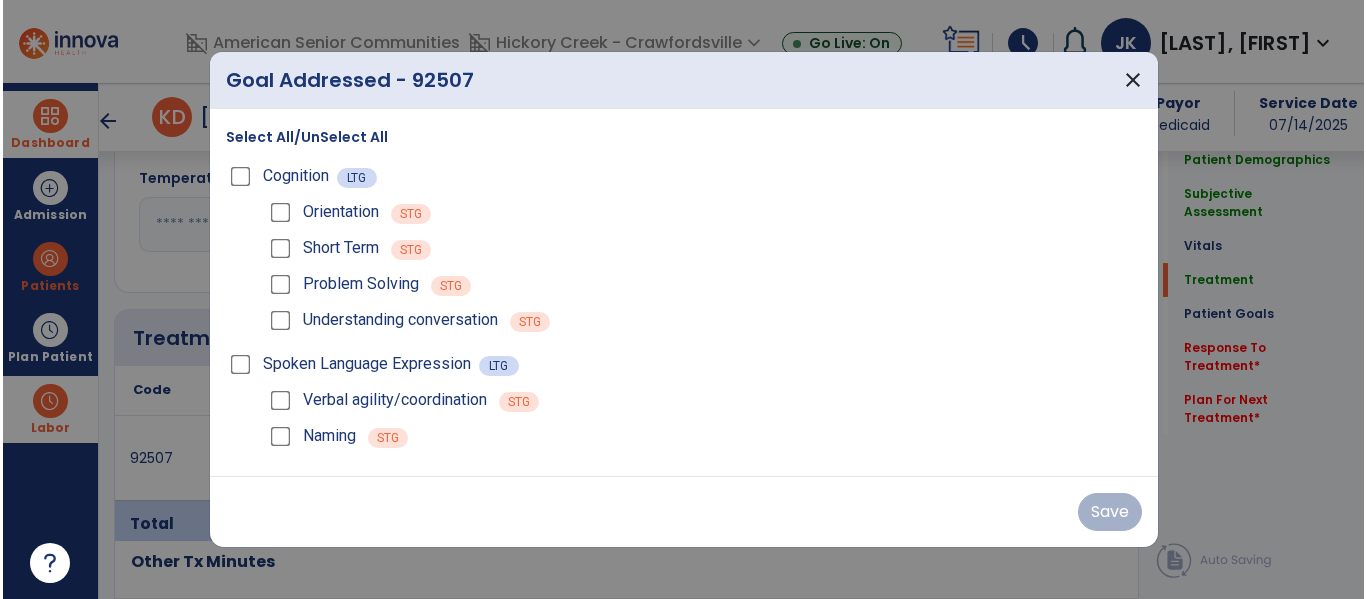 scroll, scrollTop: 1100, scrollLeft: 0, axis: vertical 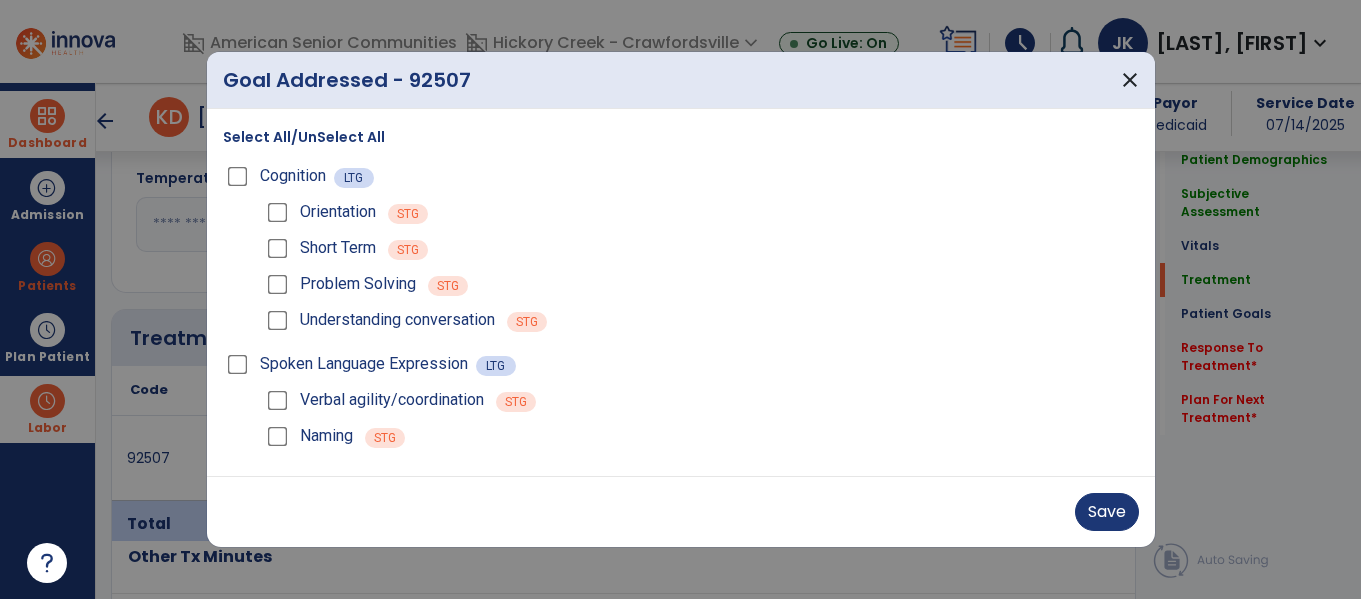 click on "Select All/UnSelect All Cognition  LTG  Orientation  STG  Short Term  STG  Problem Solving  STG  Understanding conversation  STG  Spoken Language Expression  LTG  Verbal agility/coordination  STG  Naming  STG" at bounding box center (681, 292) 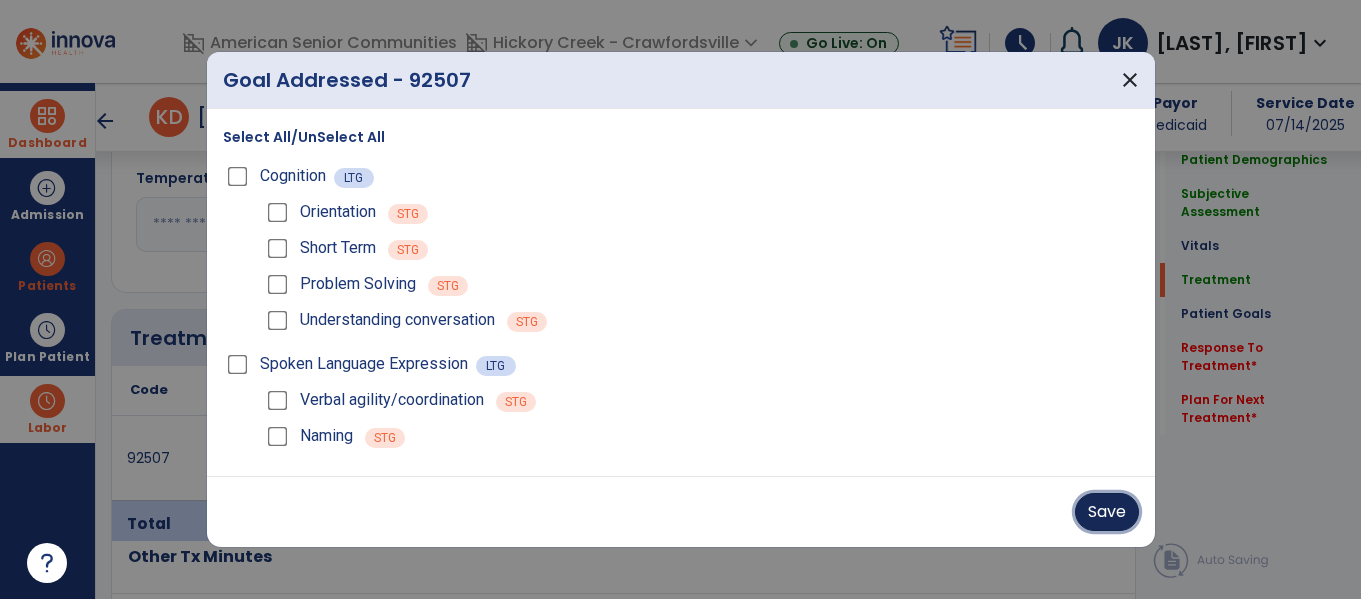click on "Save" at bounding box center [1107, 512] 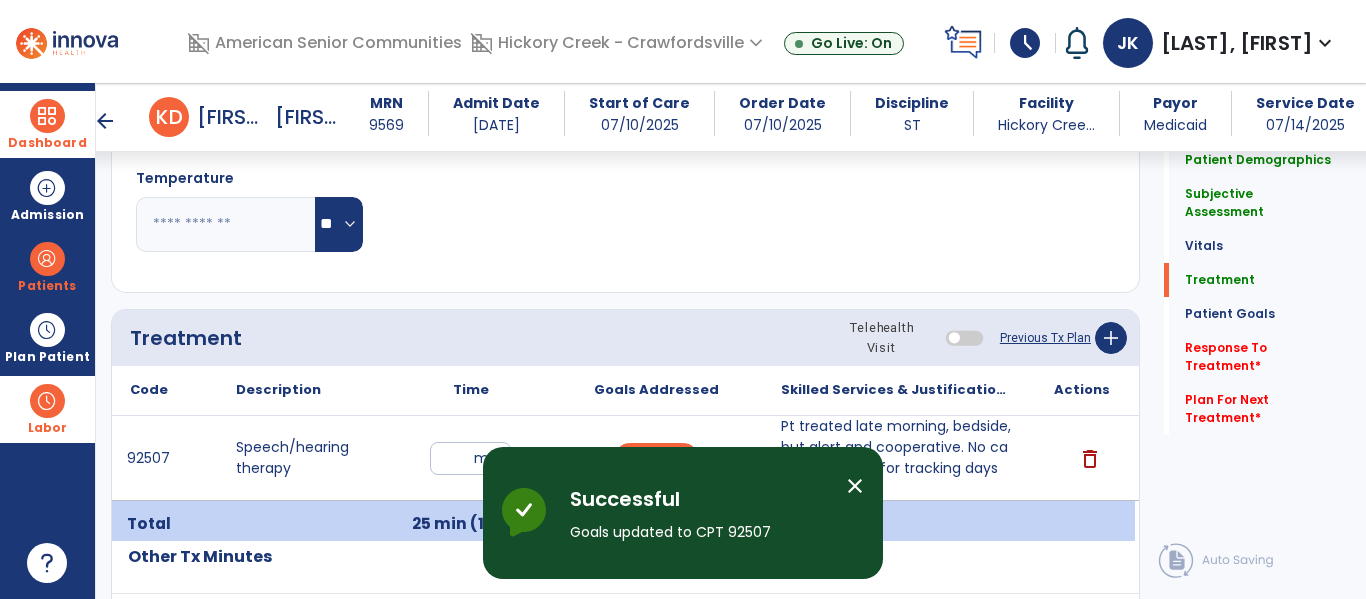 click on "close" at bounding box center (855, 486) 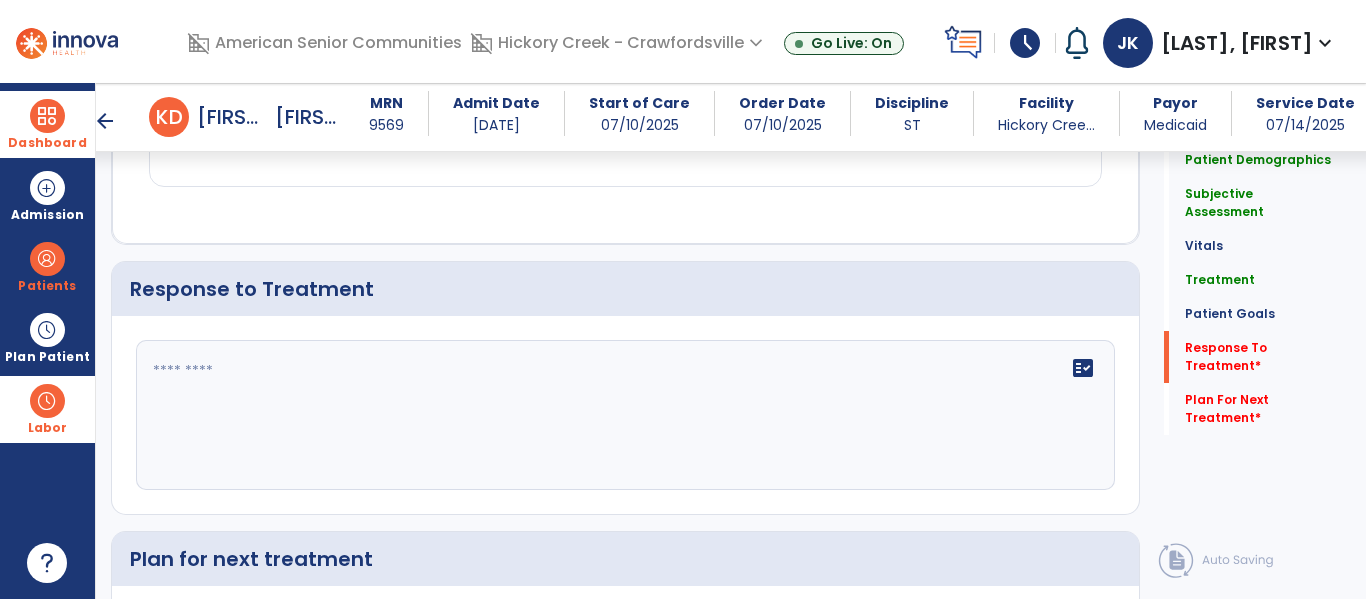 scroll, scrollTop: 2943, scrollLeft: 0, axis: vertical 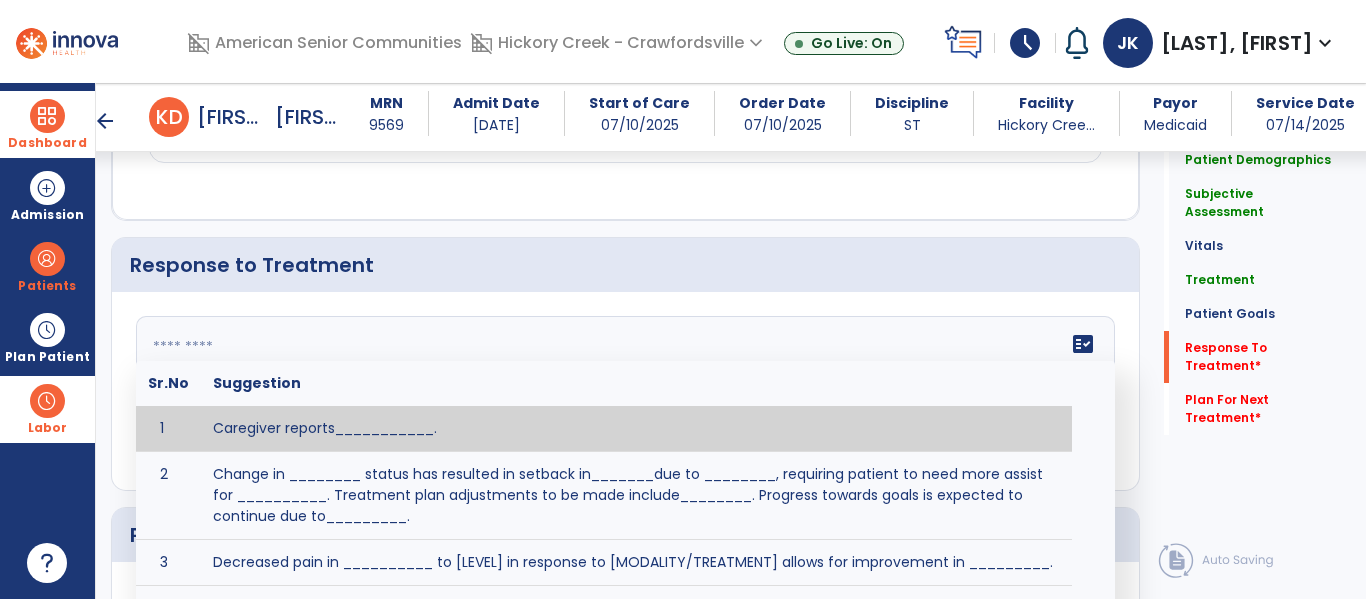 click 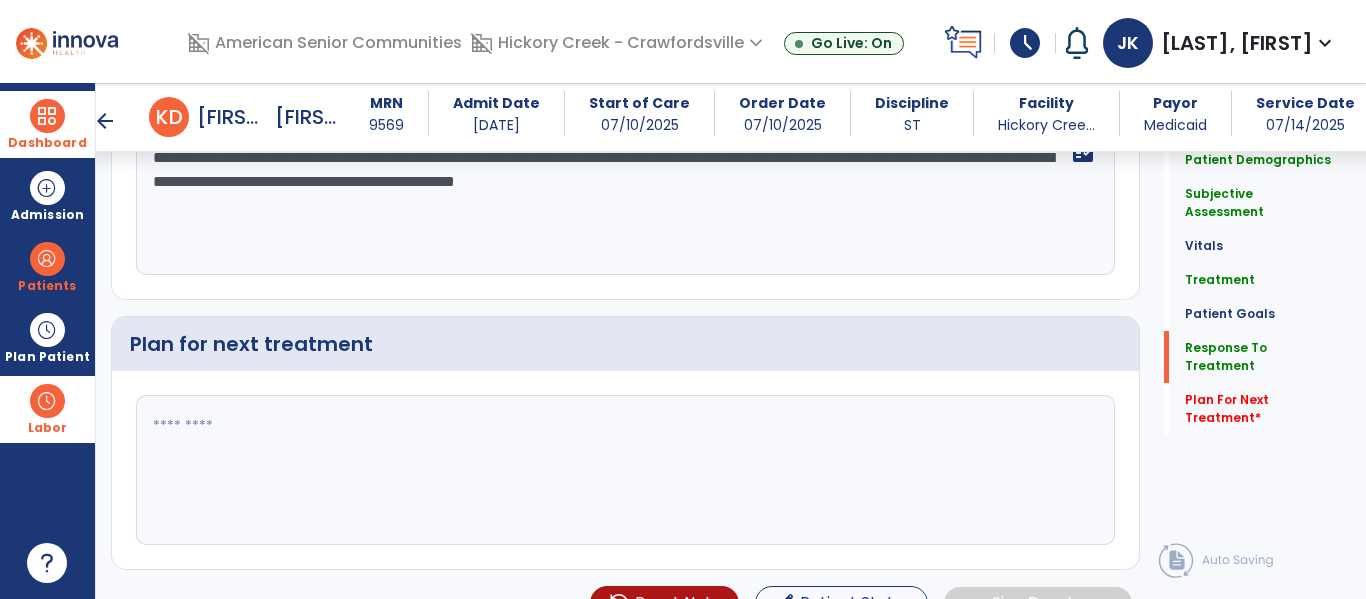 scroll, scrollTop: 3144, scrollLeft: 0, axis: vertical 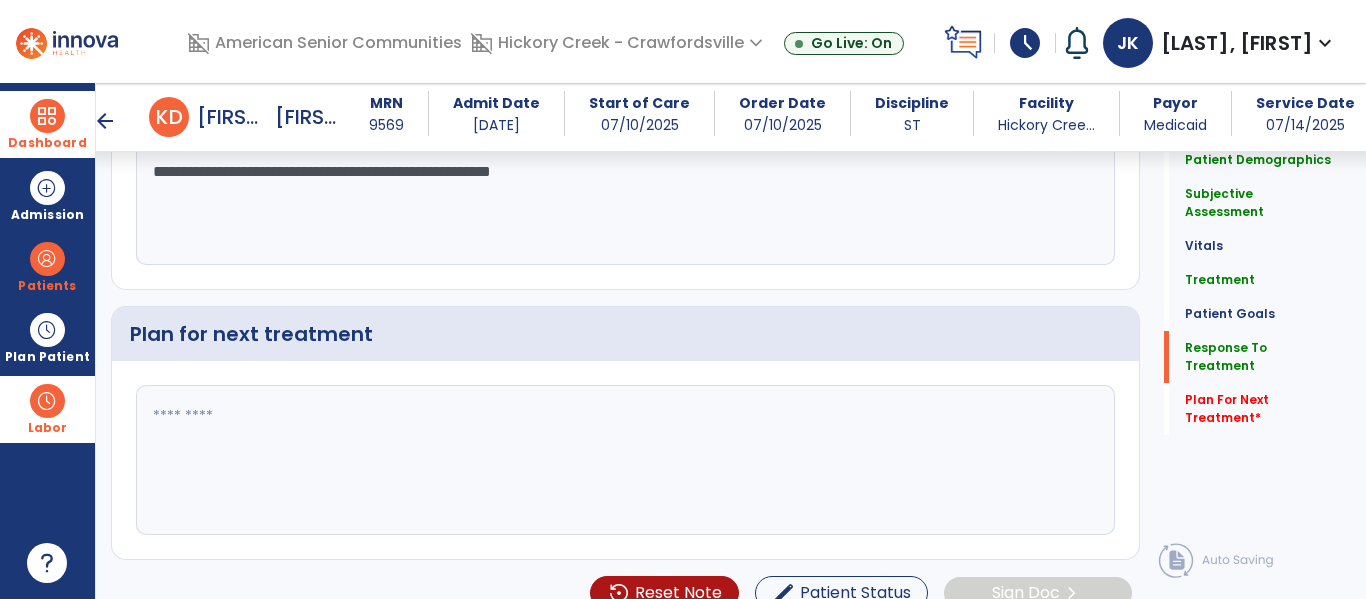 type on "**********" 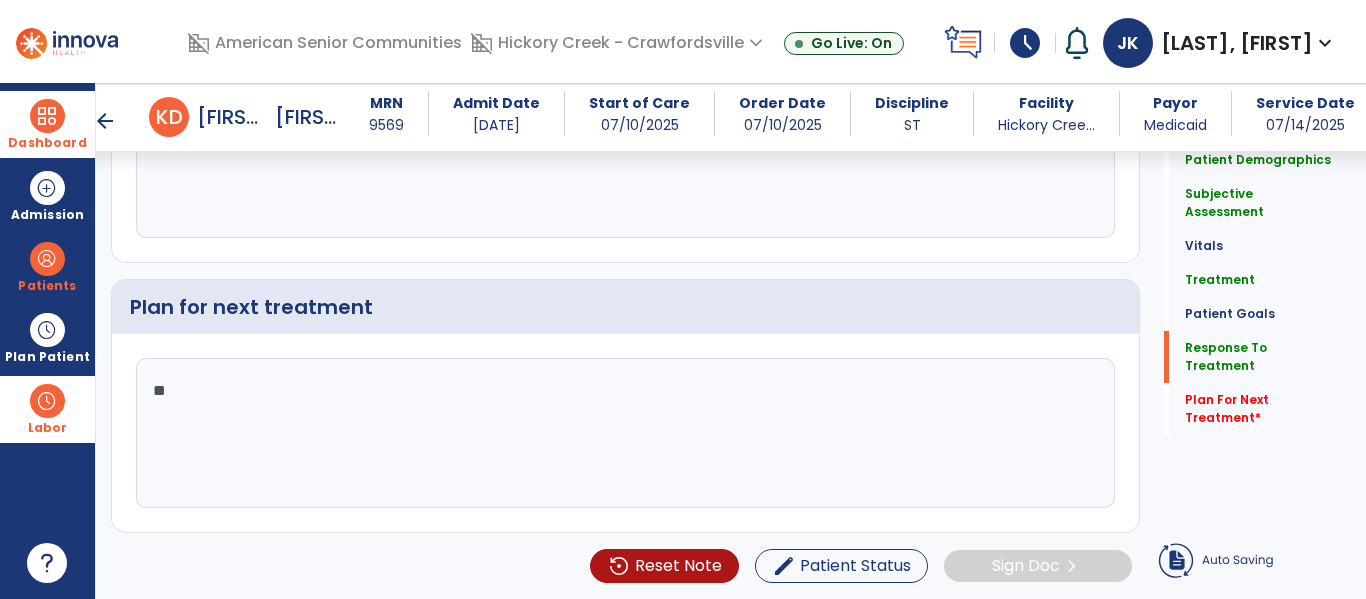 type on "*" 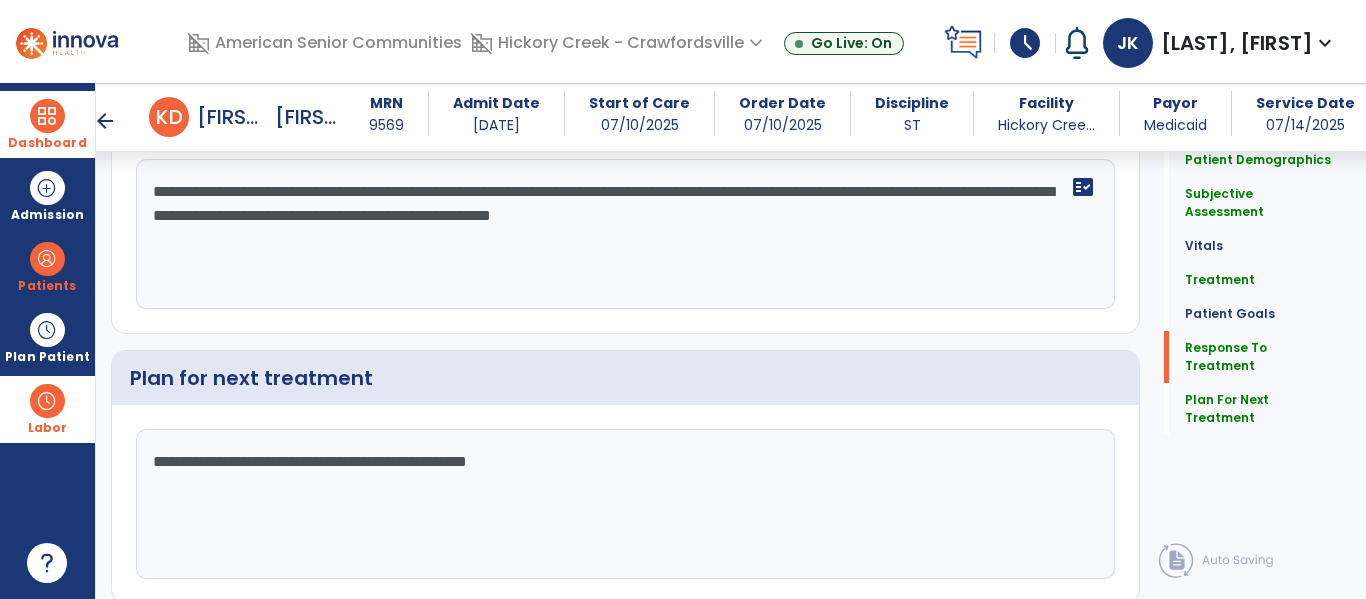 scroll, scrollTop: 3144, scrollLeft: 0, axis: vertical 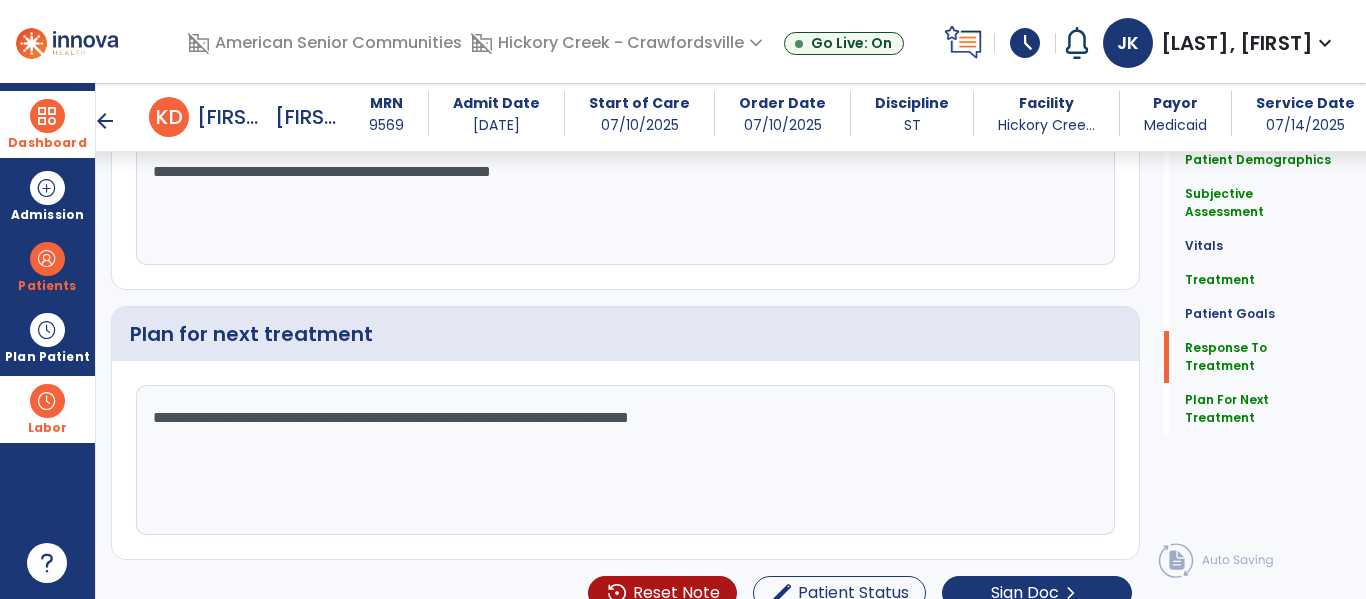 click on "**********" 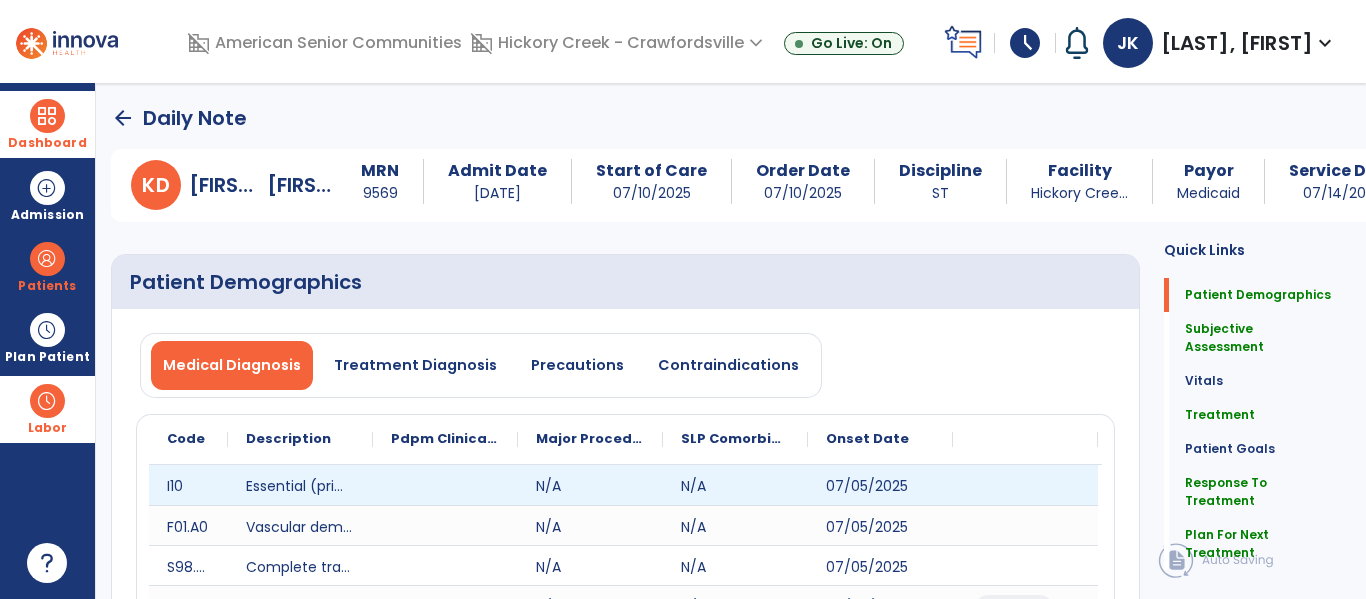 scroll, scrollTop: 1, scrollLeft: 0, axis: vertical 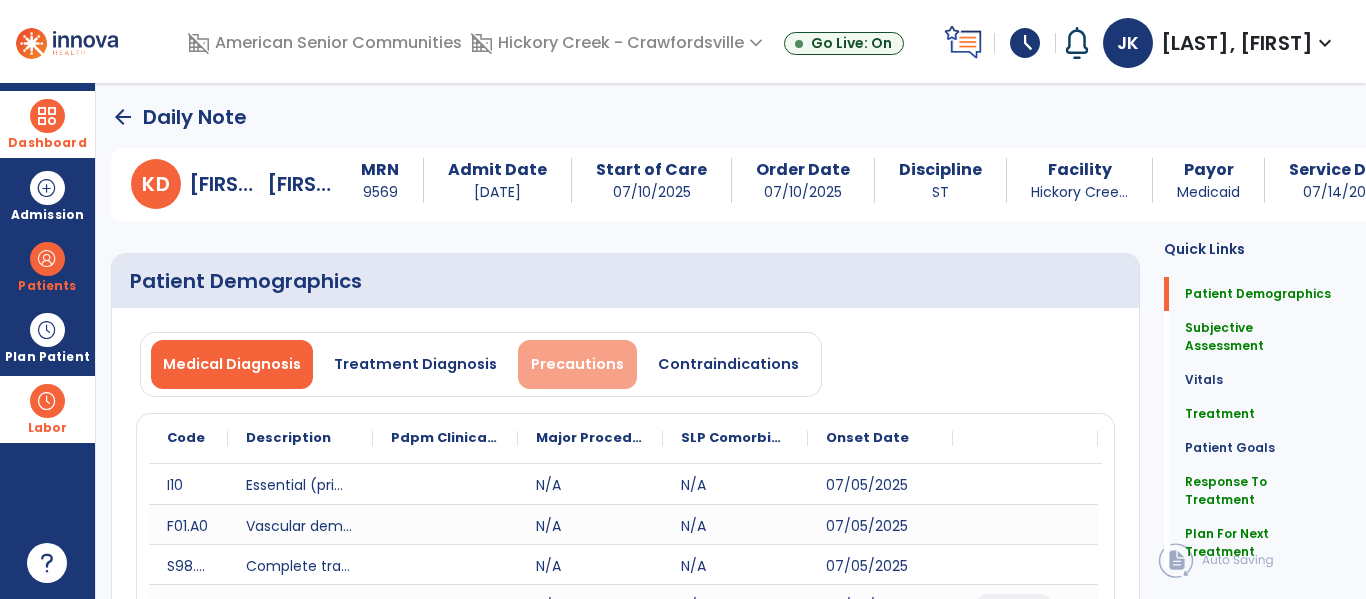 type on "**********" 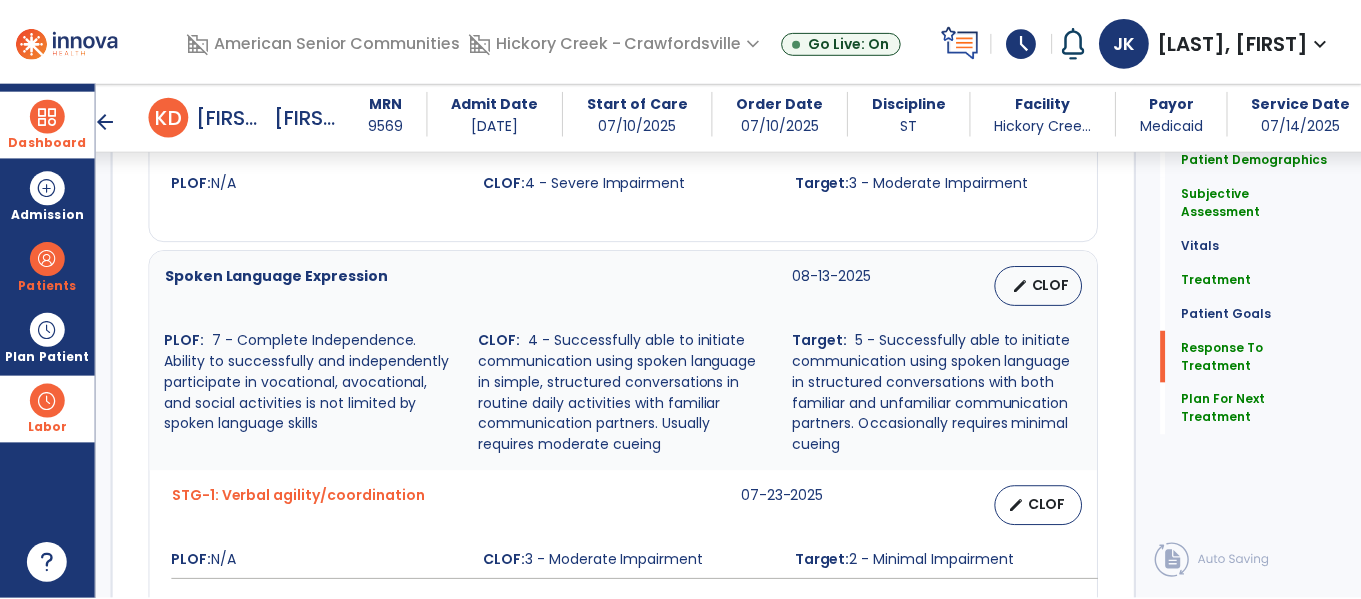 scroll, scrollTop: 3125, scrollLeft: 0, axis: vertical 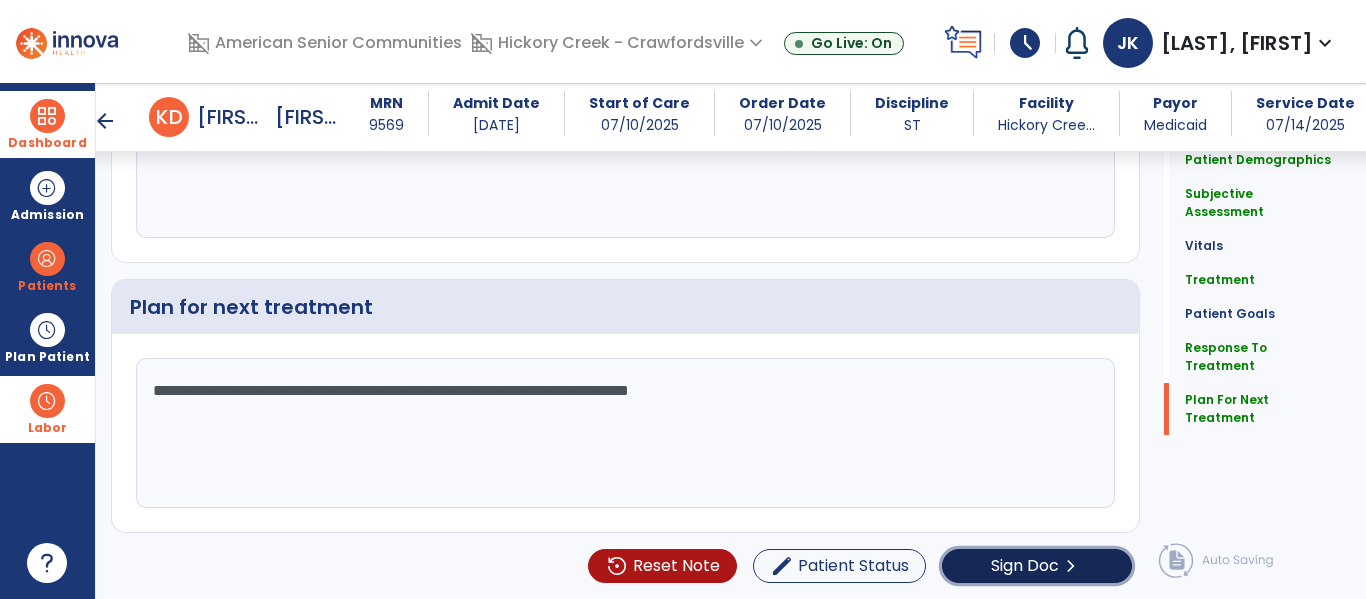 click on "Sign Doc" 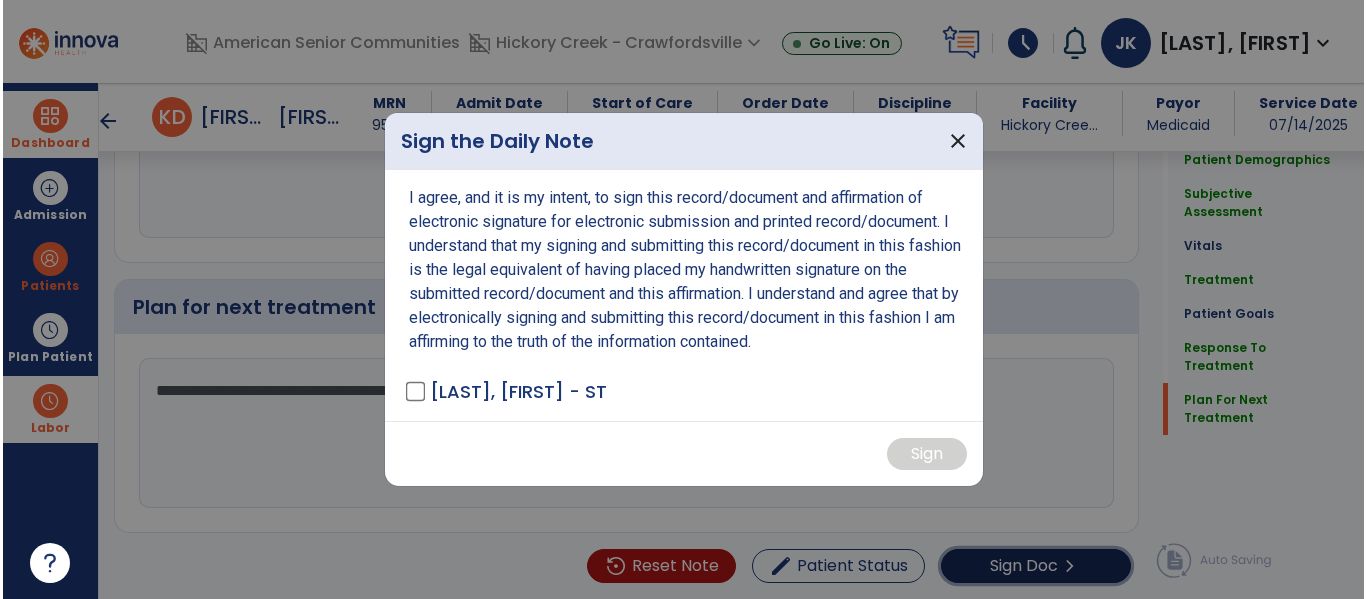 scroll, scrollTop: 3125, scrollLeft: 0, axis: vertical 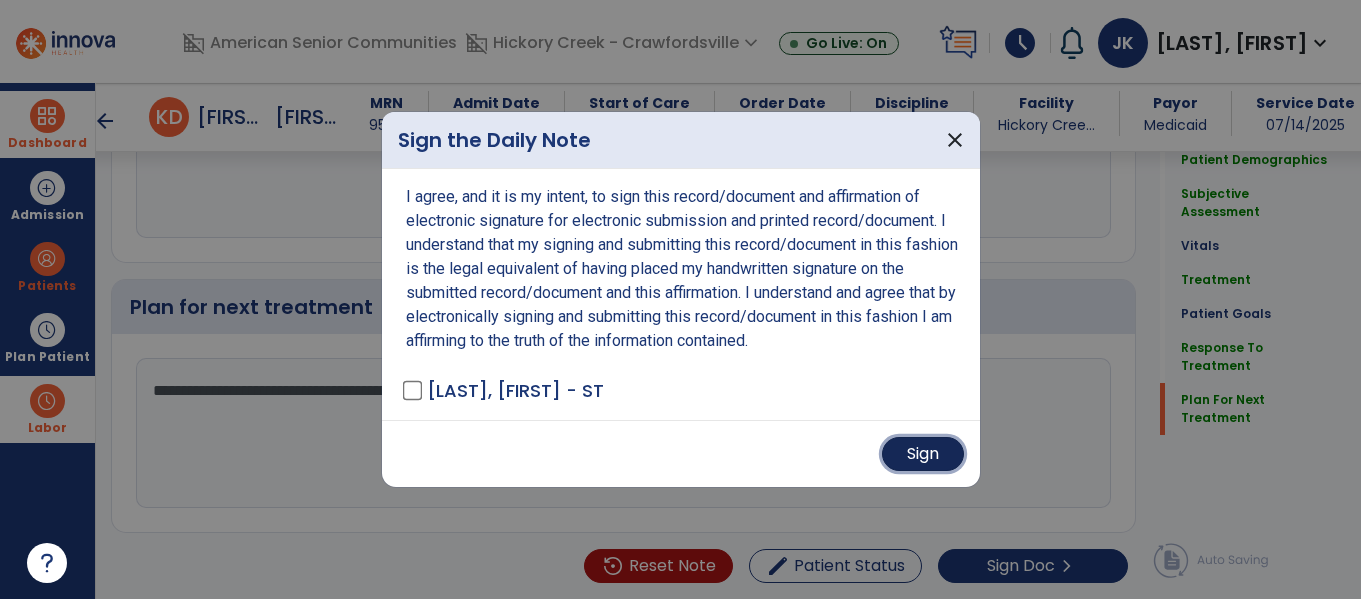 click on "Sign" at bounding box center (923, 454) 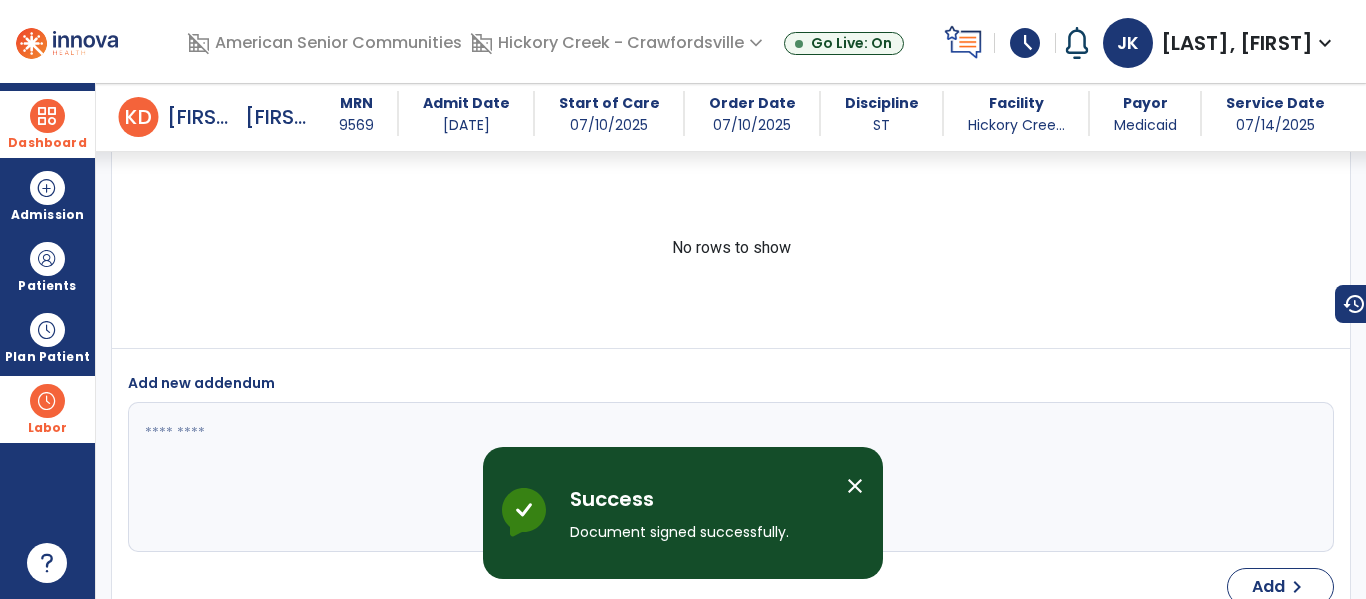 click on "close" at bounding box center (855, 486) 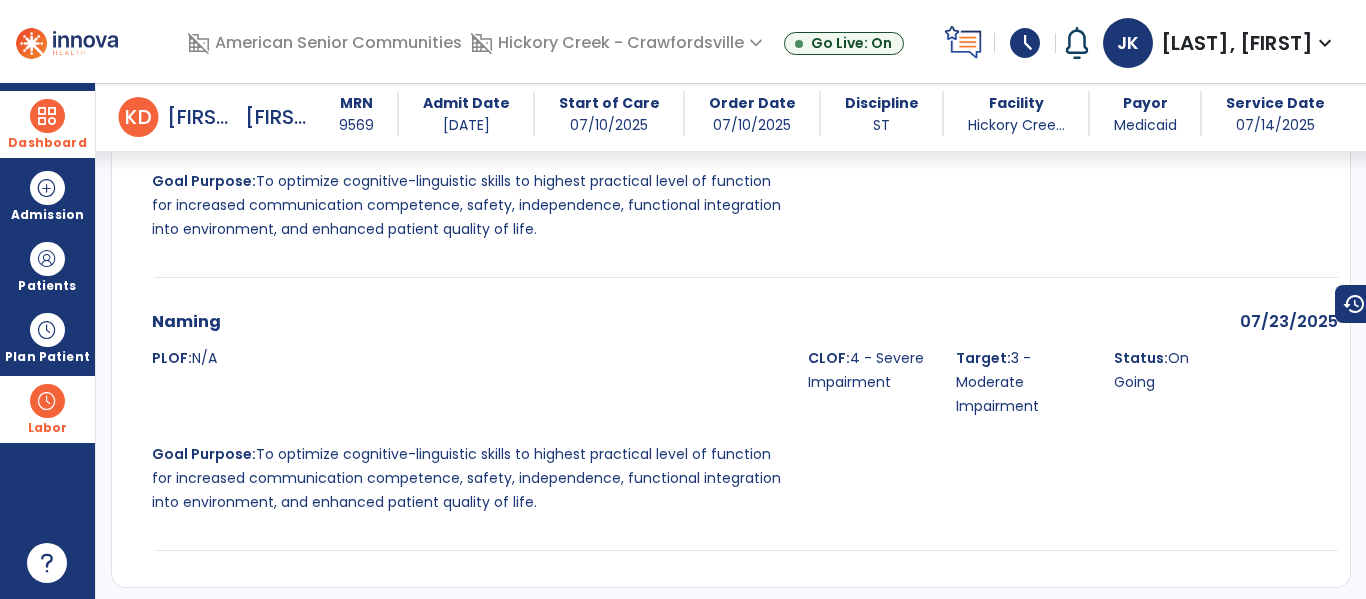 scroll, scrollTop: 5784, scrollLeft: 0, axis: vertical 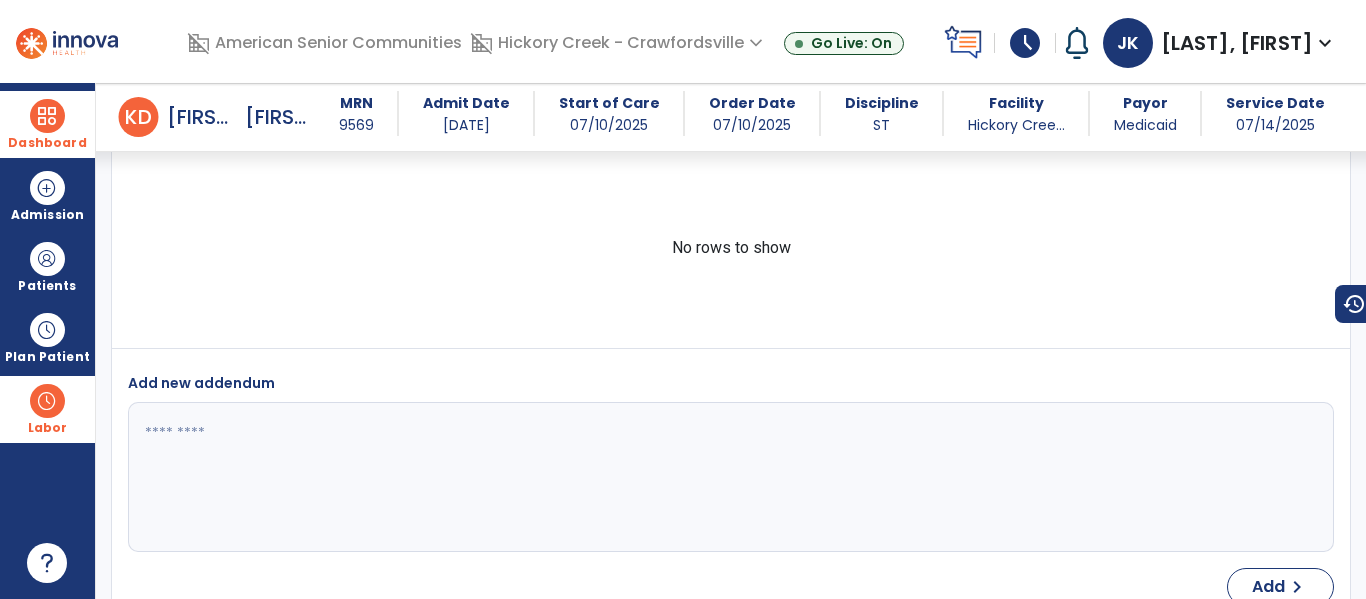click on "Dashboard" at bounding box center (47, 143) 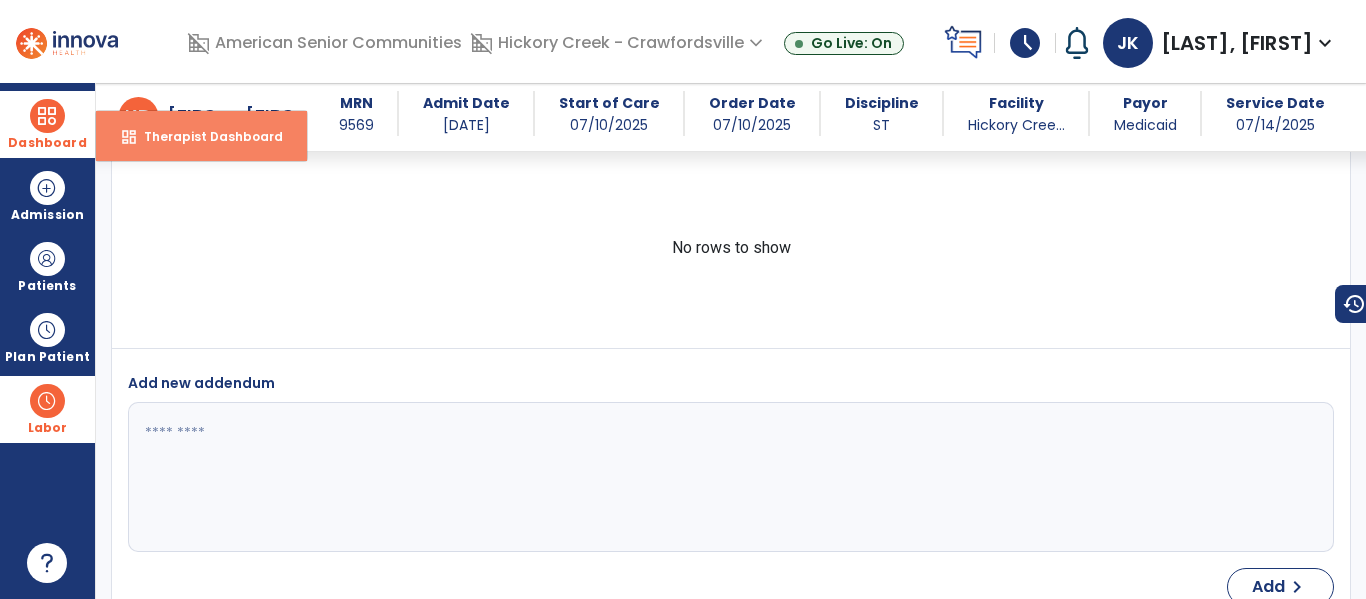 click on "dashboard" at bounding box center [129, 137] 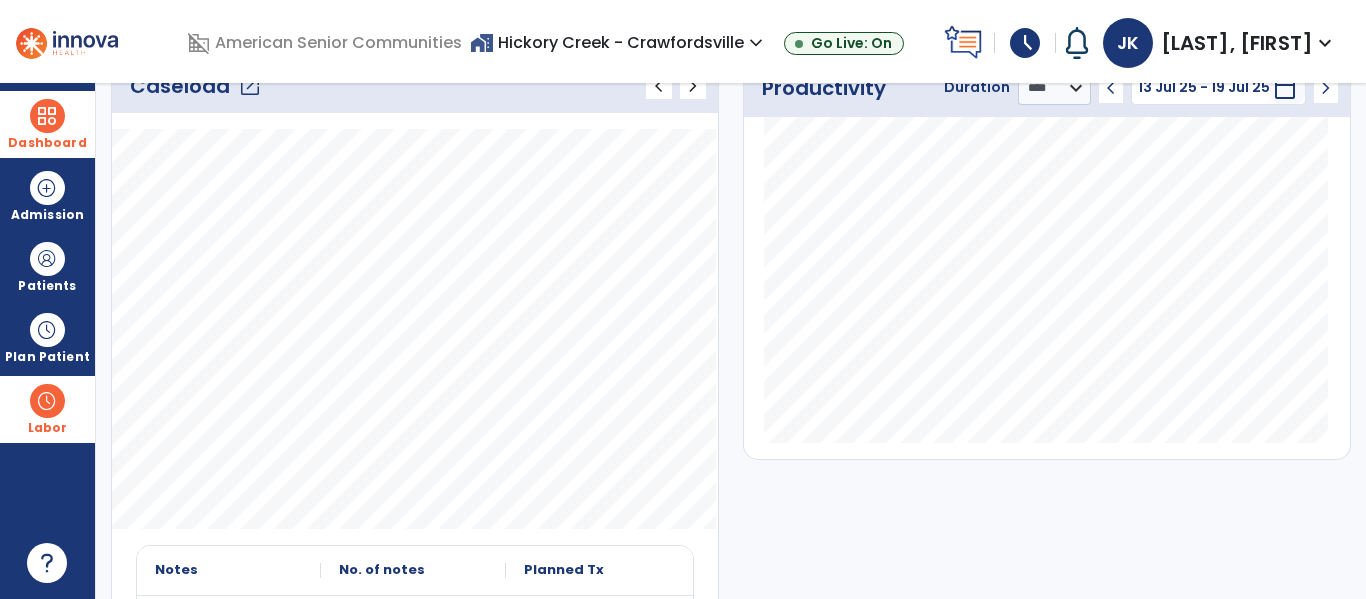 scroll, scrollTop: 0, scrollLeft: 0, axis: both 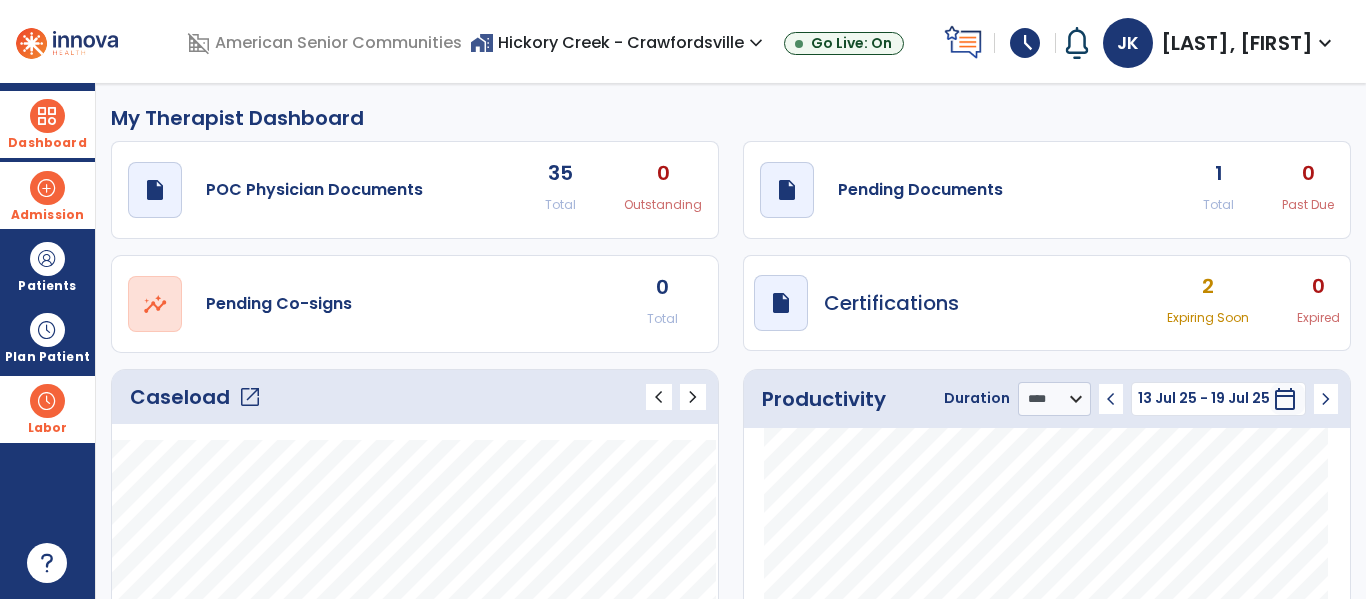 click on "Admission" at bounding box center [47, 195] 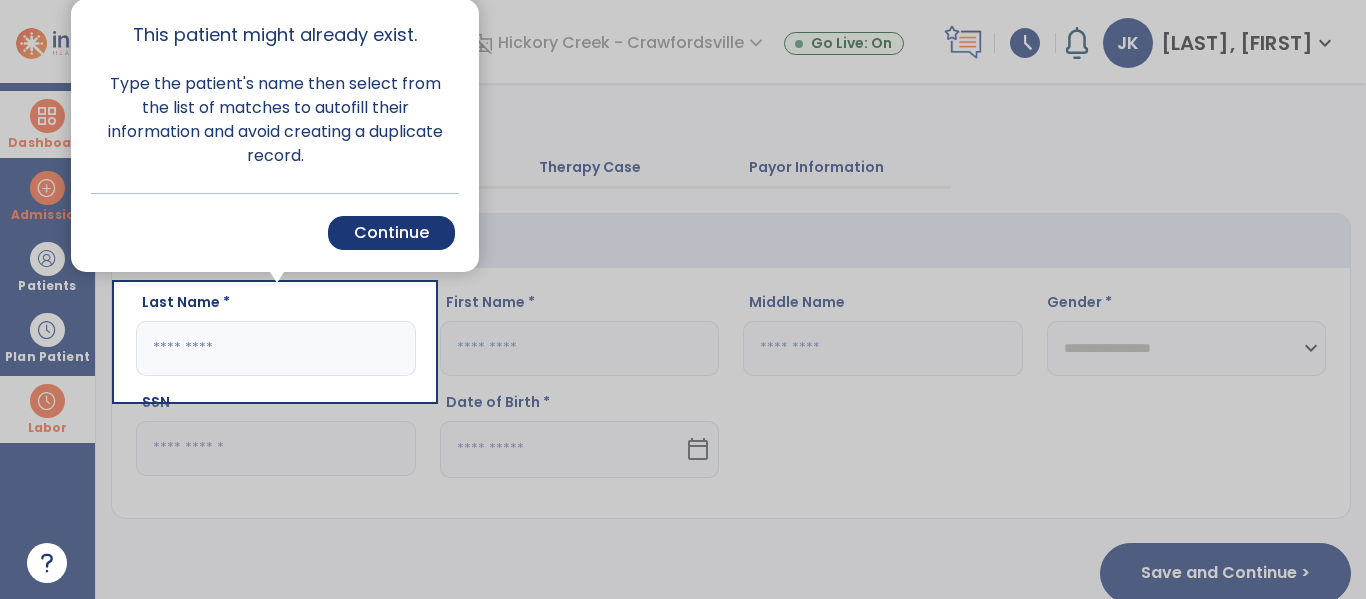 click at bounding box center [58, 299] 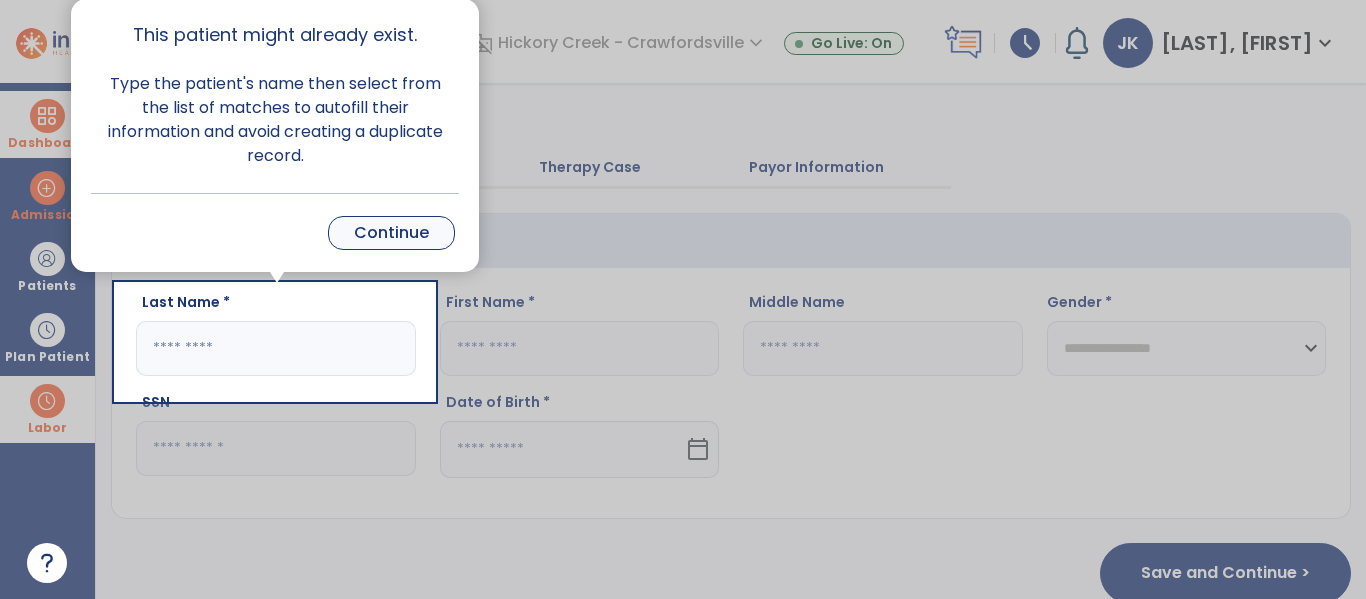 click on "Continue" at bounding box center [391, 233] 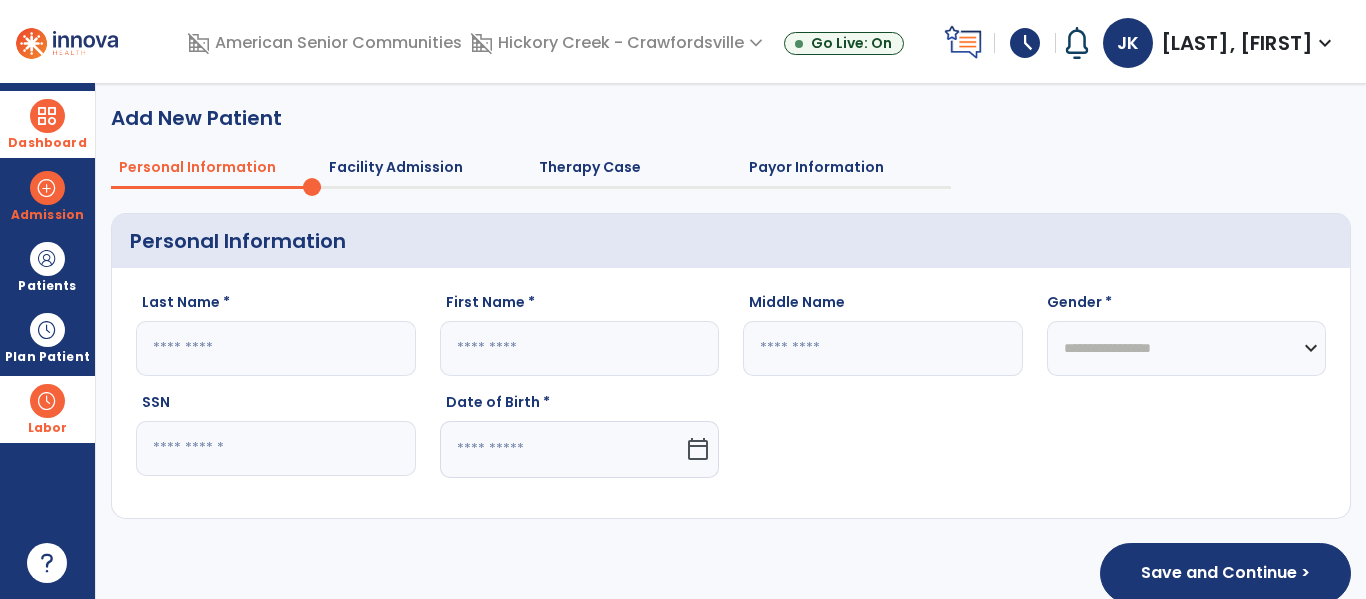 click on "Dashboard" at bounding box center (47, 124) 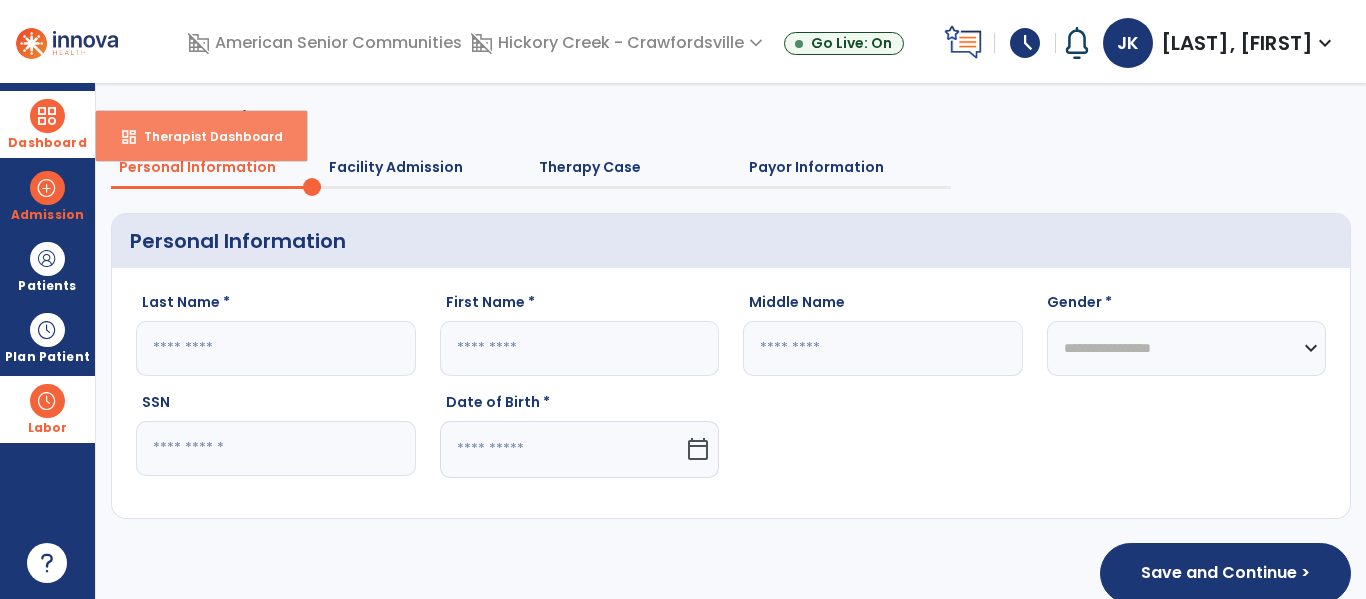 click on "dashboard  Therapist Dashboard" at bounding box center (201, 136) 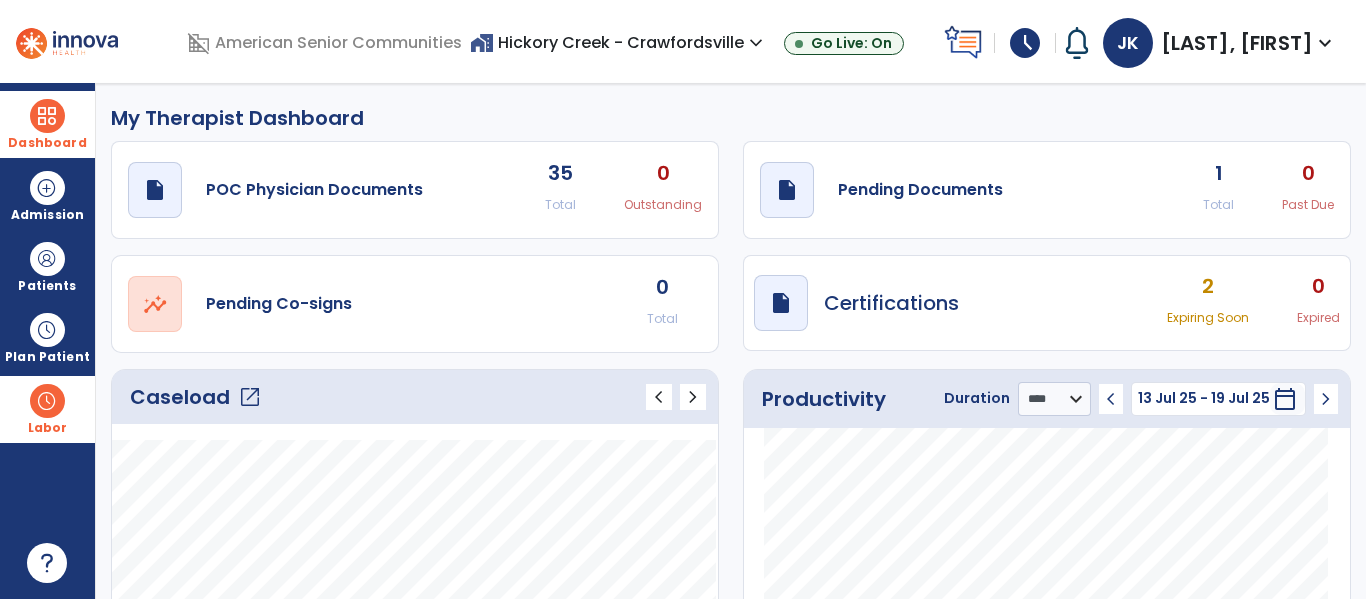 click on "open_in_new" 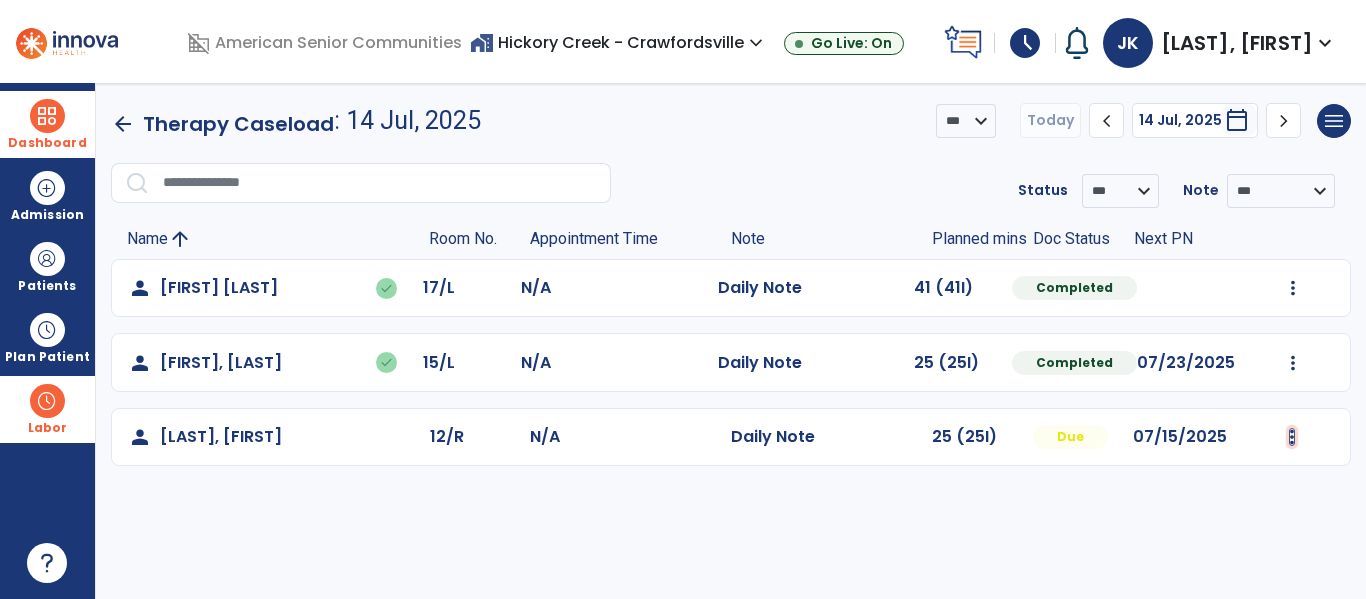 click at bounding box center (1293, 288) 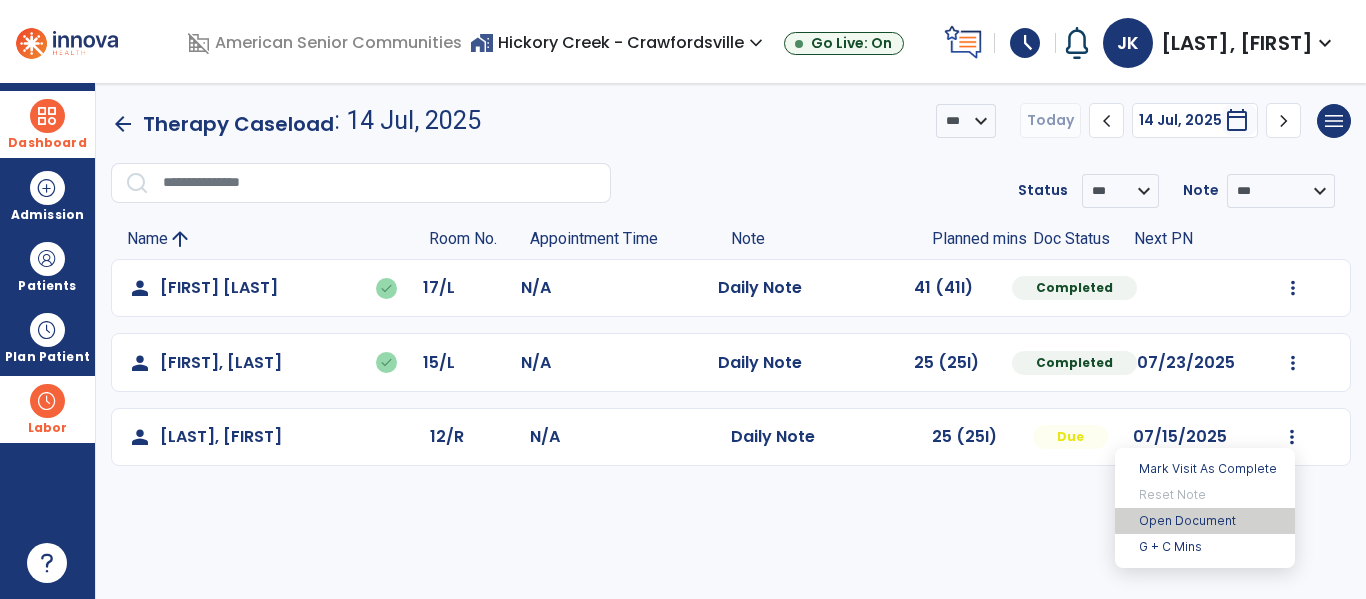 click on "Open Document" at bounding box center (1205, 521) 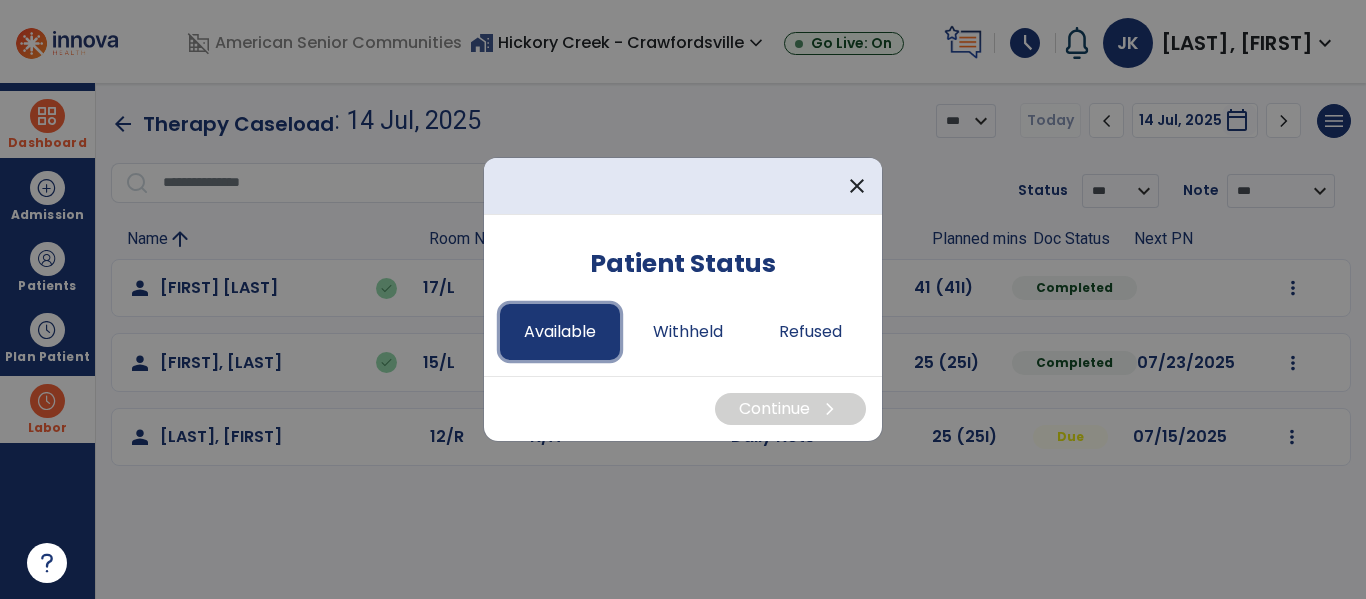 click on "Available" at bounding box center (560, 332) 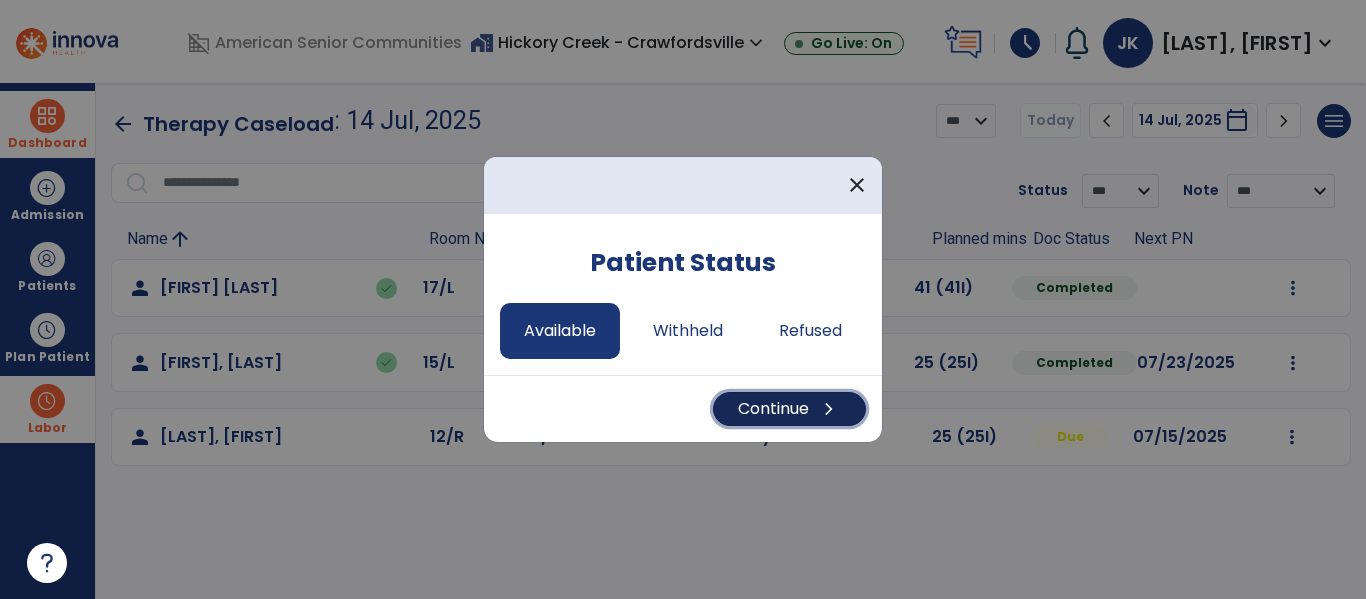 click on "Continue   chevron_right" at bounding box center [789, 409] 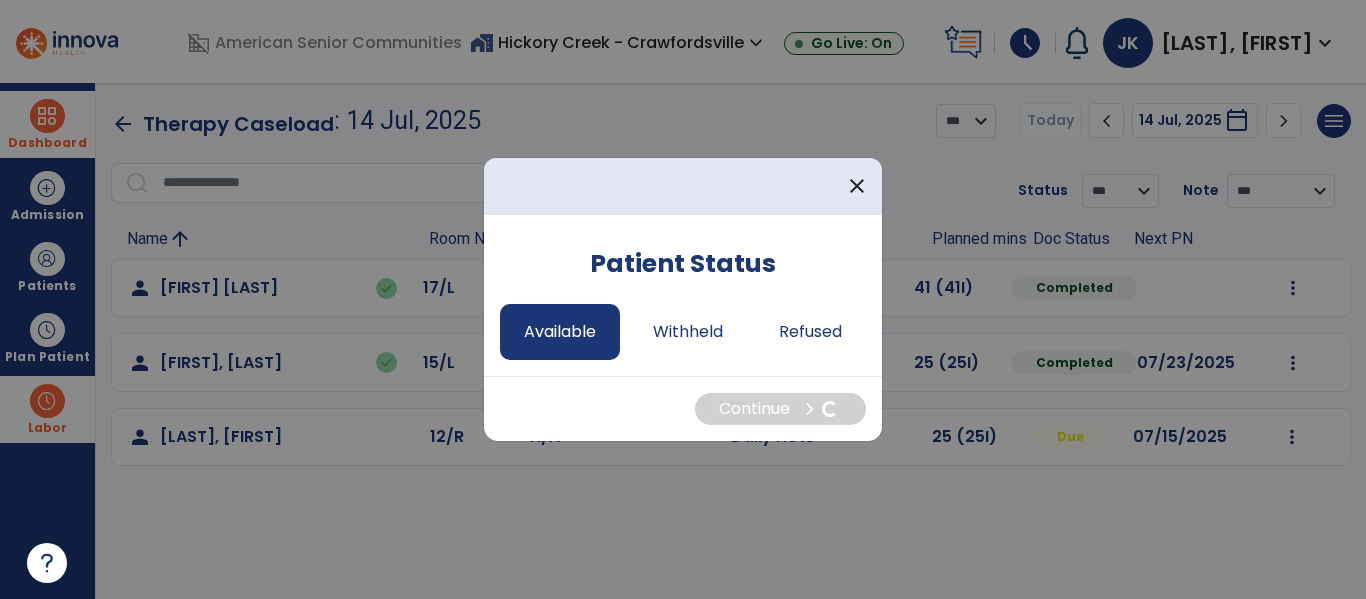 select on "*" 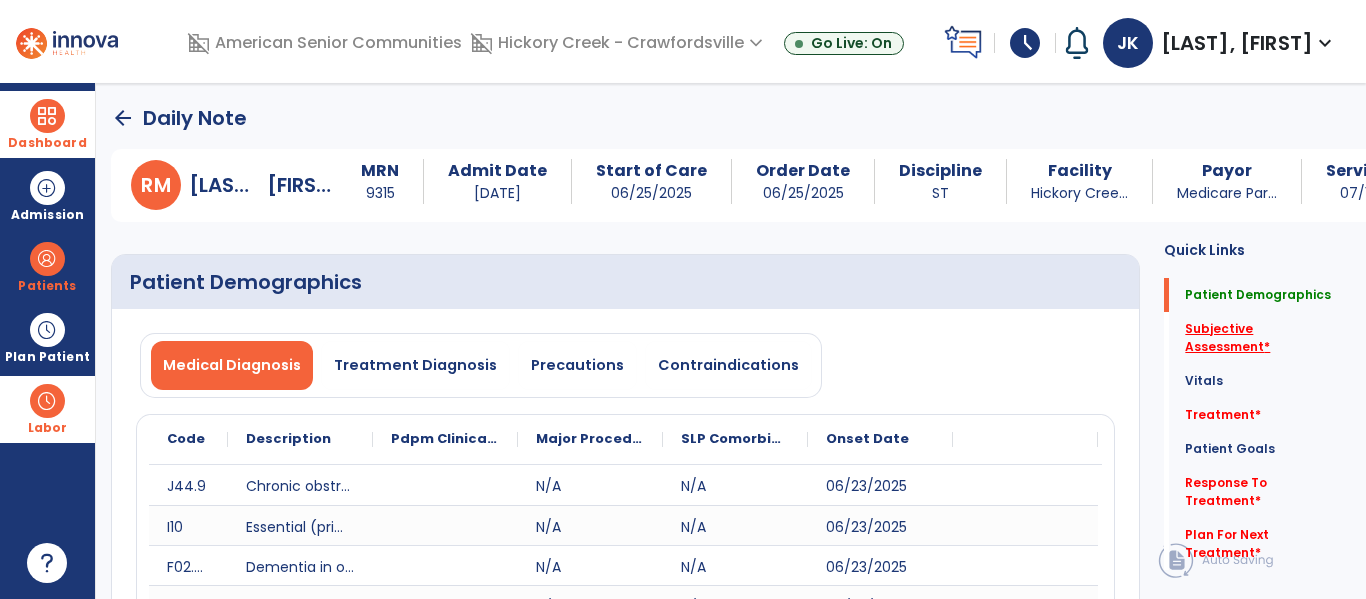 click on "Subjective Assessment   *" 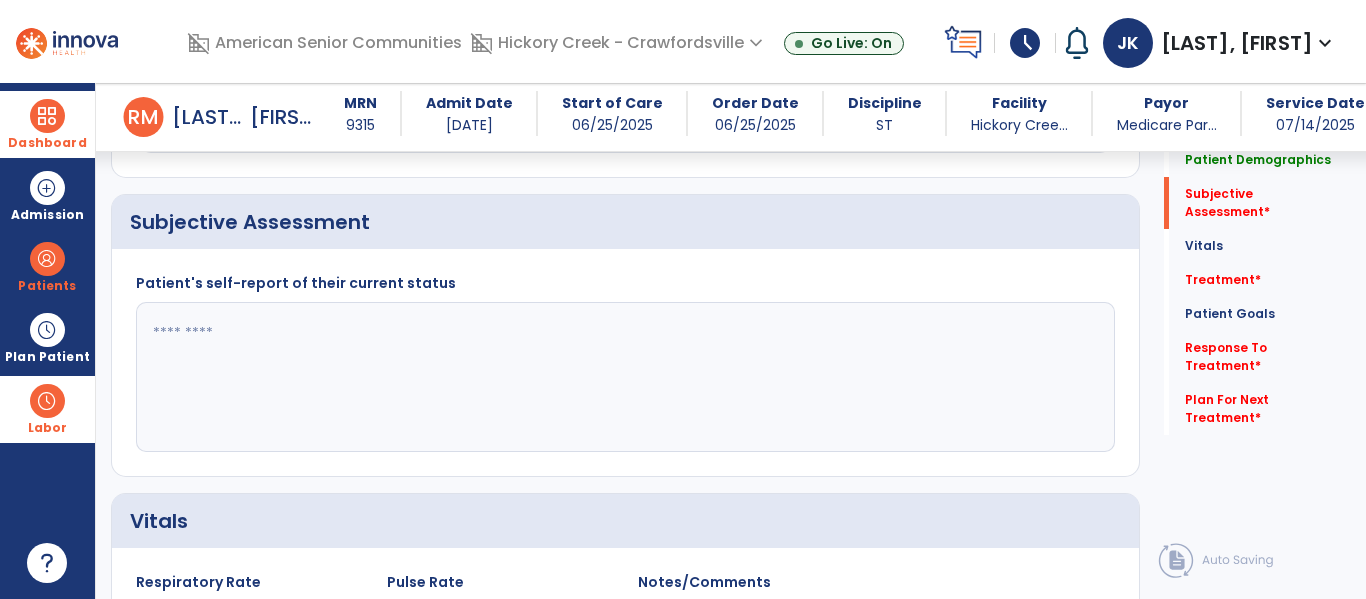 scroll, scrollTop: 507, scrollLeft: 0, axis: vertical 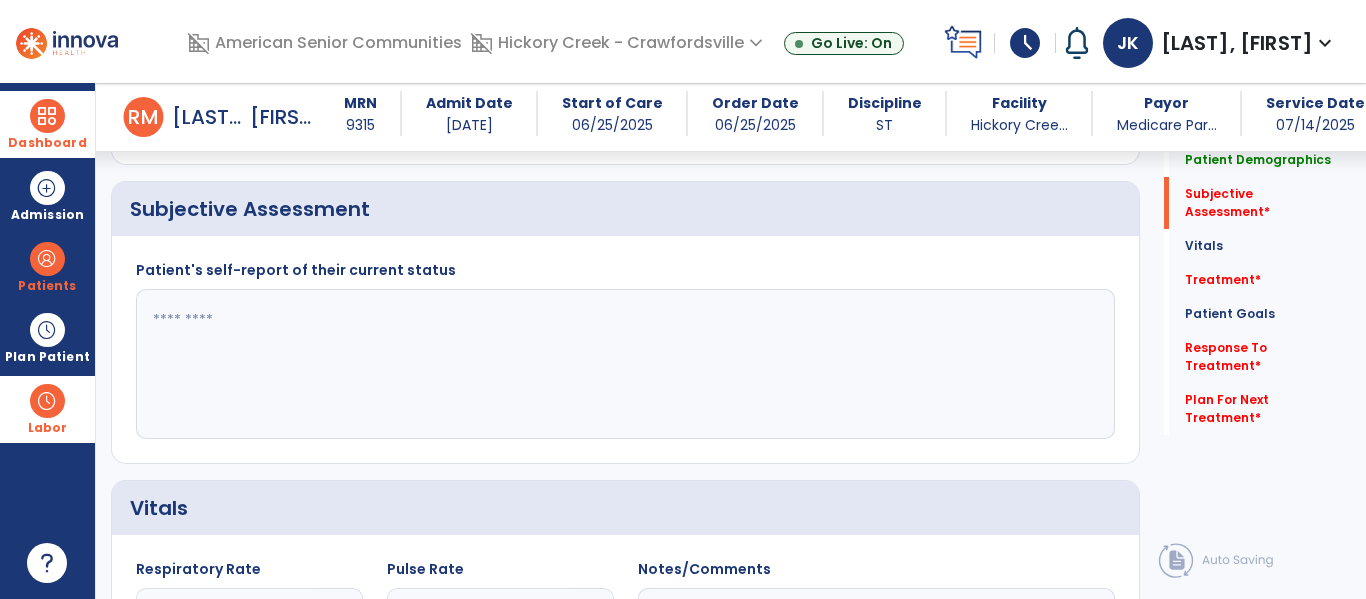 click 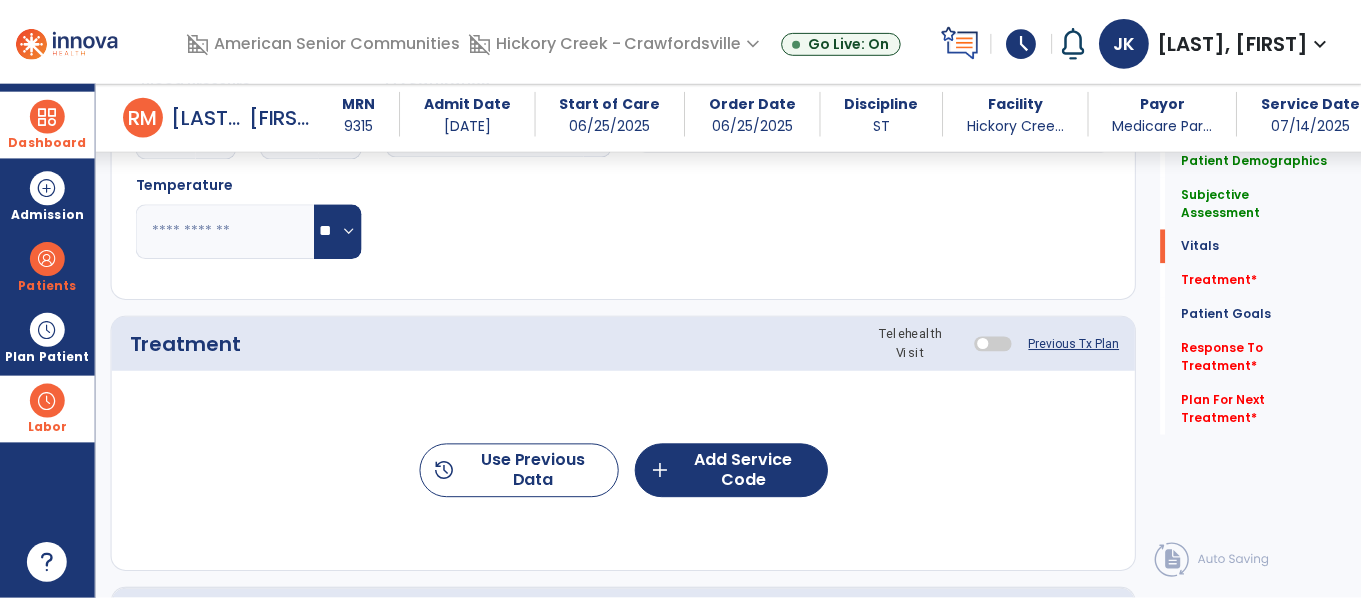 scroll, scrollTop: 1093, scrollLeft: 0, axis: vertical 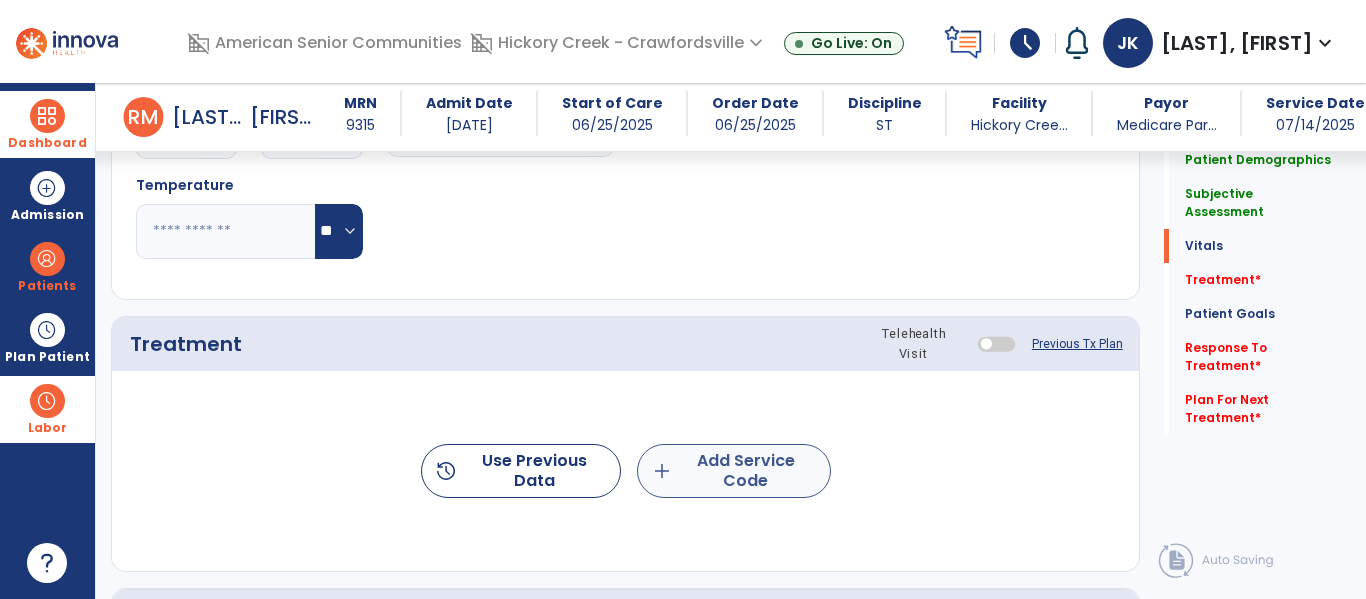 type on "**********" 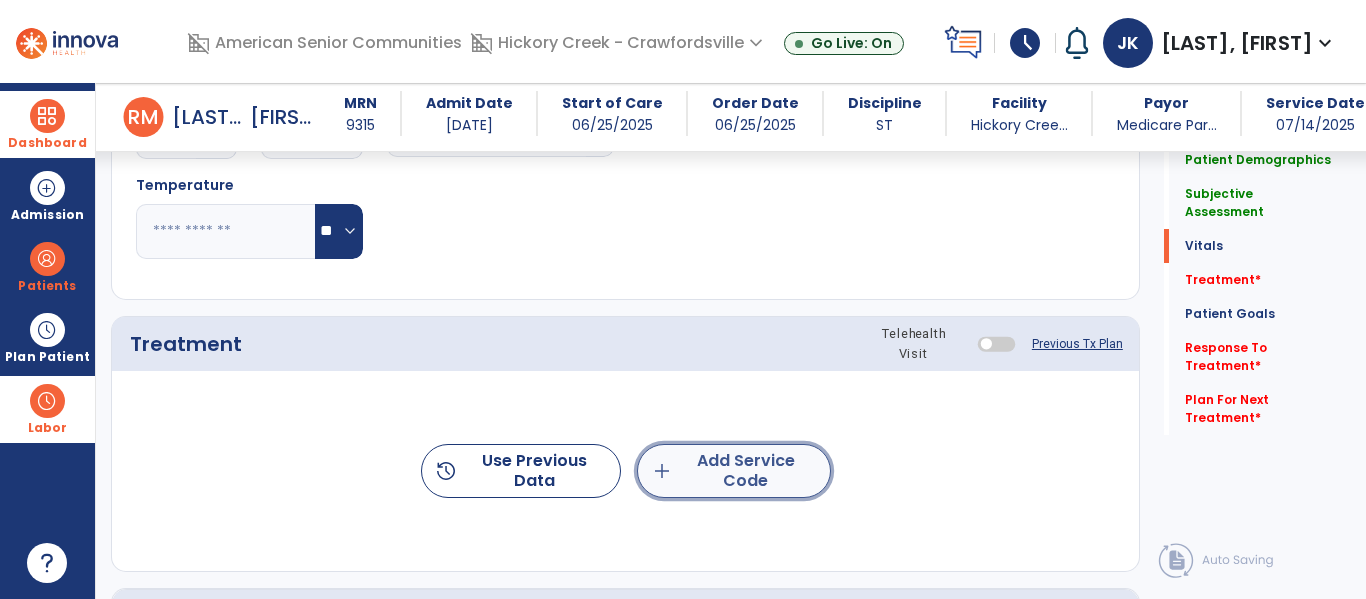 click on "add  Add Service Code" 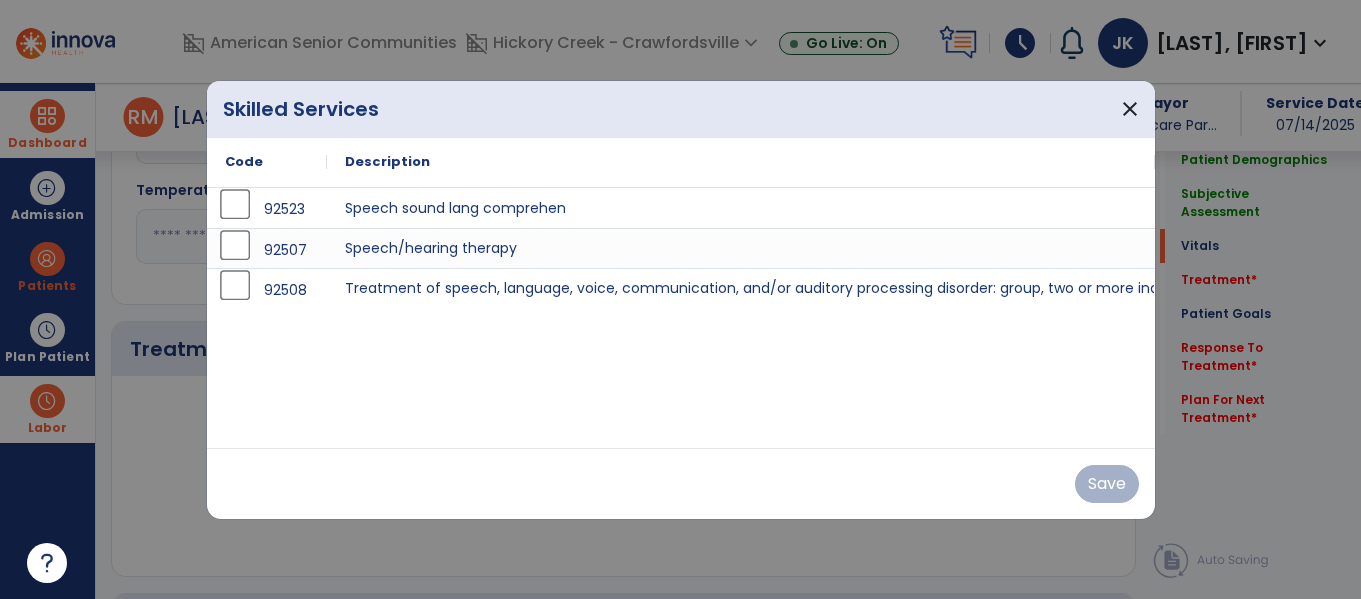 scroll, scrollTop: 1093, scrollLeft: 0, axis: vertical 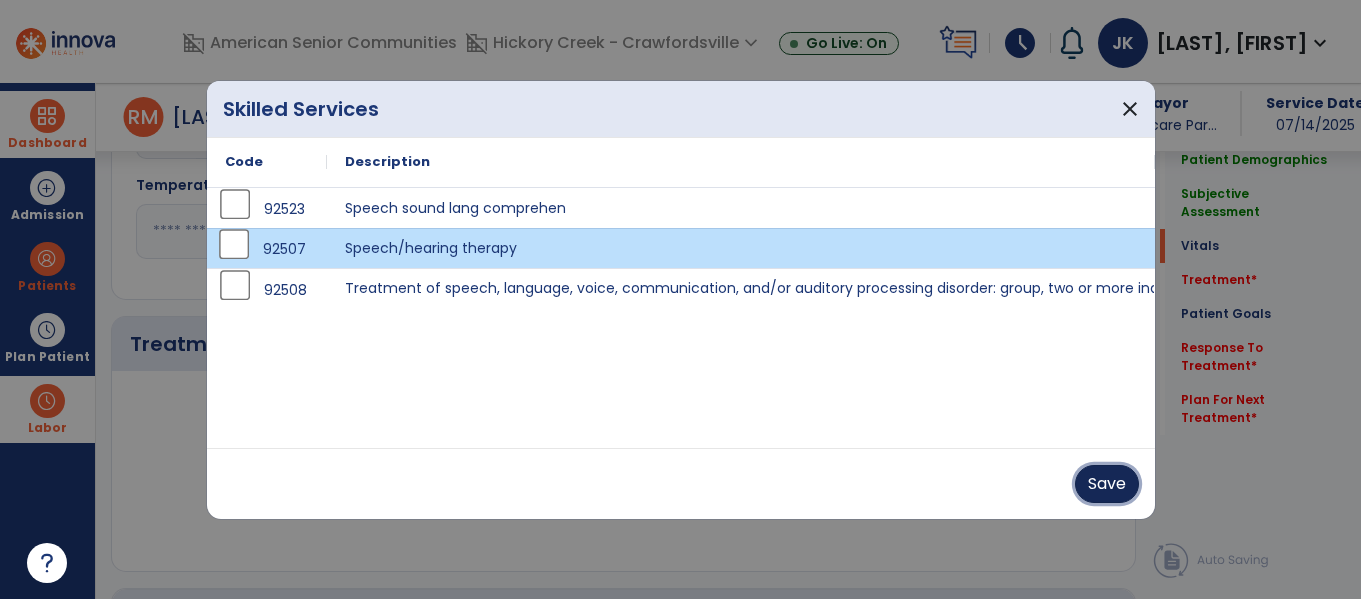 click on "Save" at bounding box center (1107, 484) 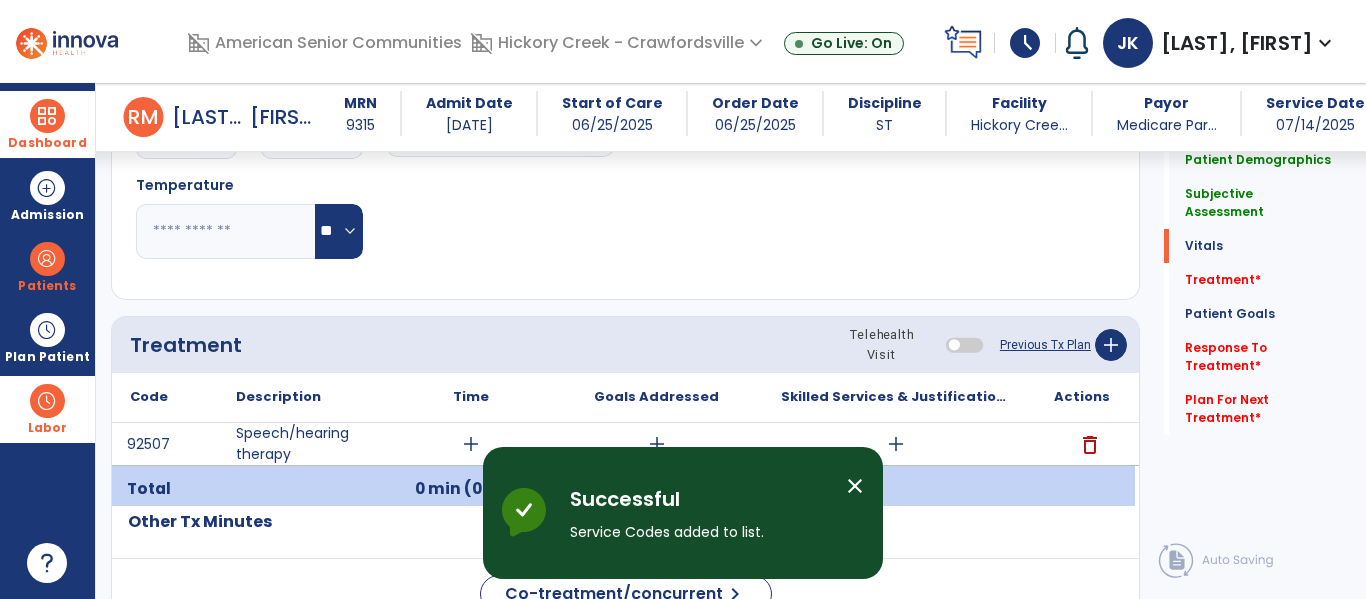 click on "close" at bounding box center [855, 486] 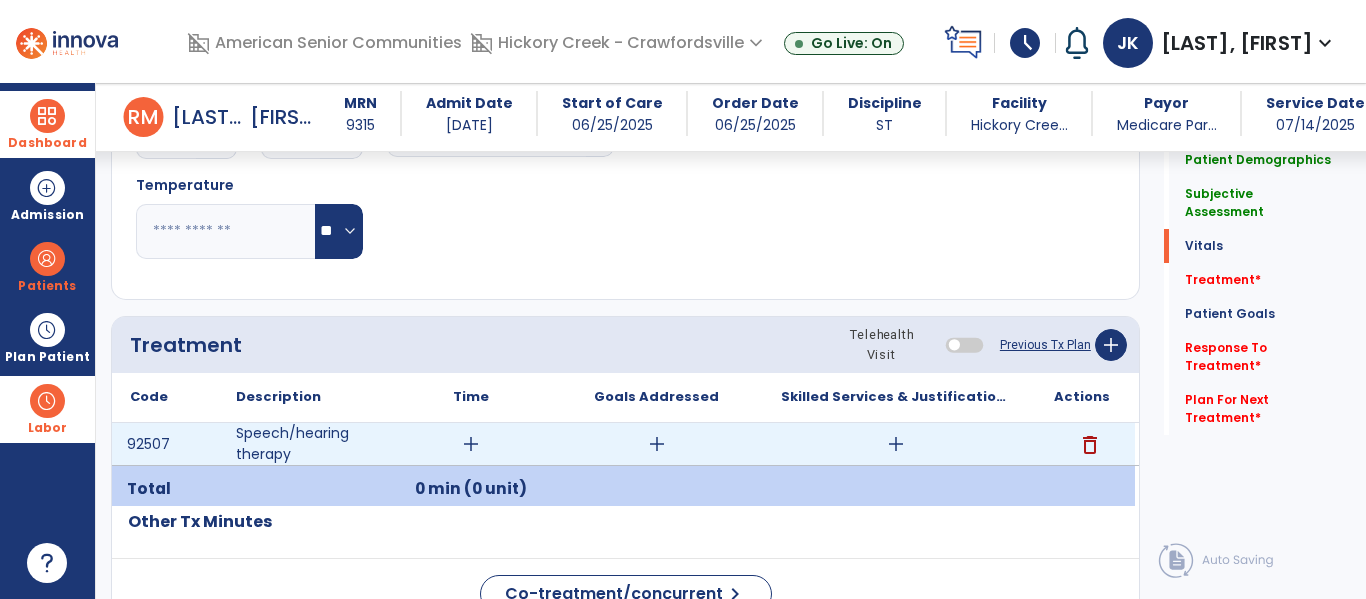 click on "add" at bounding box center [471, 444] 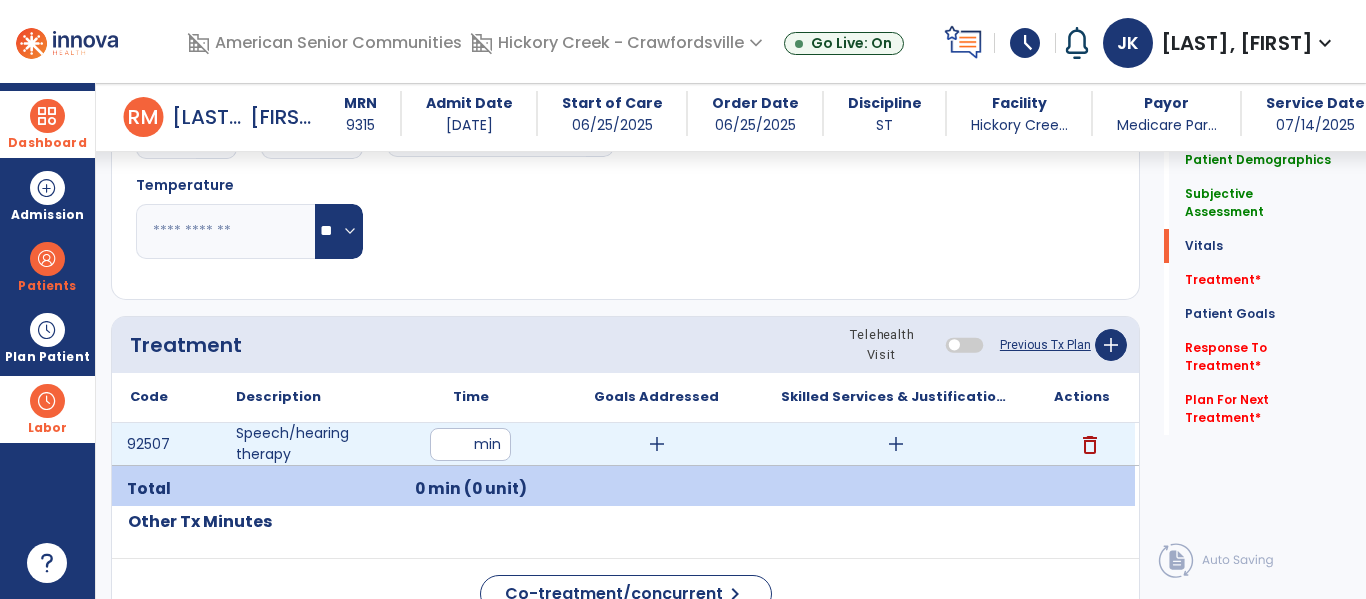 type on "**" 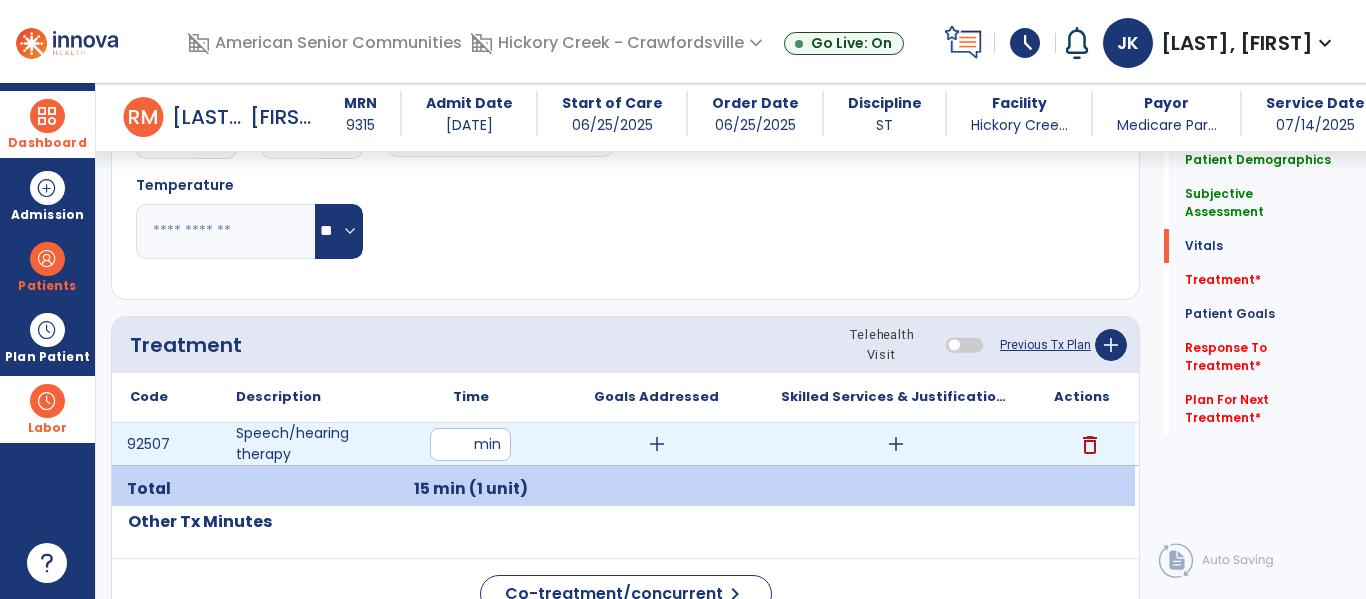 click on "add" at bounding box center [657, 444] 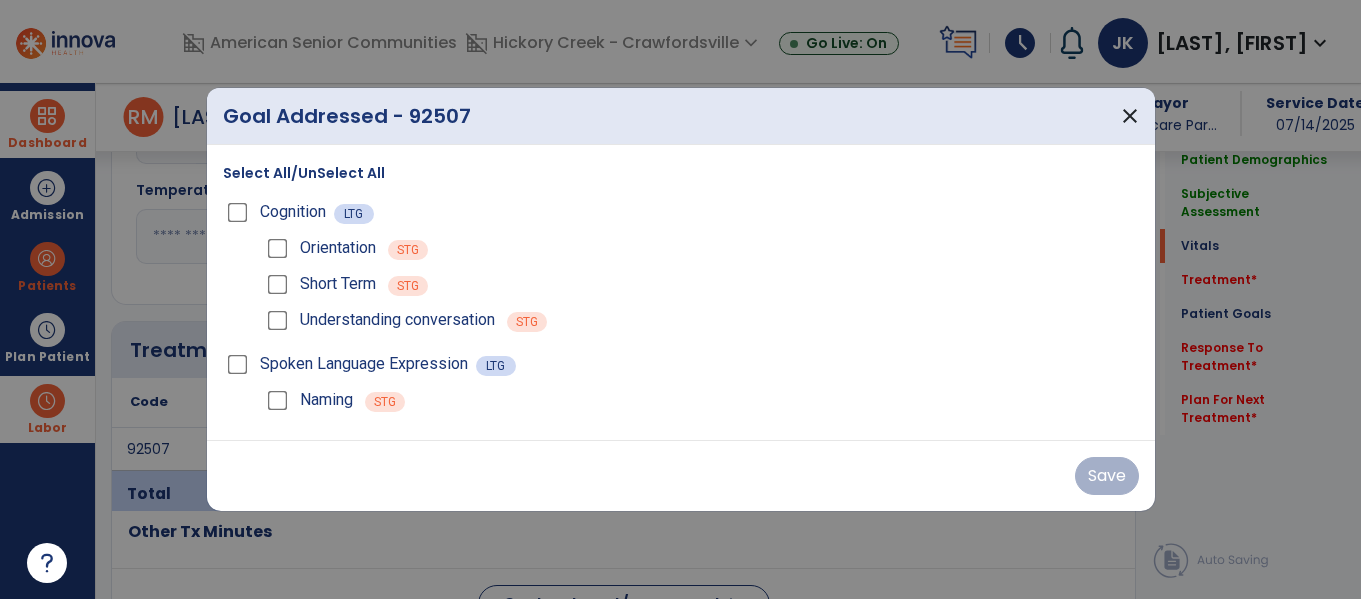 scroll, scrollTop: 1093, scrollLeft: 0, axis: vertical 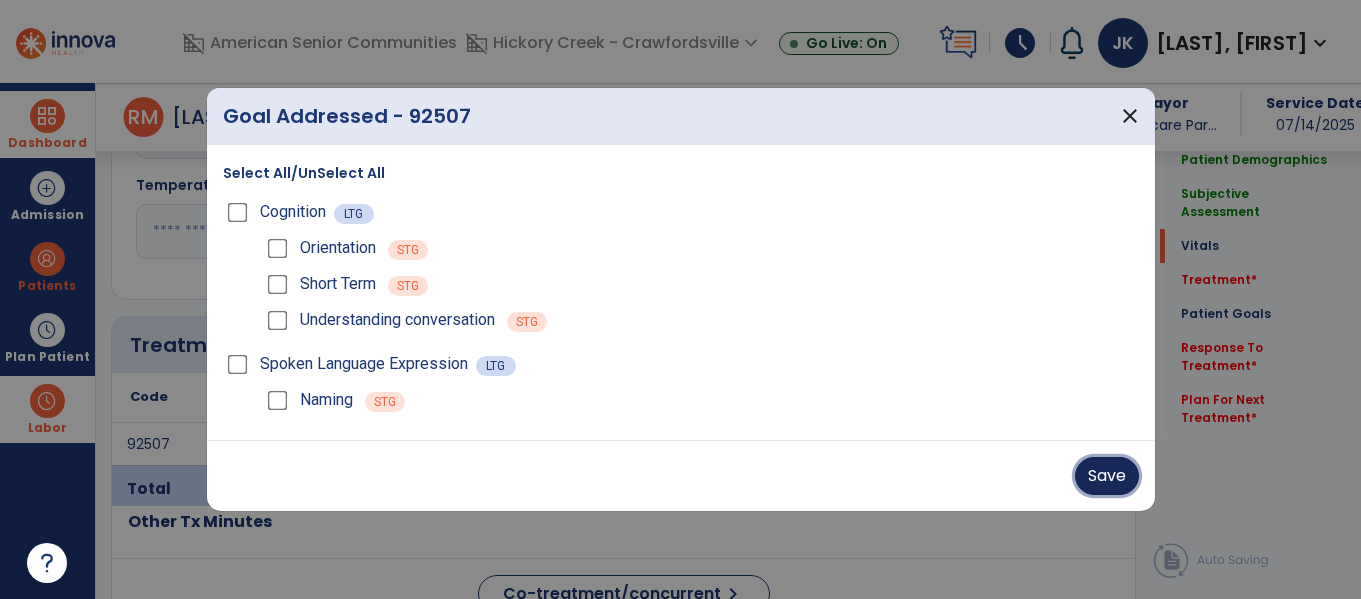 click on "Save" at bounding box center (1107, 476) 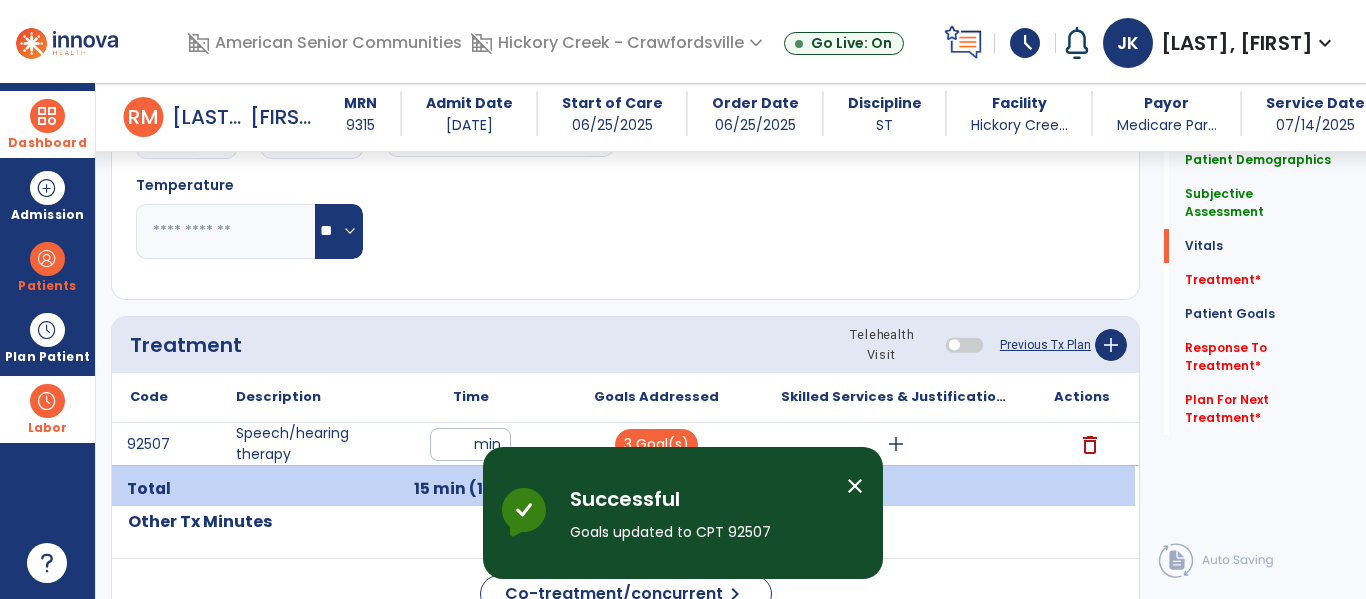 click on "Successful Goals updated to CPT 92507" at bounding box center [700, 521] 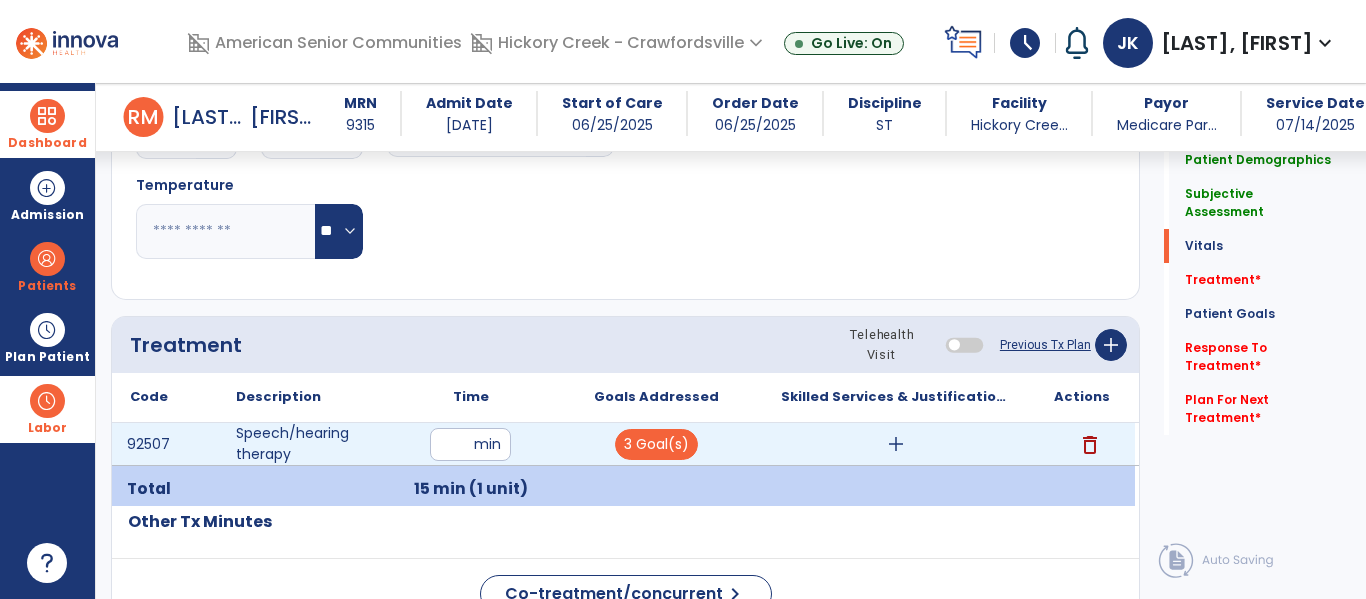 click on "add" at bounding box center [896, 444] 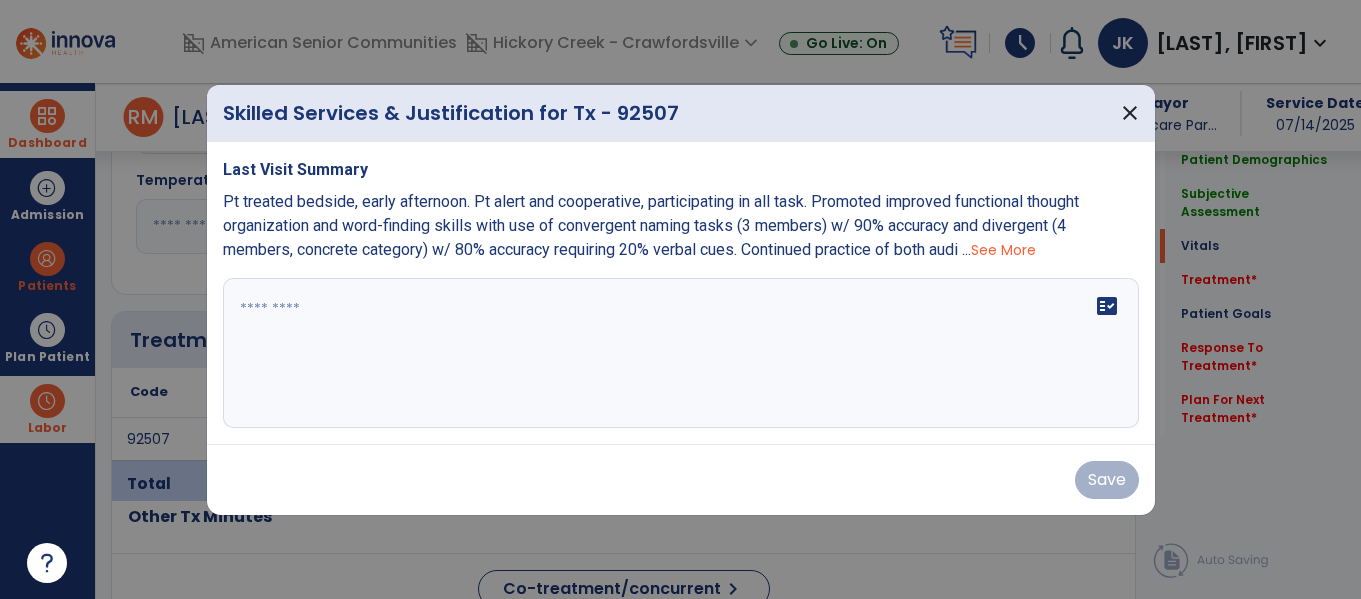 scroll, scrollTop: 1093, scrollLeft: 0, axis: vertical 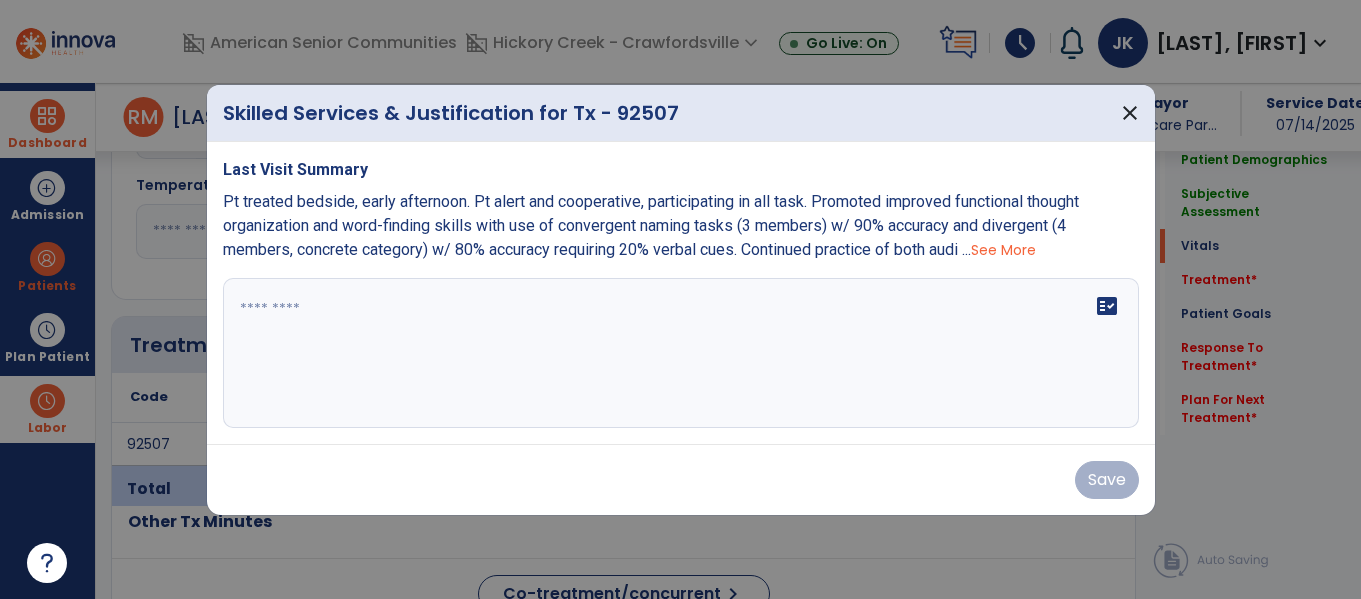 click on "fact_check" at bounding box center [681, 353] 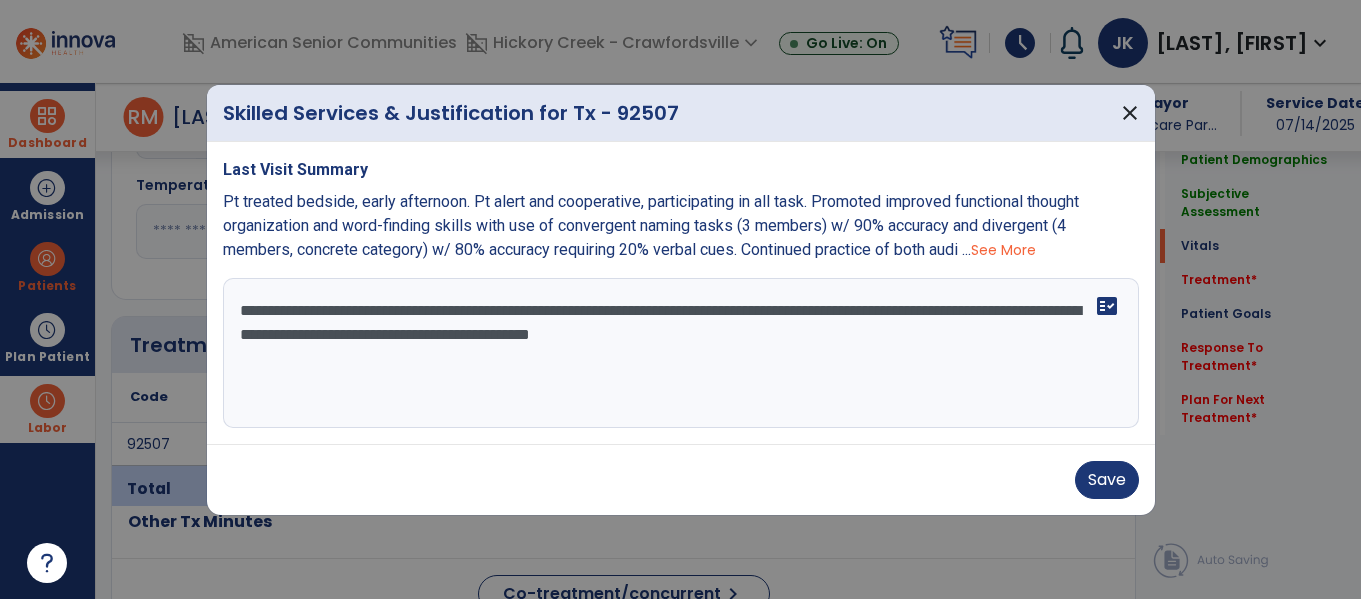 type on "**********" 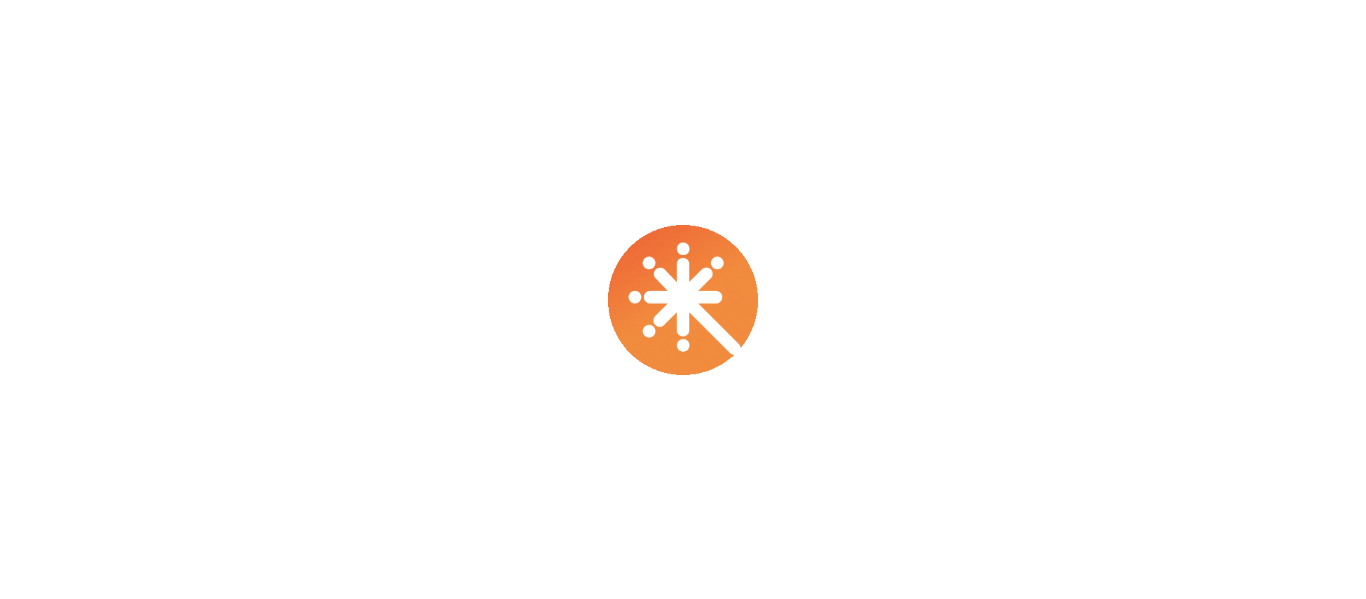 scroll, scrollTop: 0, scrollLeft: 0, axis: both 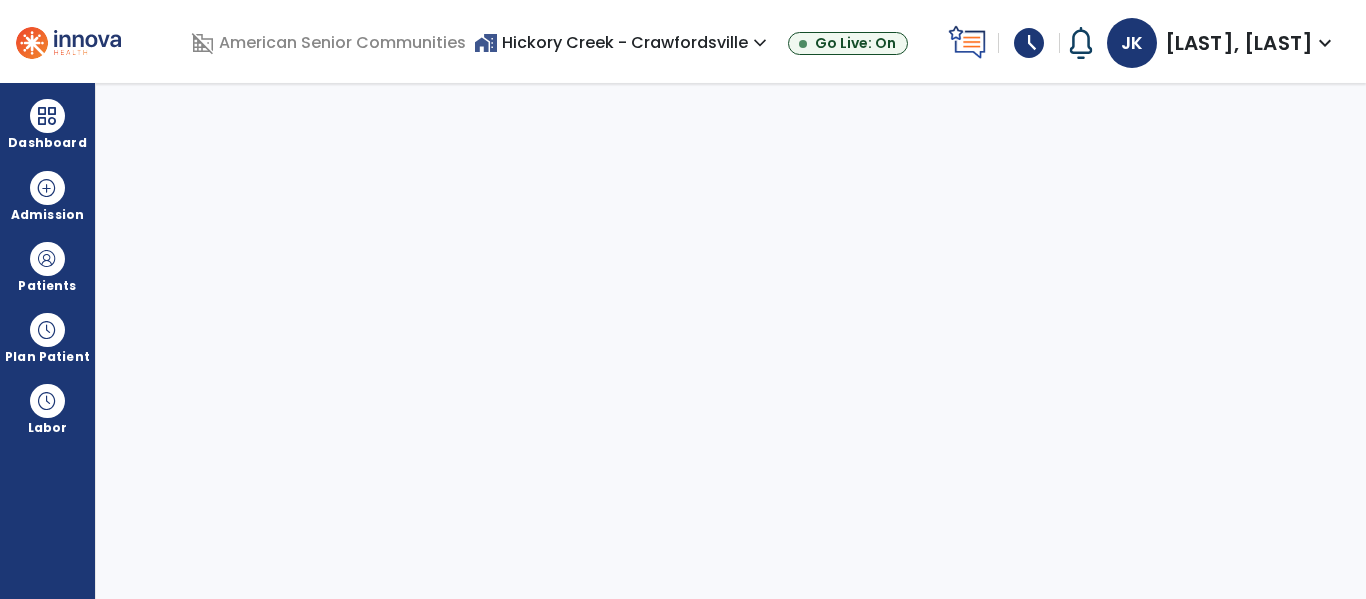 select on "****" 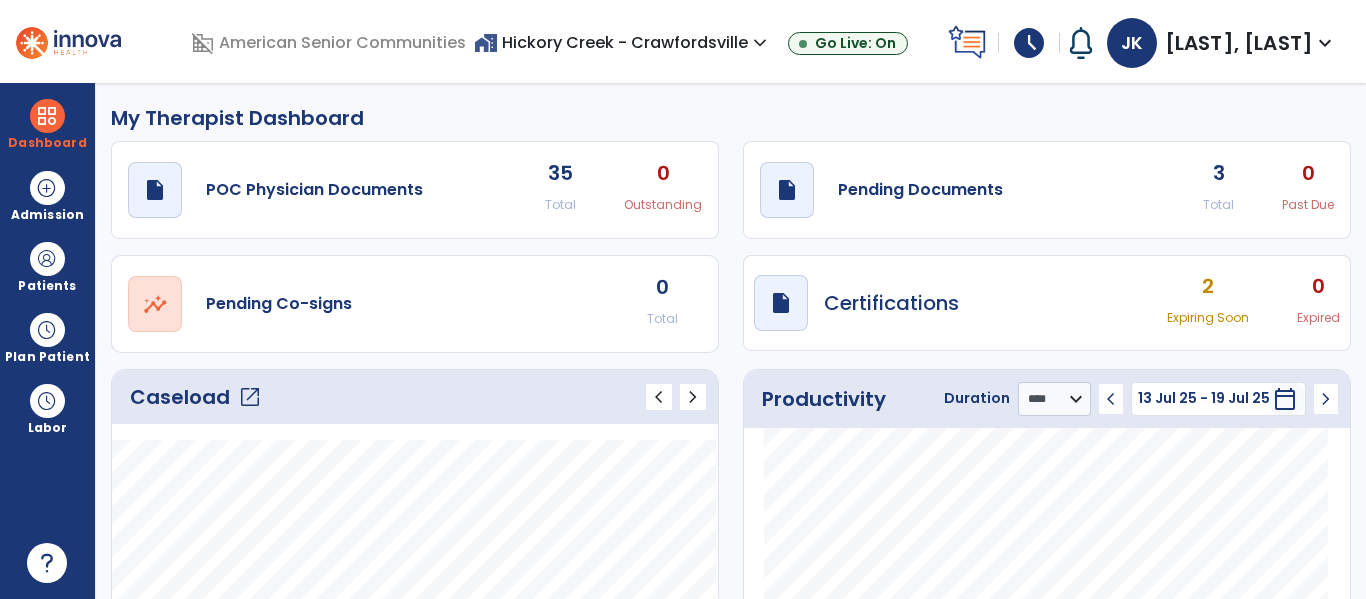 click on "open_in_new" 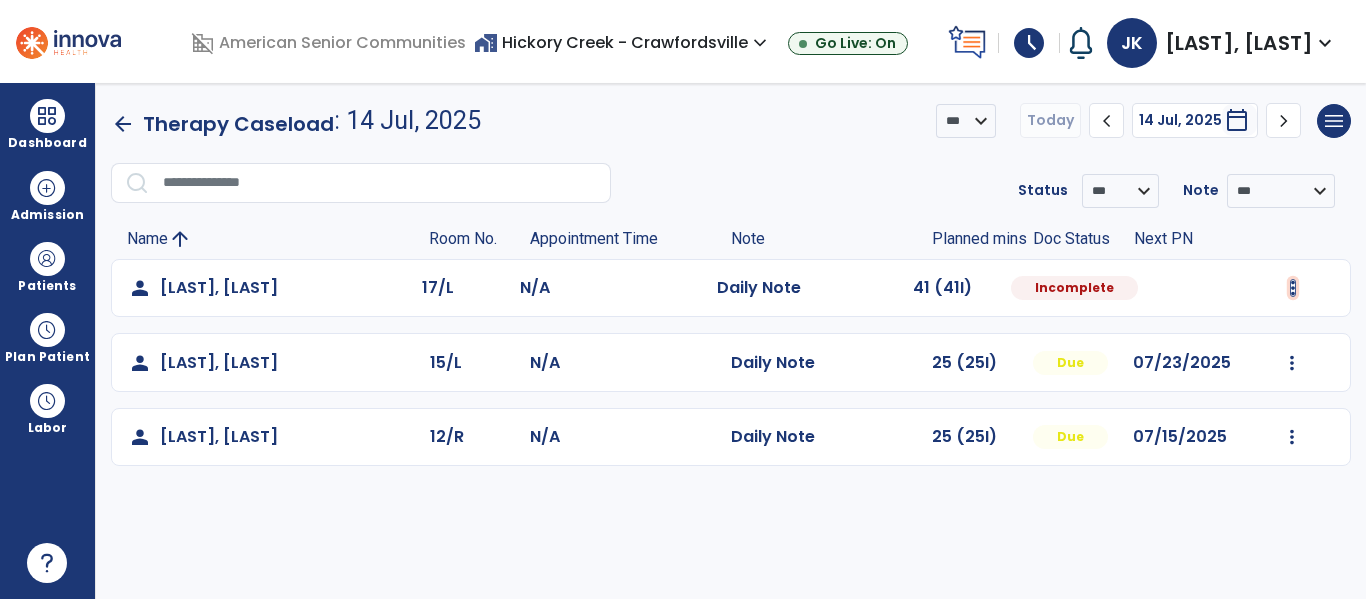 click at bounding box center (1293, 288) 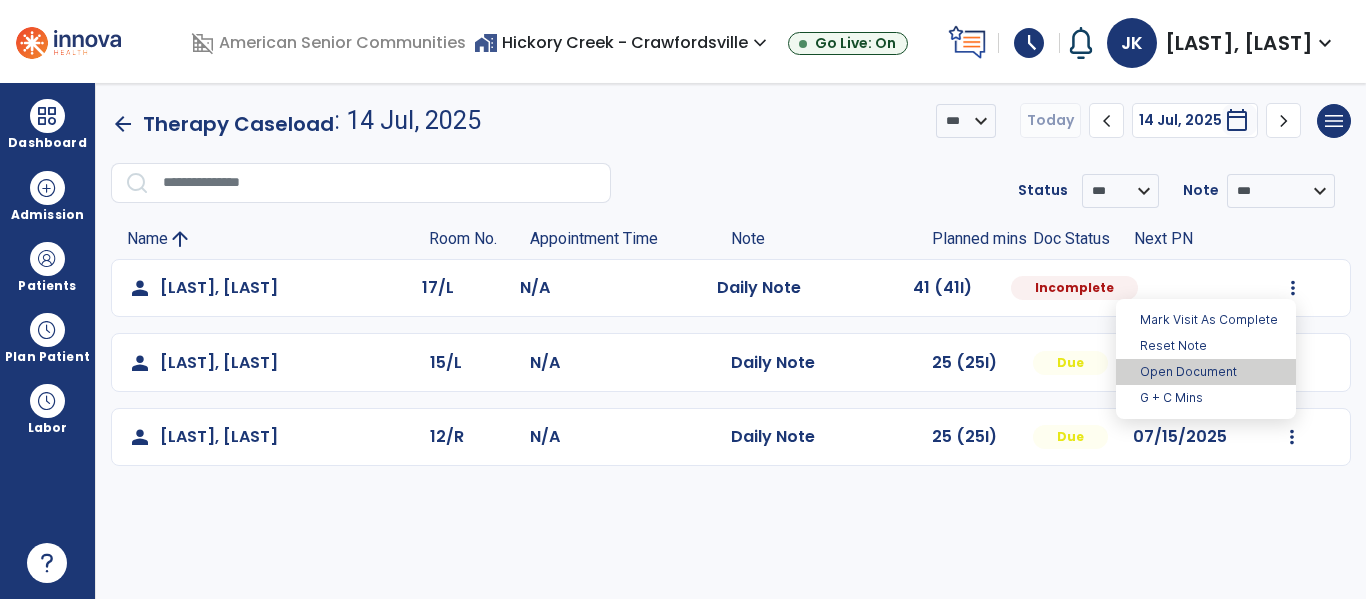 click on "Open Document" at bounding box center [1206, 372] 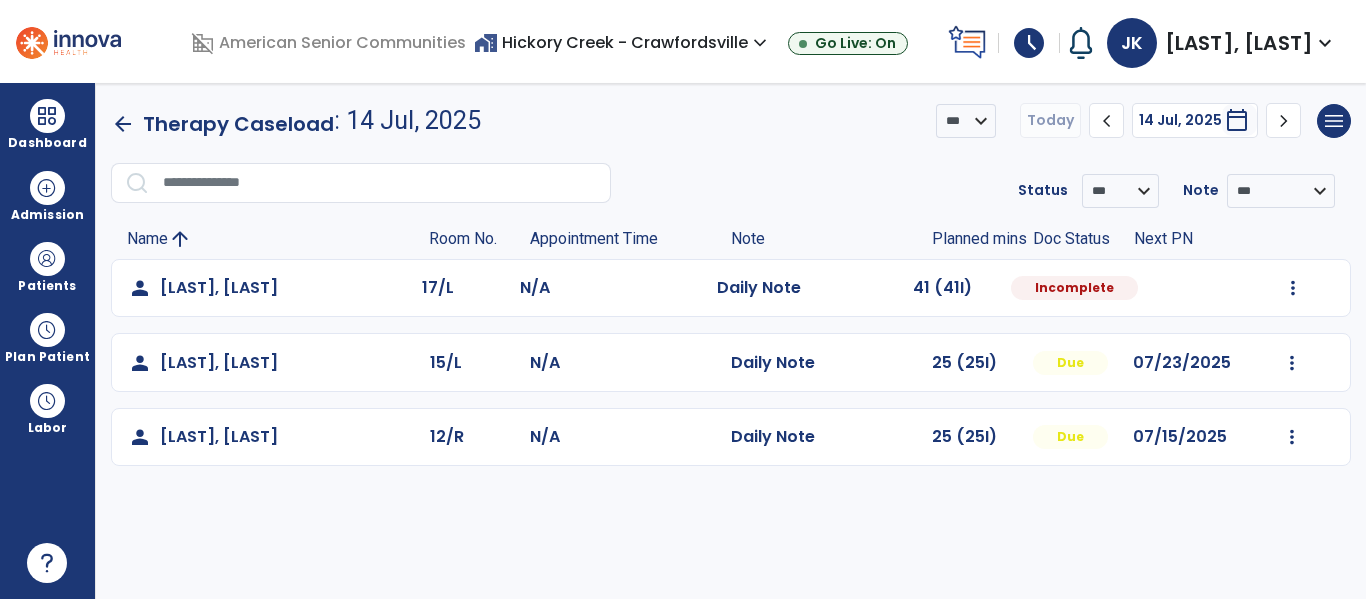 select on "*" 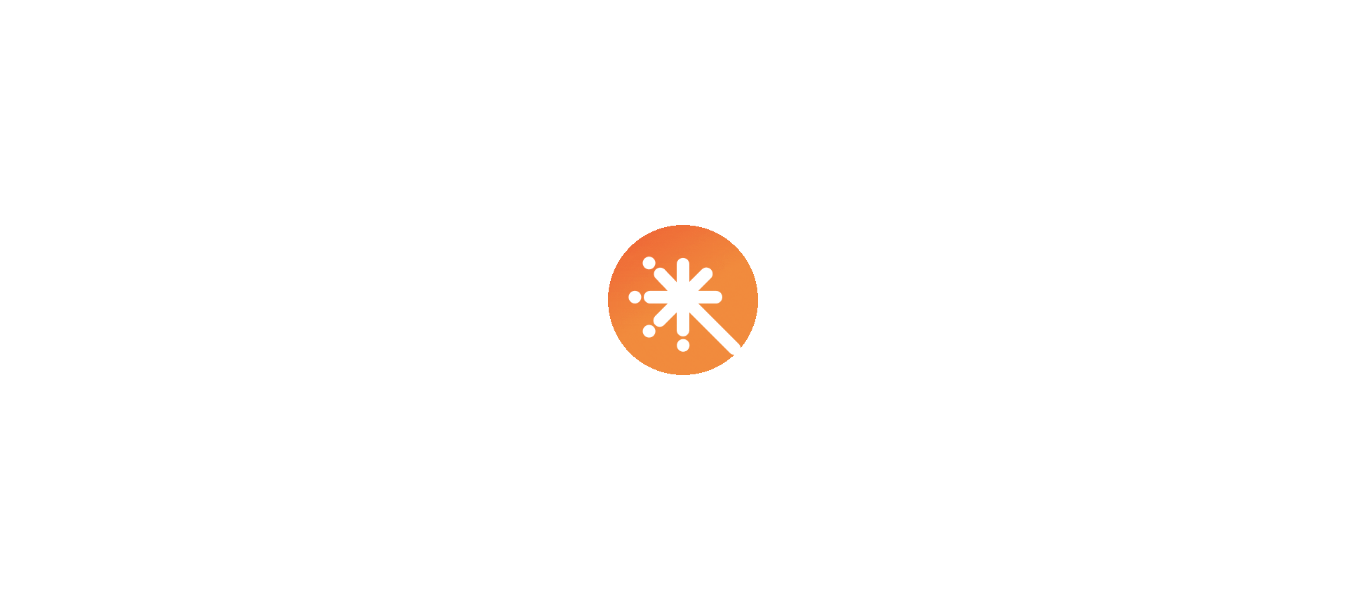 scroll, scrollTop: 0, scrollLeft: 0, axis: both 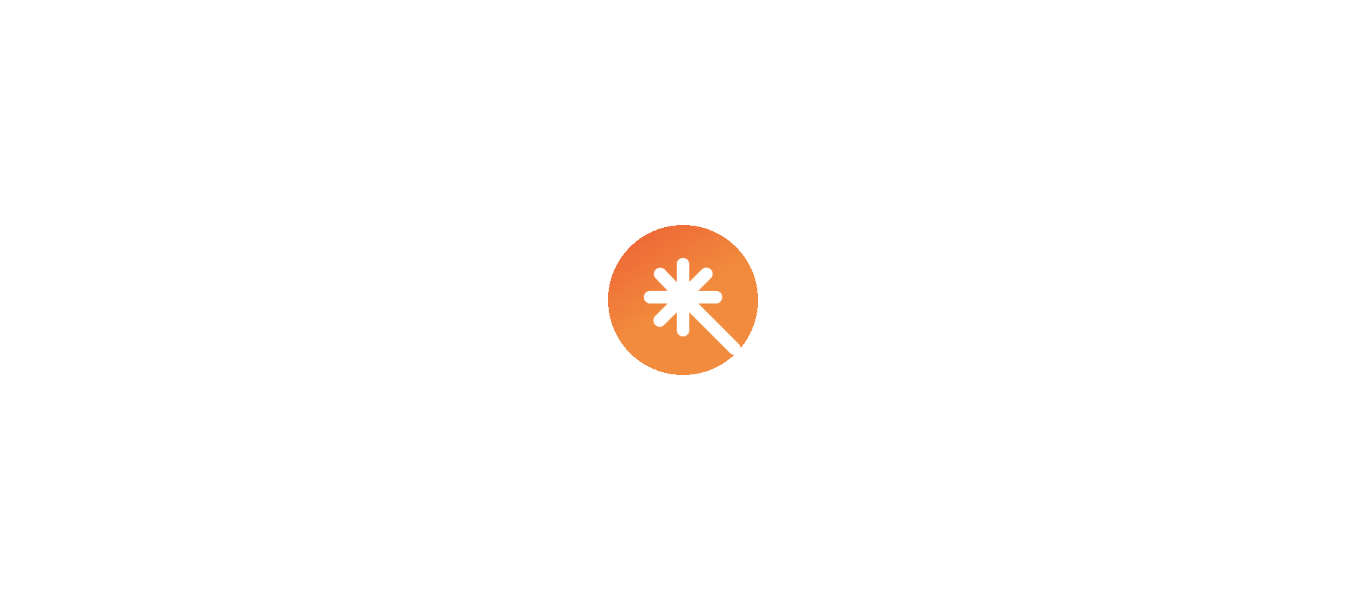 select on "****" 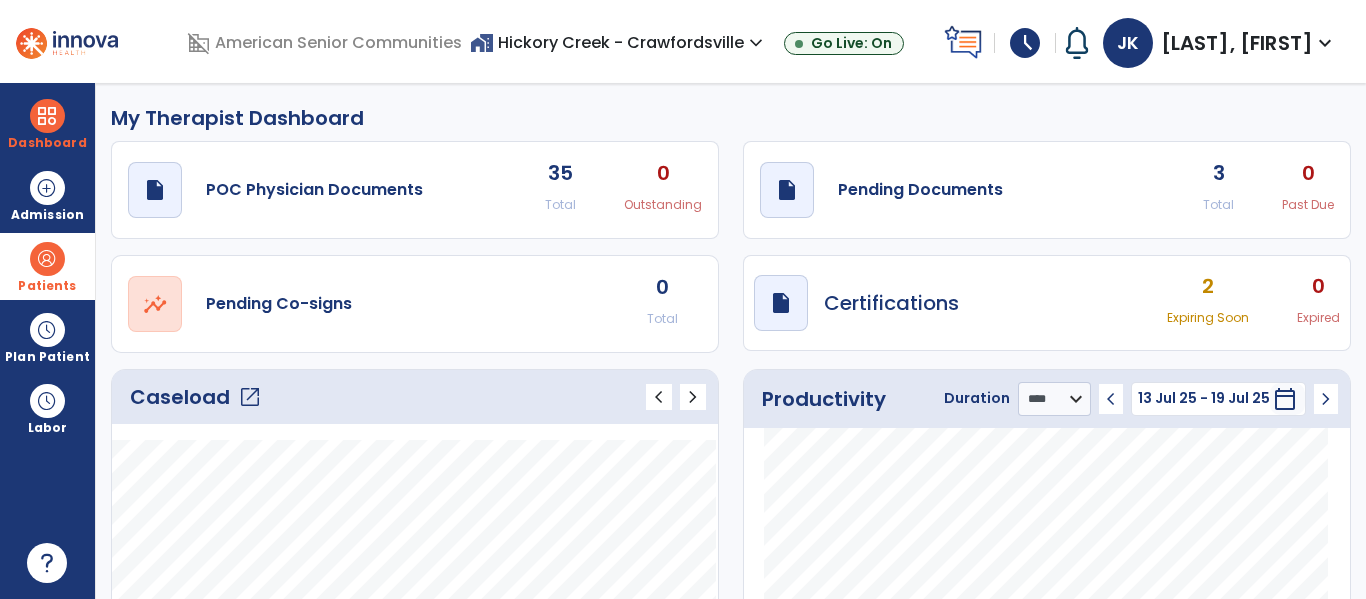 click at bounding box center (47, 259) 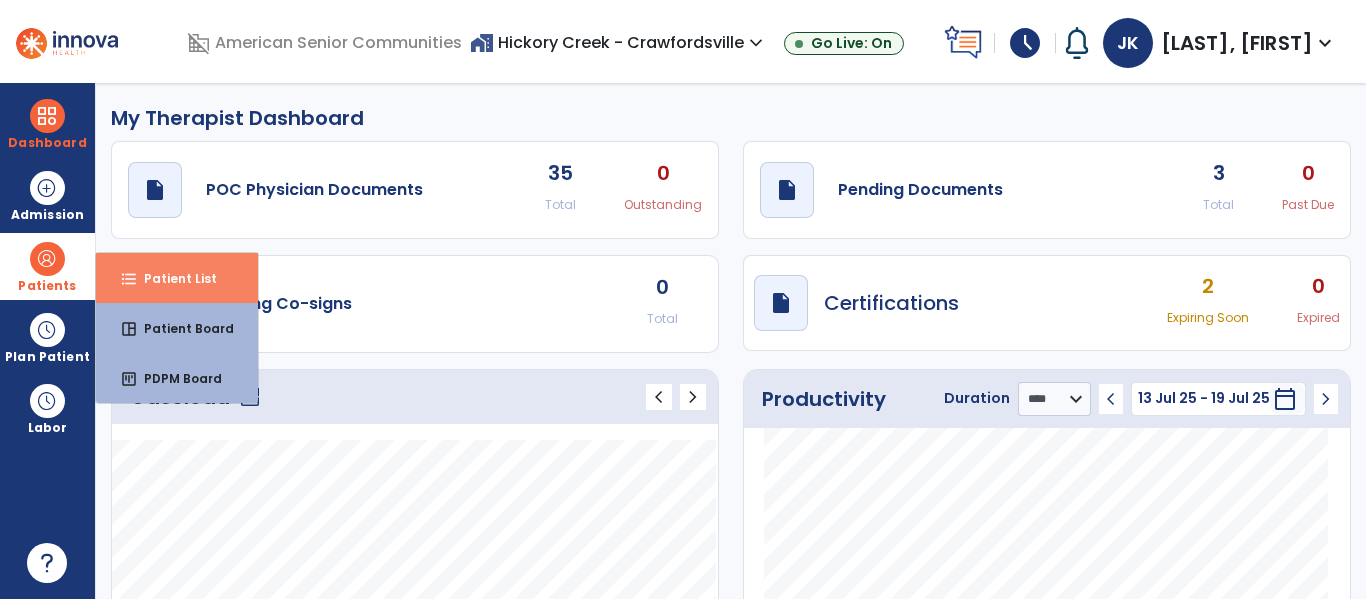 click on "format_list_bulleted  Patient List" at bounding box center [177, 278] 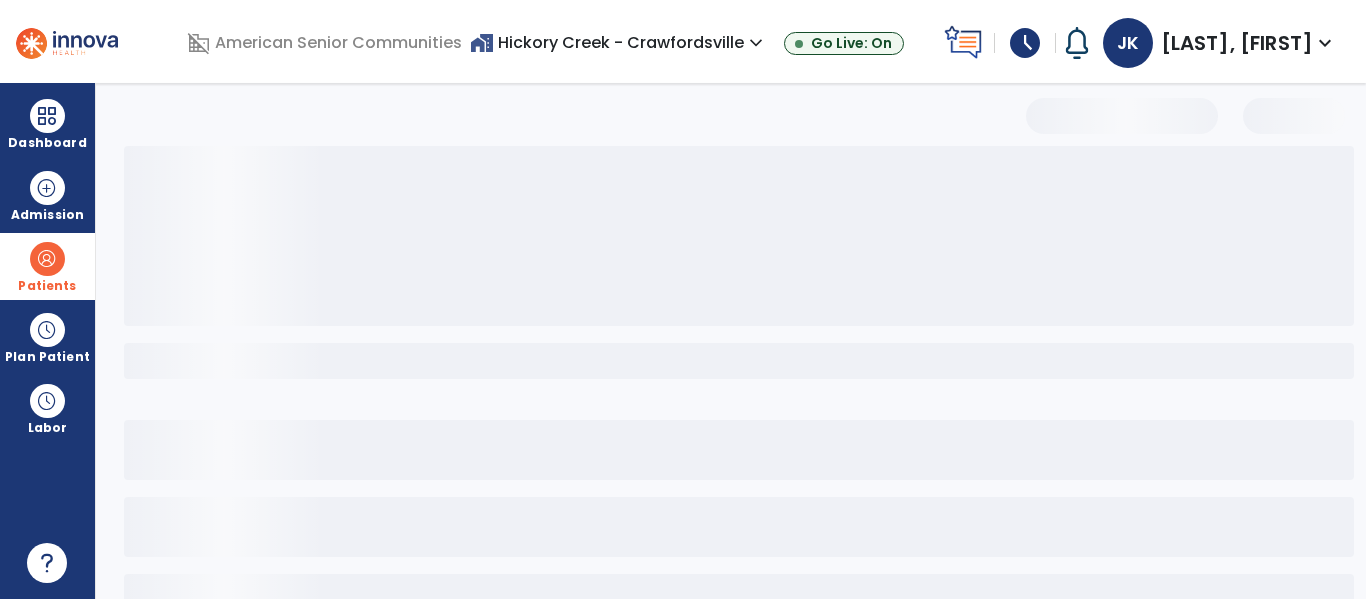 select on "***" 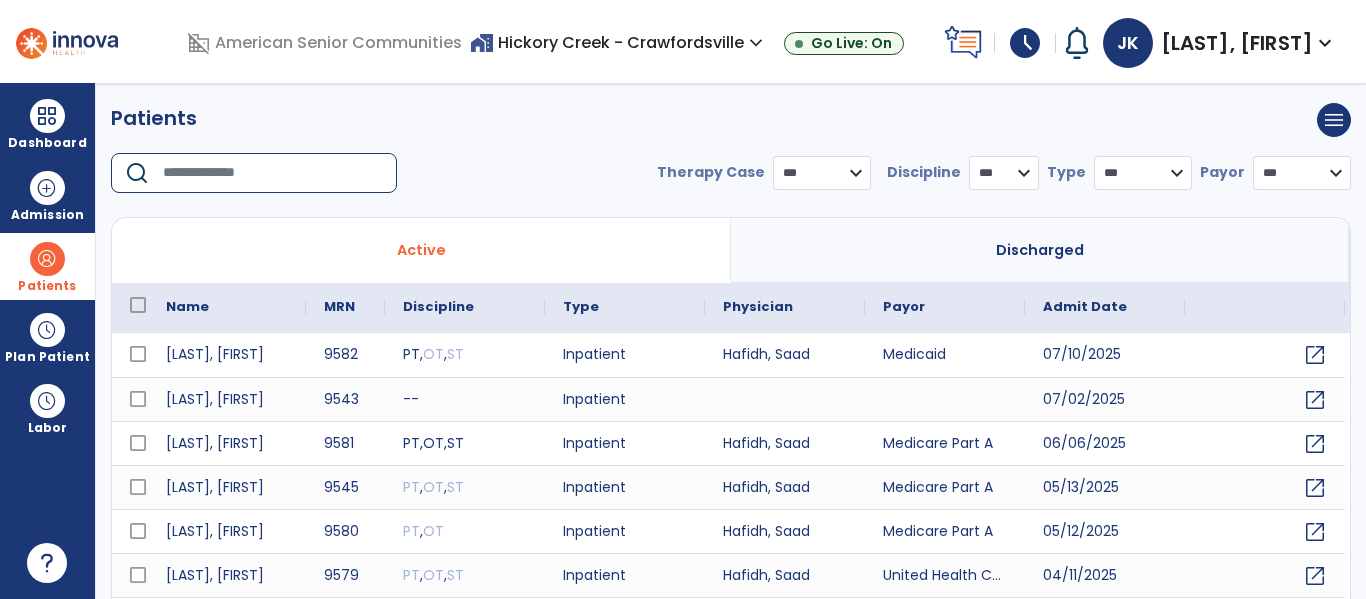 click at bounding box center [273, 173] 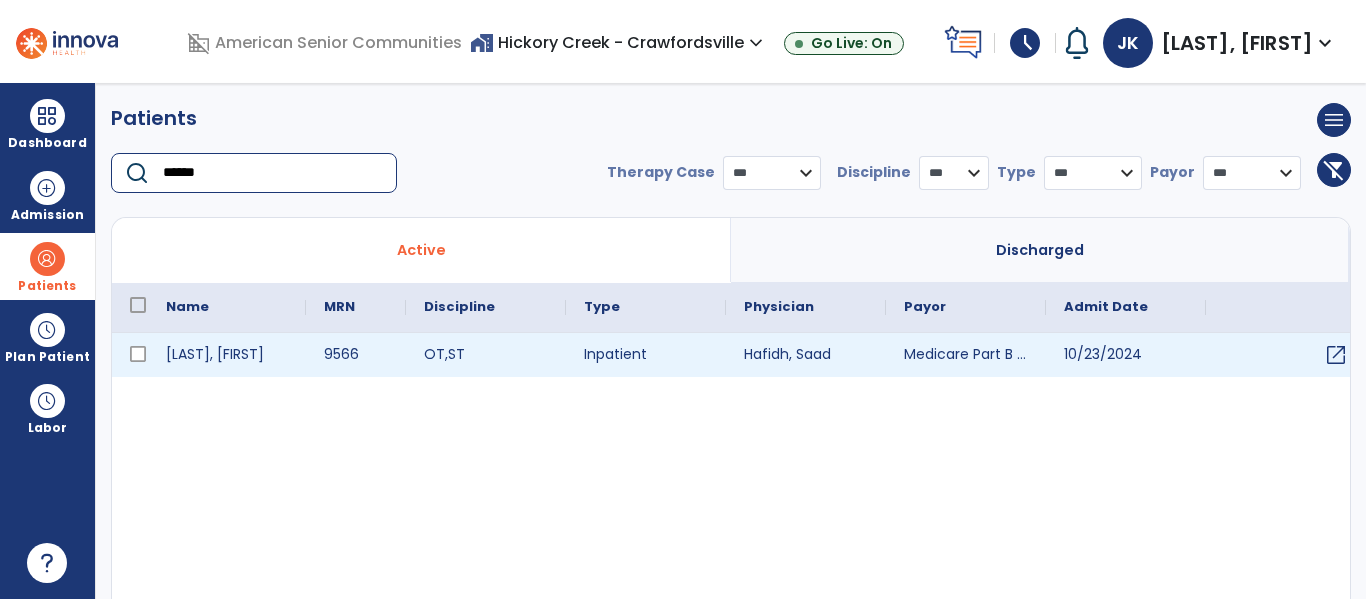 type on "******" 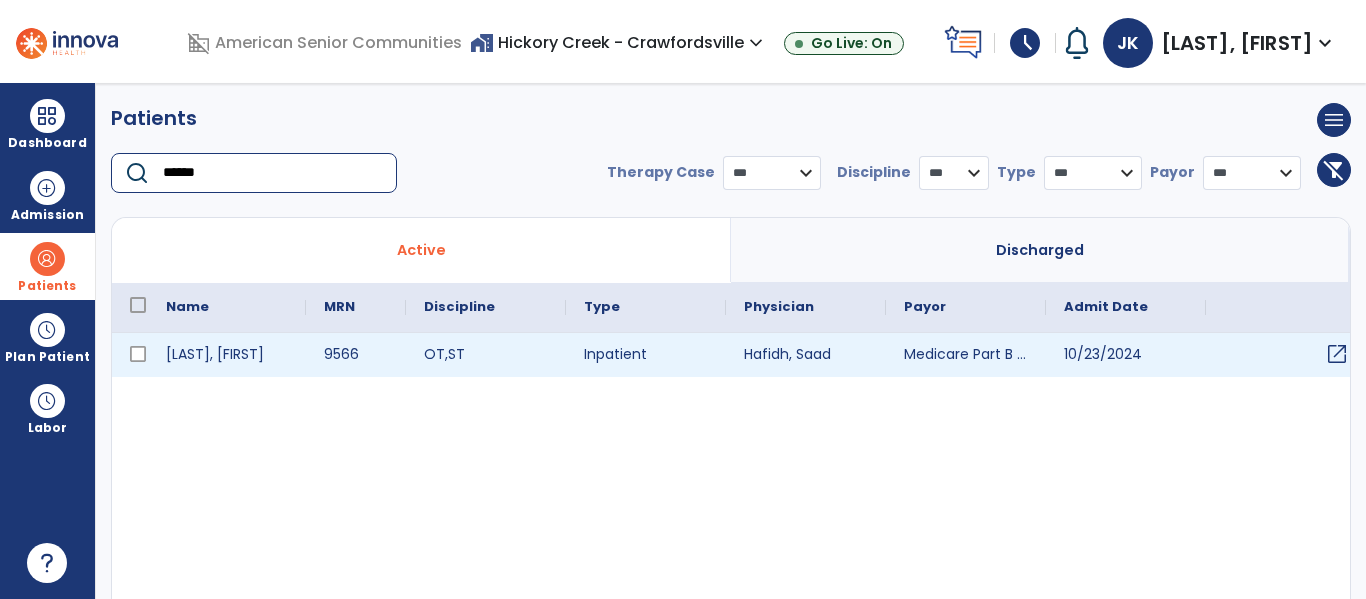 click on "open_in_new" at bounding box center [1337, 354] 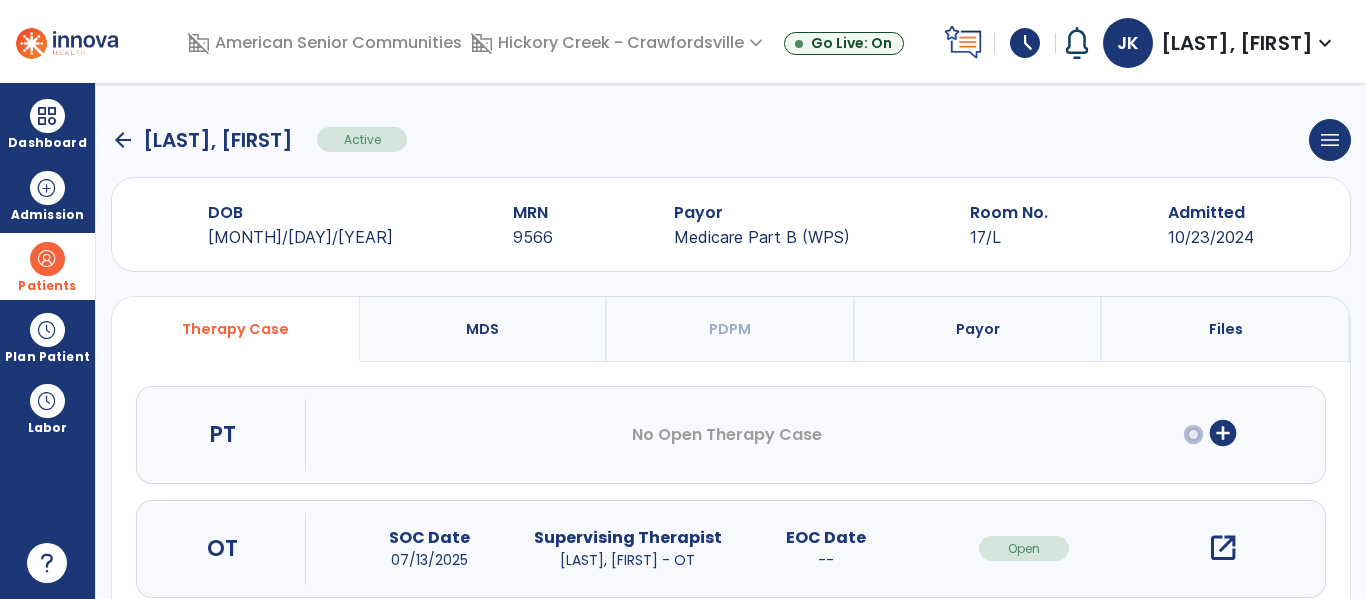 scroll, scrollTop: 207, scrollLeft: 0, axis: vertical 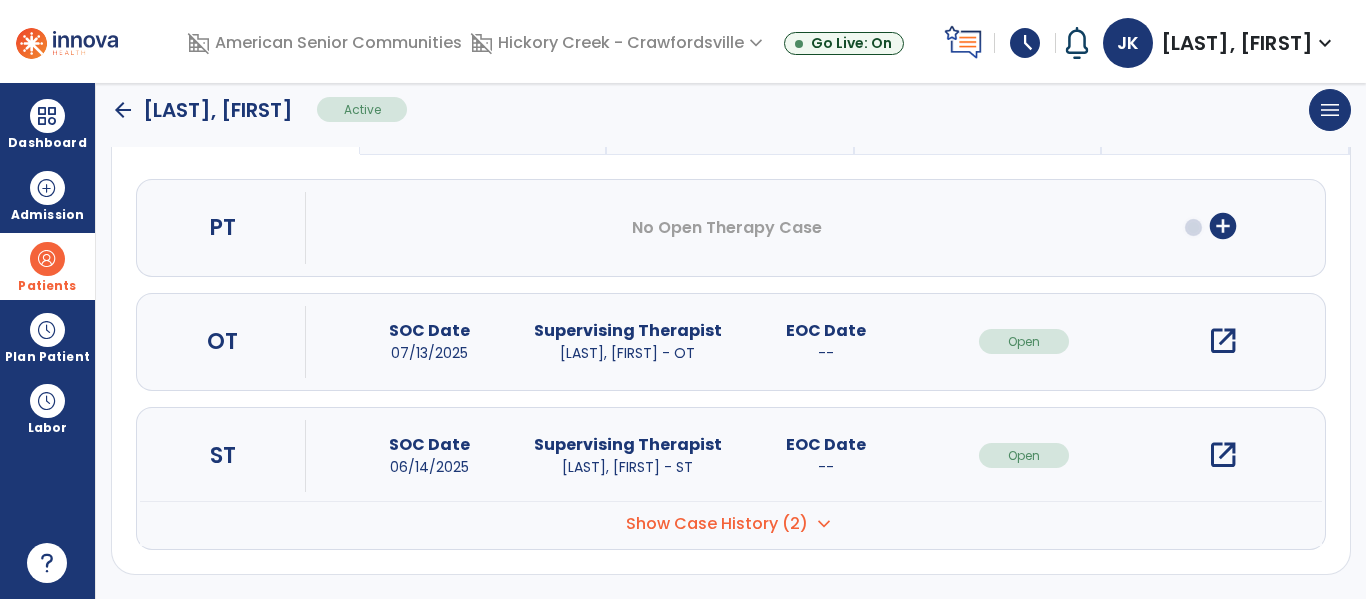 click on "open_in_new" at bounding box center (1223, 455) 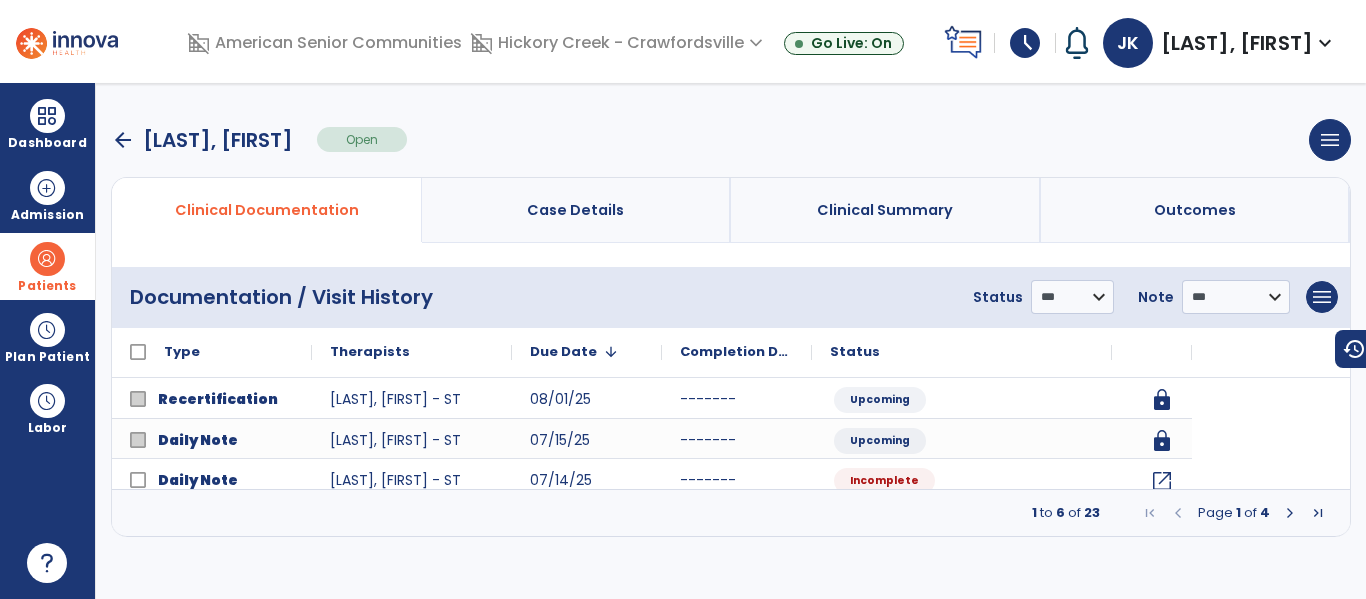 scroll, scrollTop: 0, scrollLeft: 0, axis: both 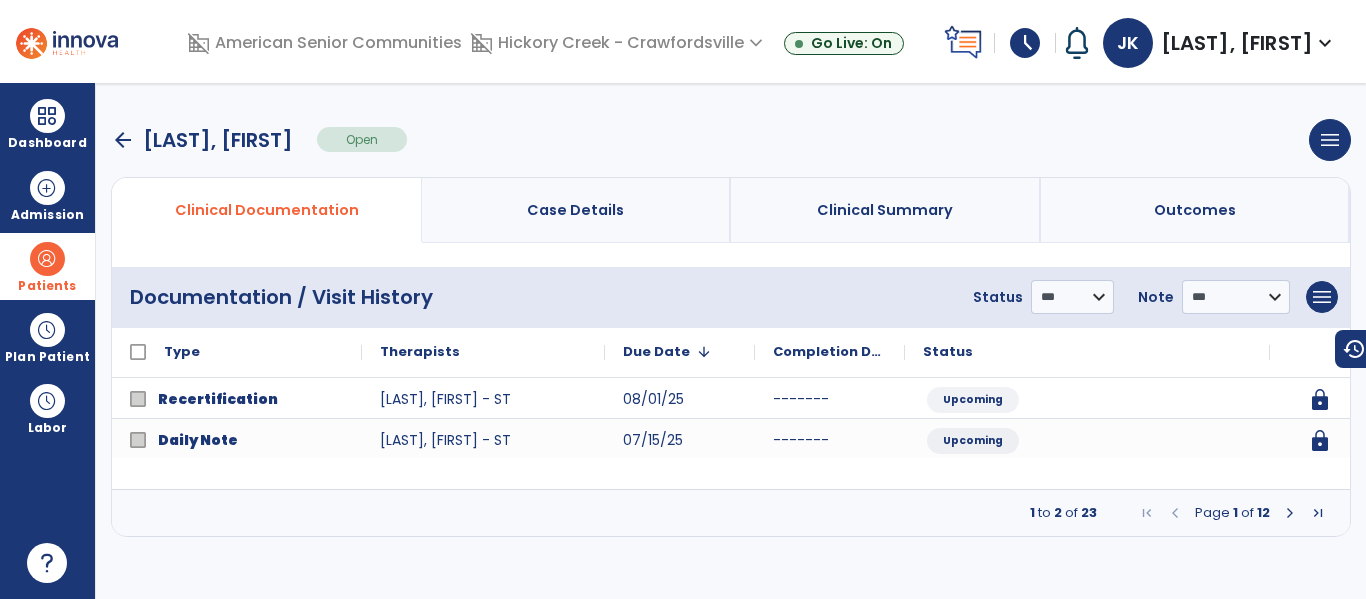 click at bounding box center [1318, 513] 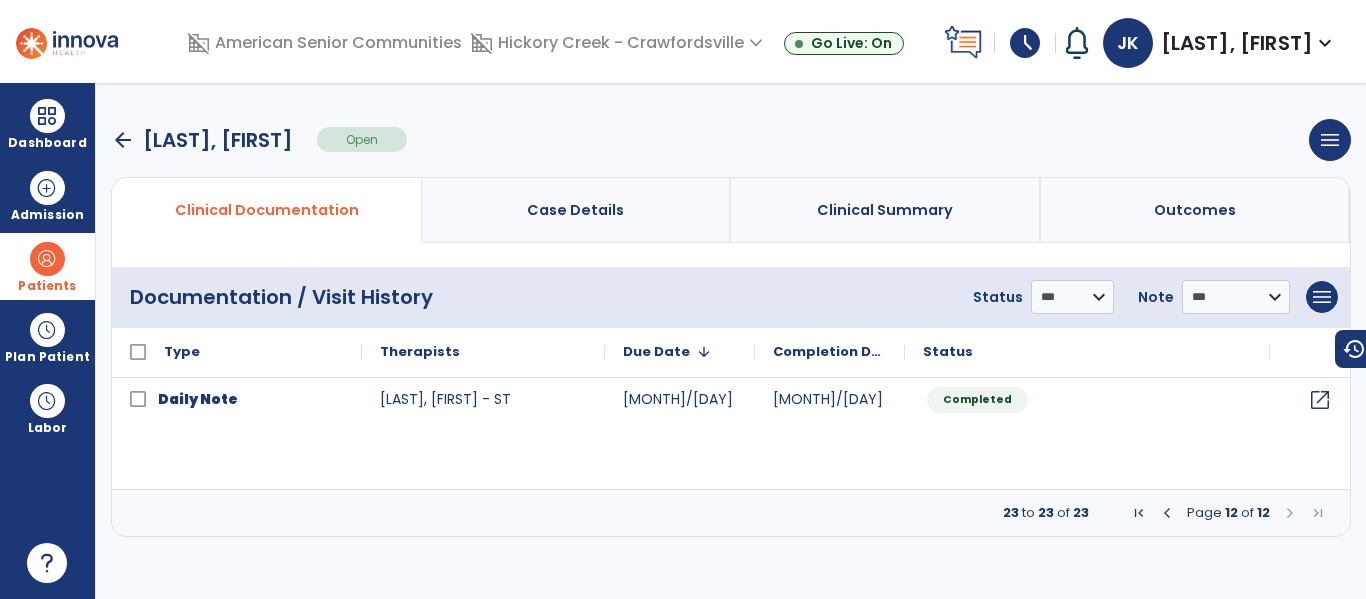 click on "arrow_back" at bounding box center (123, 140) 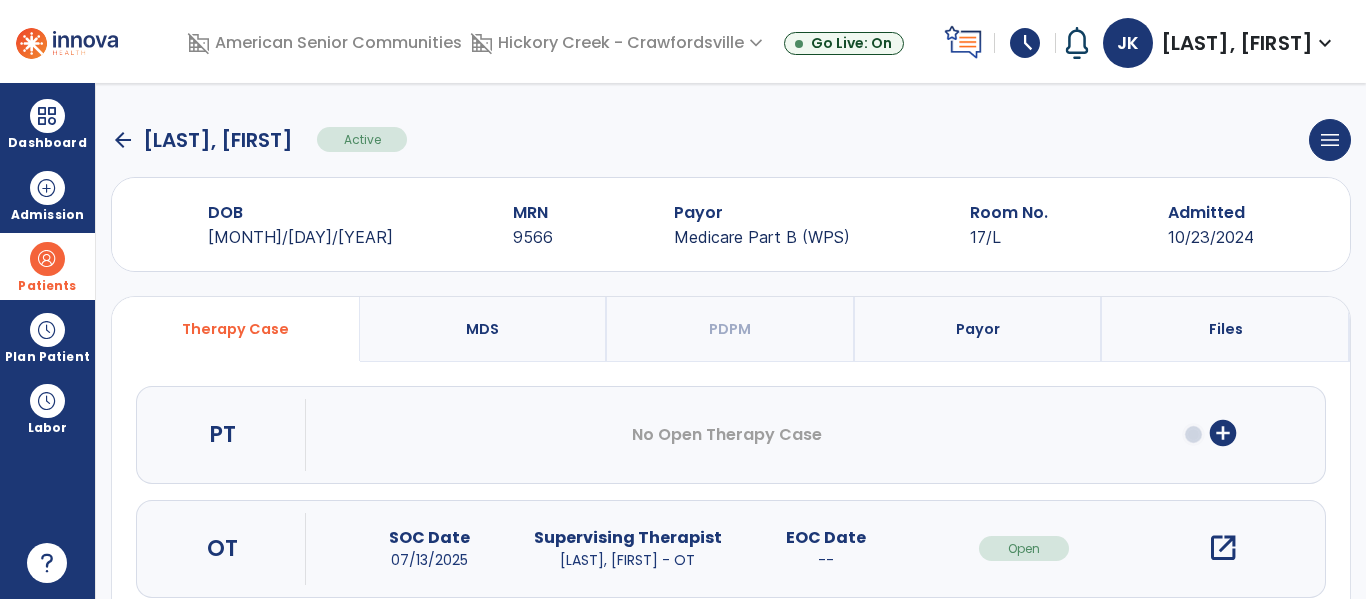 click on "arrow_back" 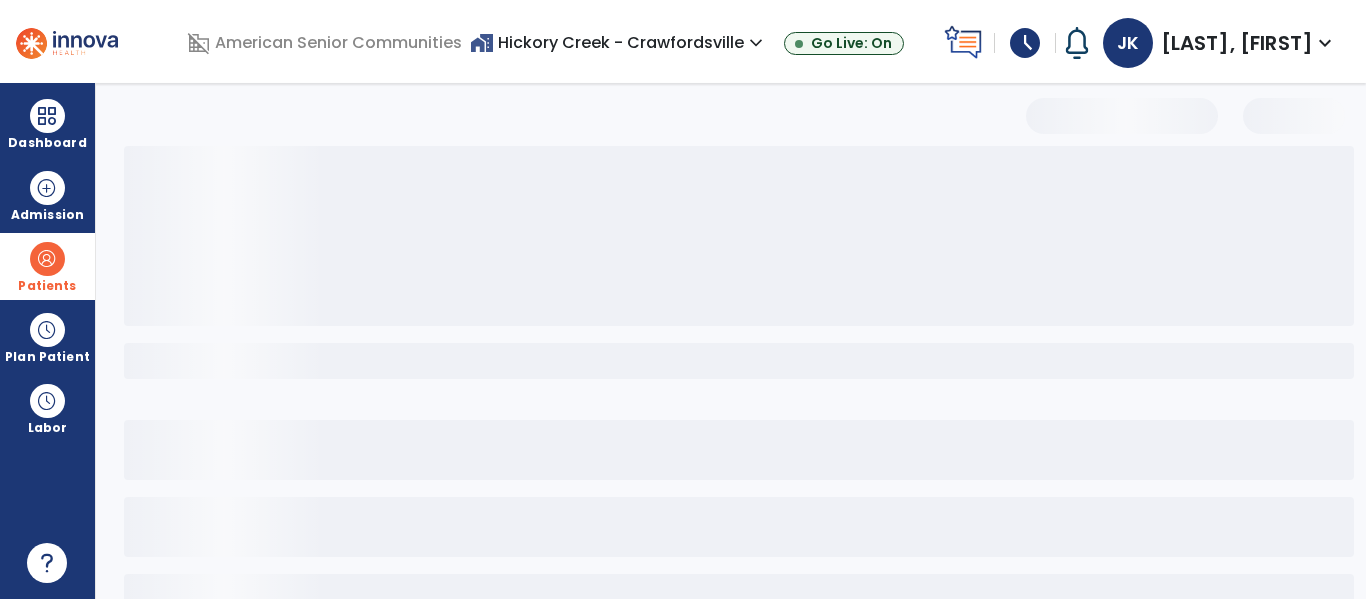 select on "***" 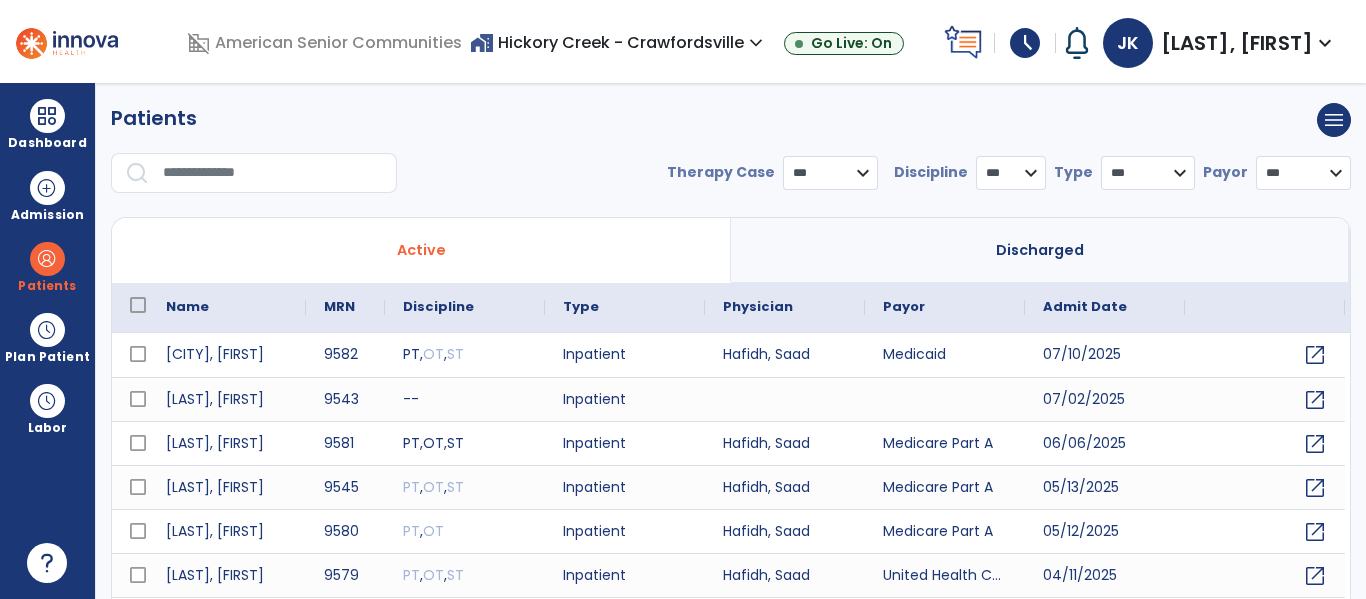 click at bounding box center (273, 173) 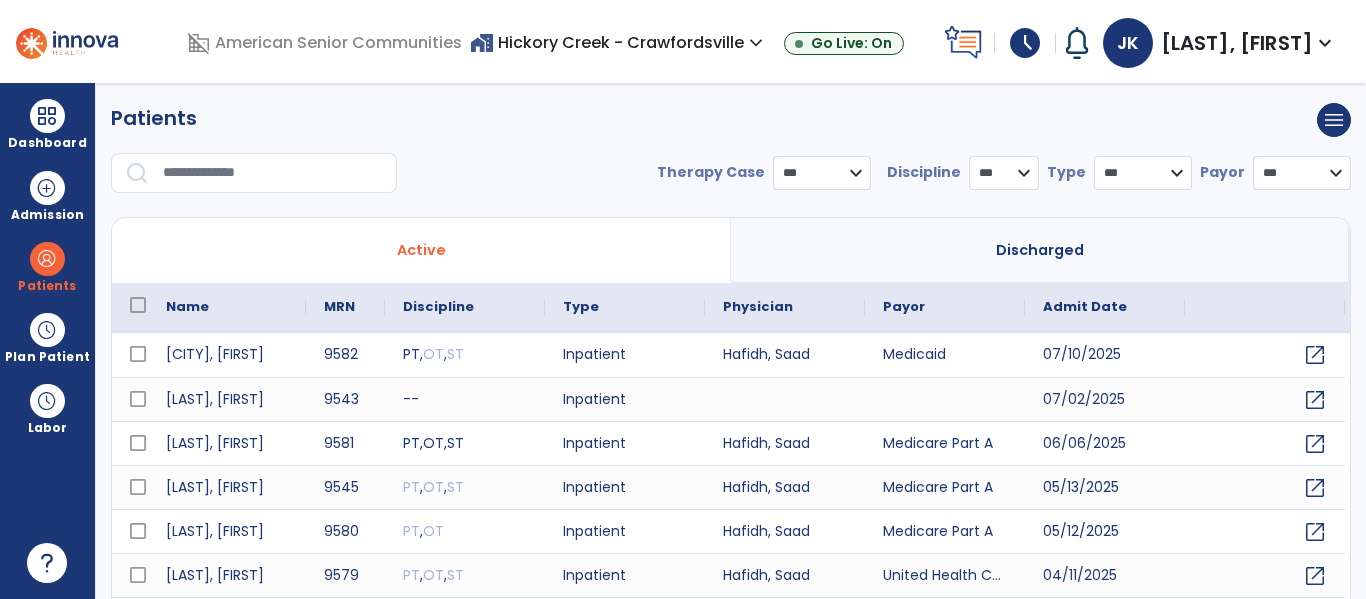 scroll, scrollTop: 0, scrollLeft: 0, axis: both 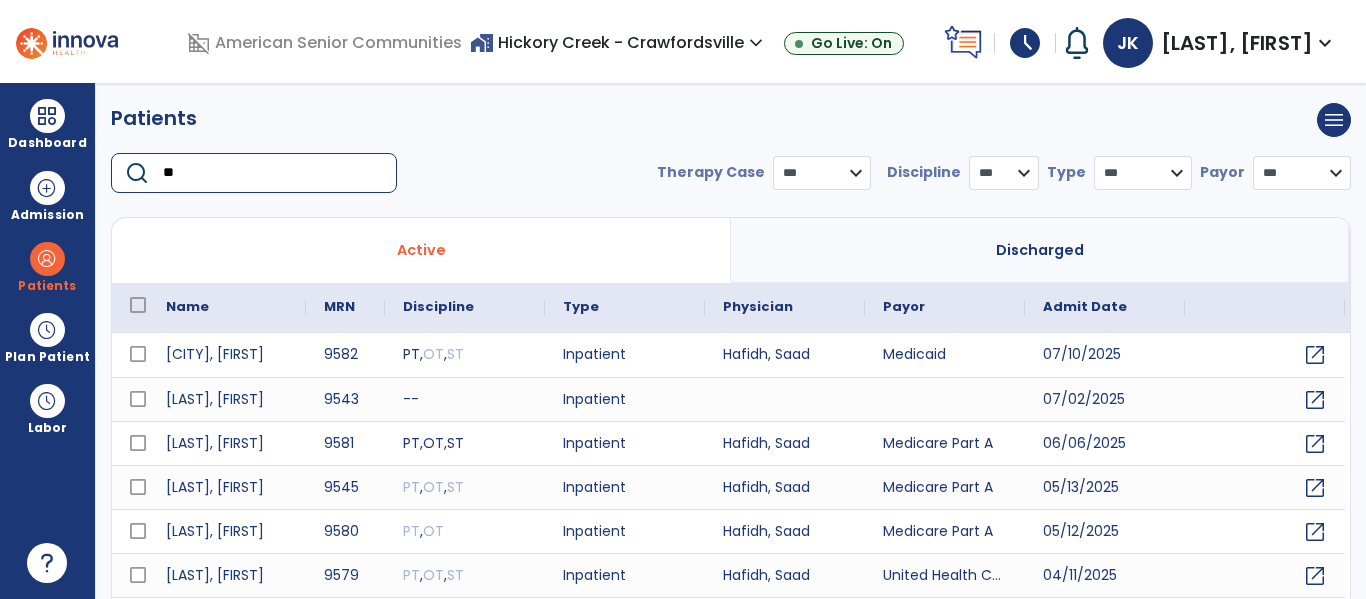 type on "*" 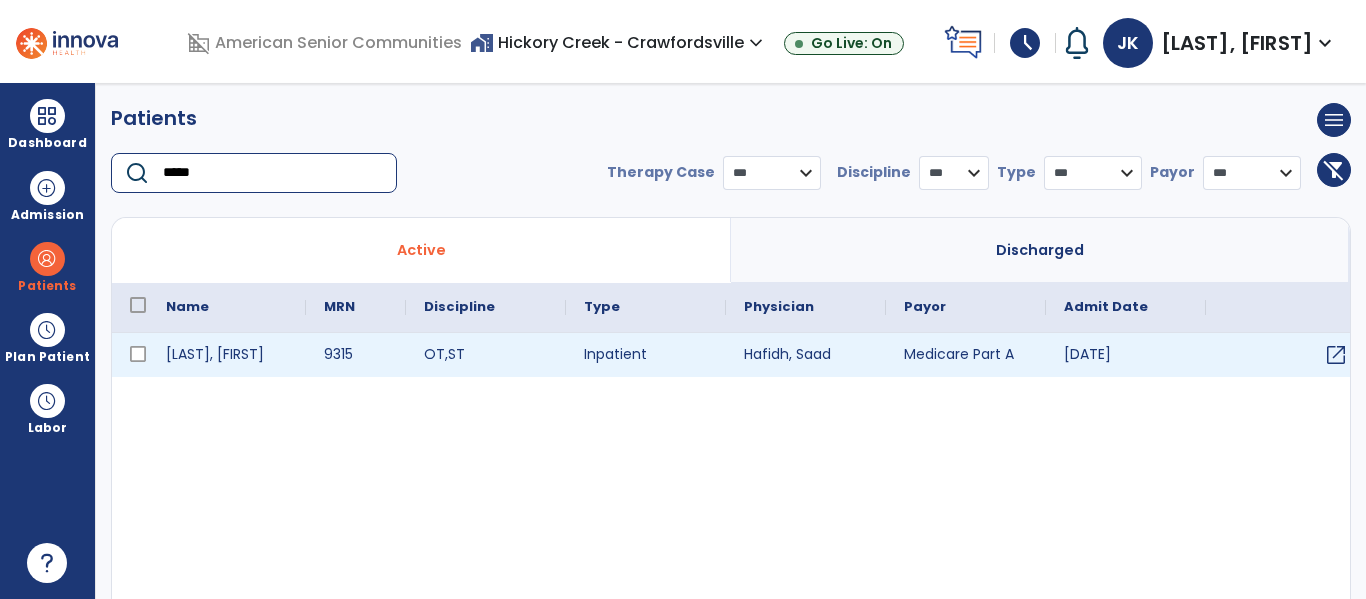 type on "*****" 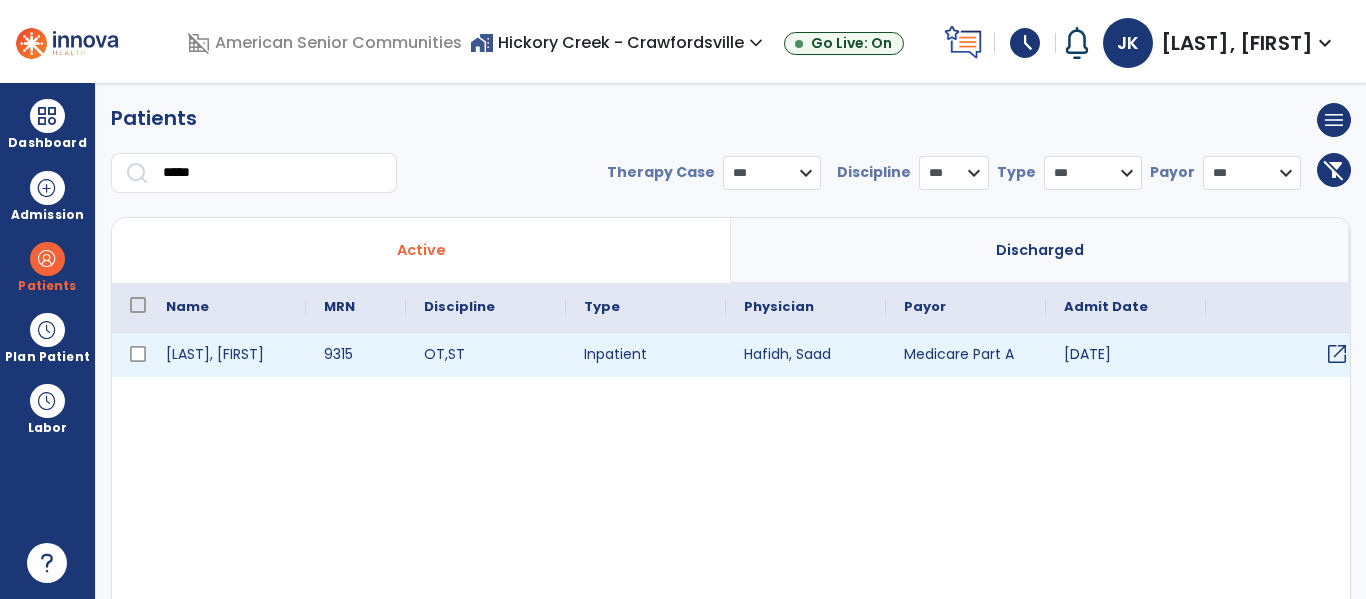 click on "open_in_new" at bounding box center [1337, 354] 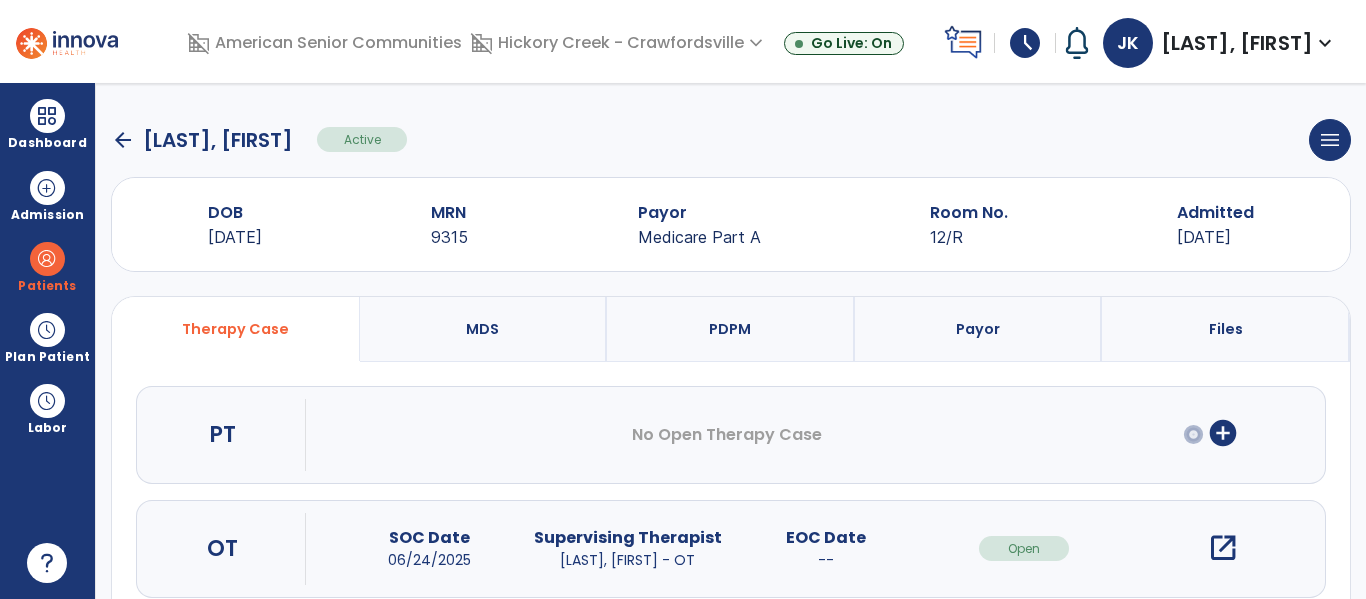 scroll, scrollTop: 162, scrollLeft: 0, axis: vertical 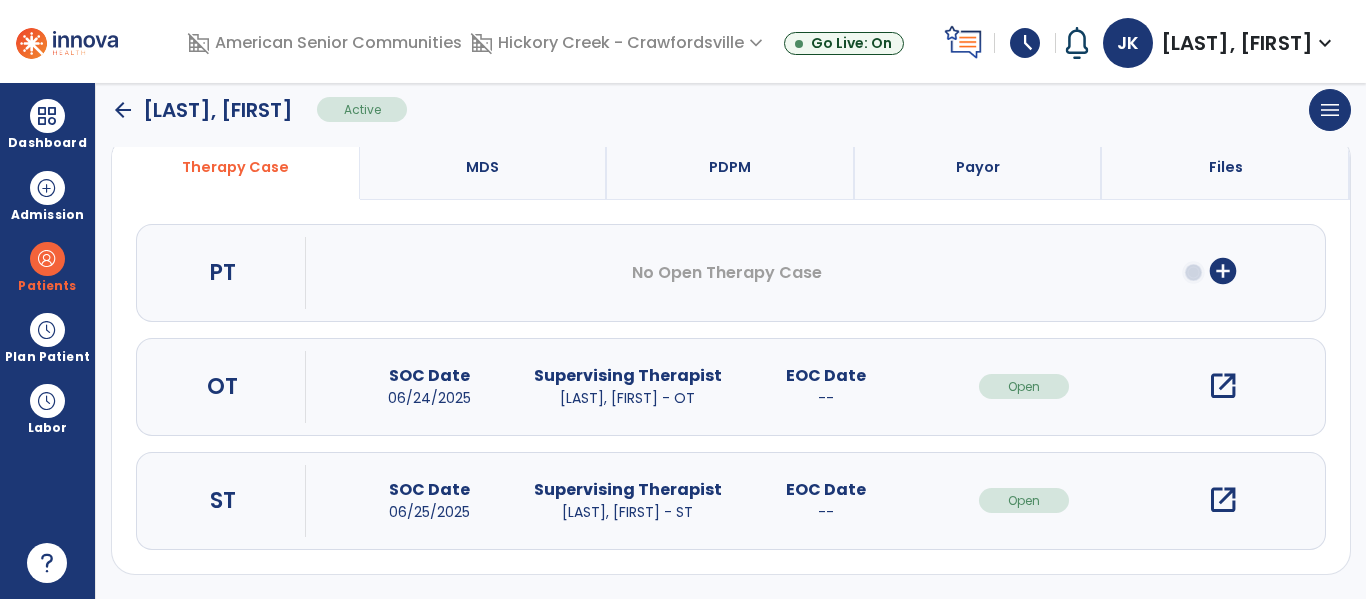click on "open_in_new" at bounding box center (1223, 500) 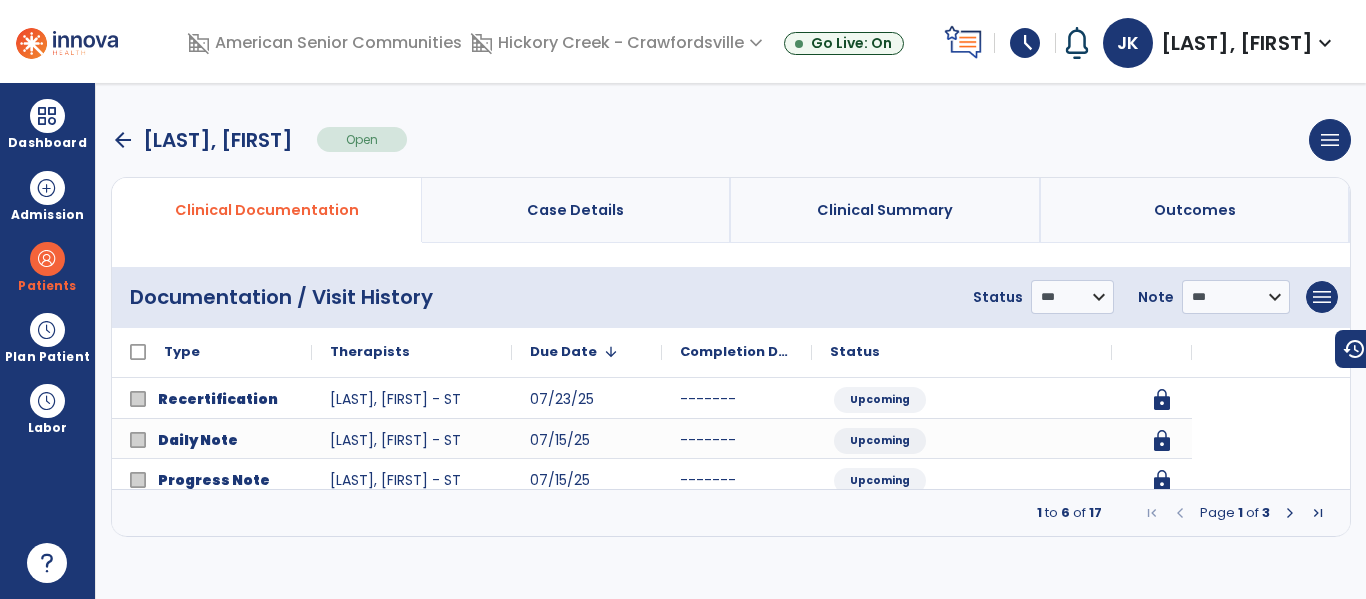 scroll, scrollTop: 0, scrollLeft: 0, axis: both 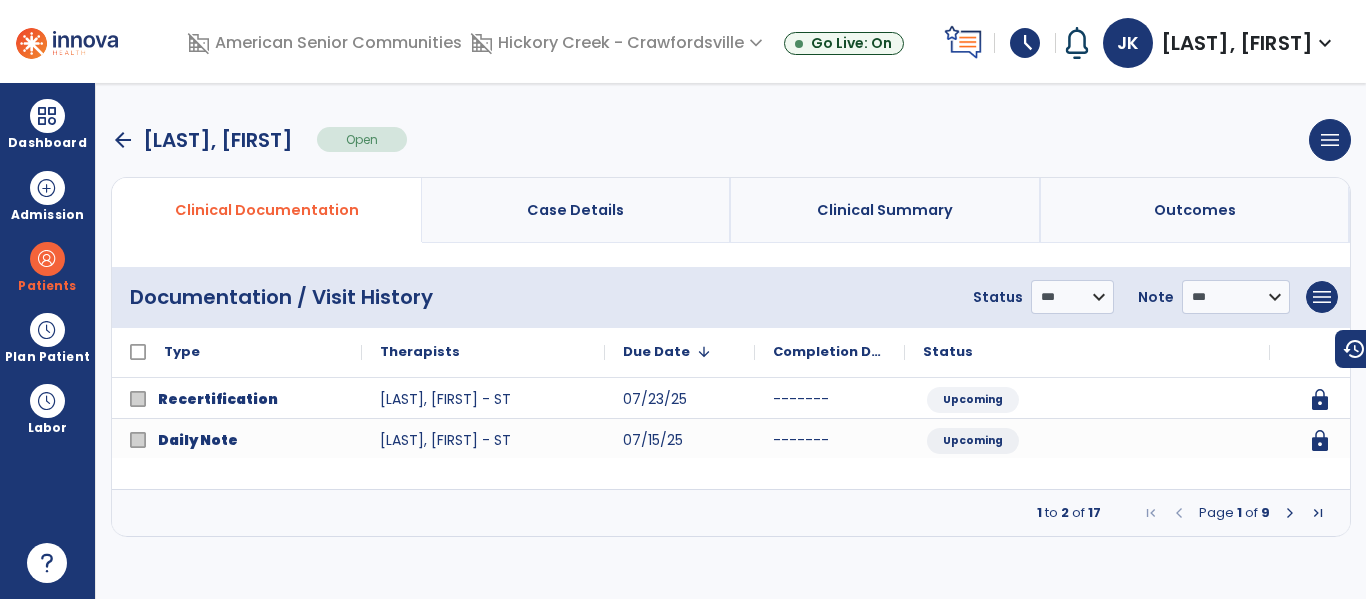 click at bounding box center (1318, 513) 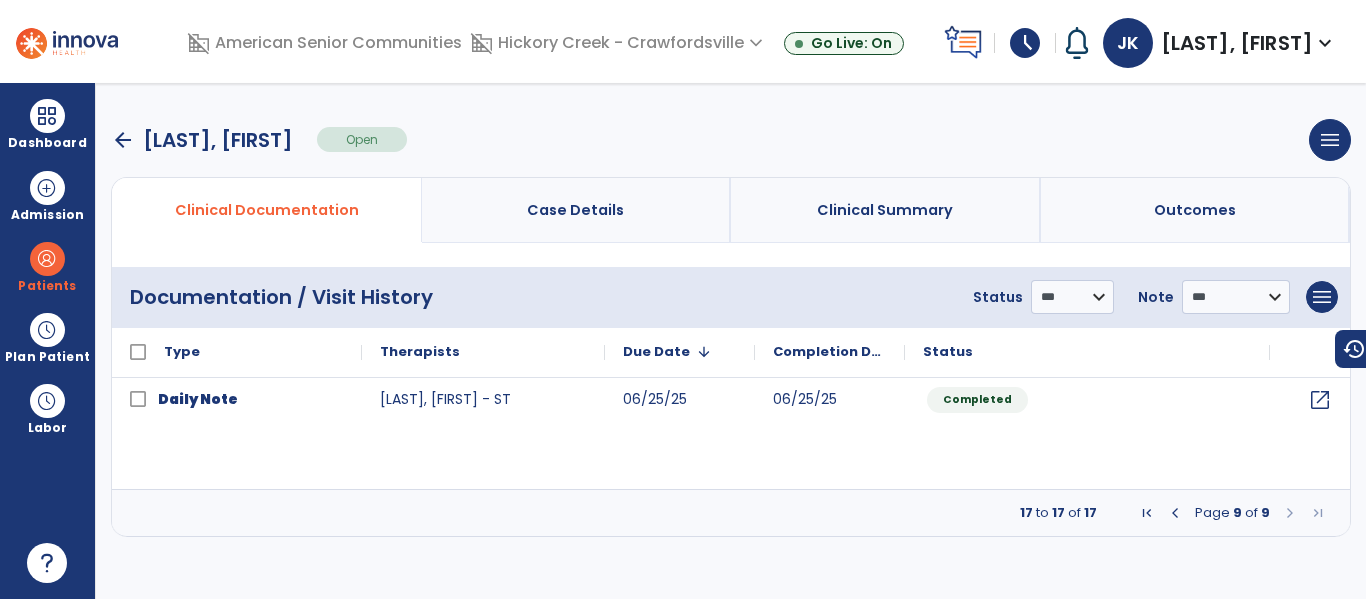 click at bounding box center (1175, 513) 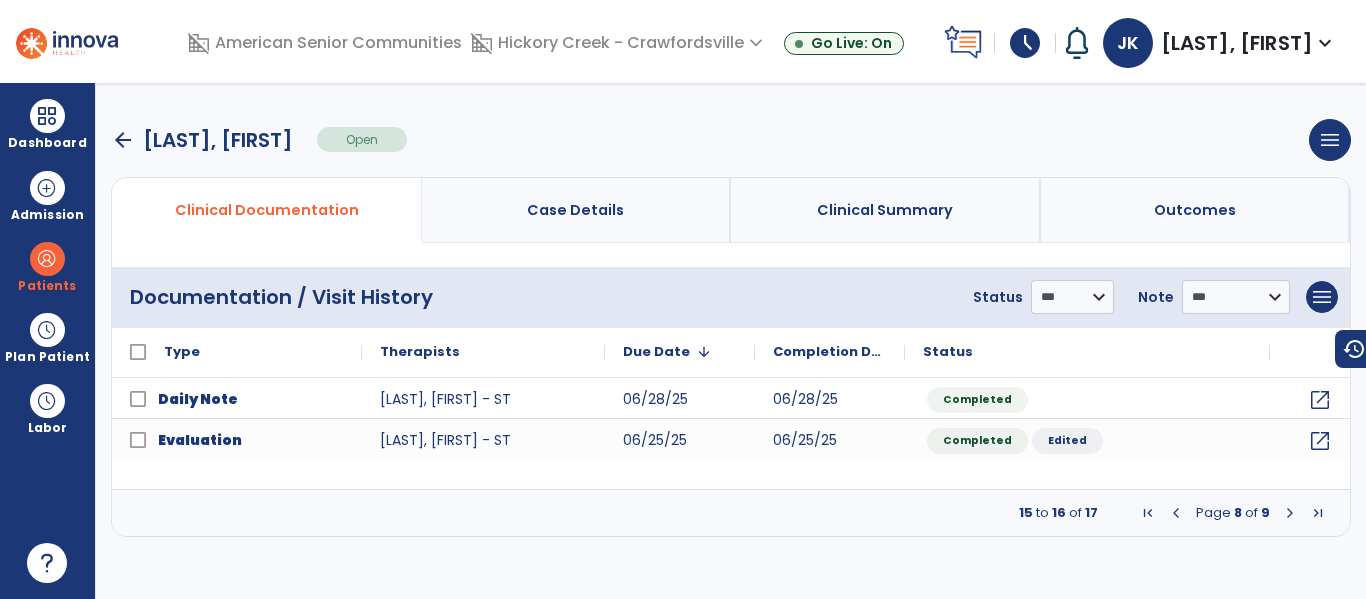 click at bounding box center [1176, 513] 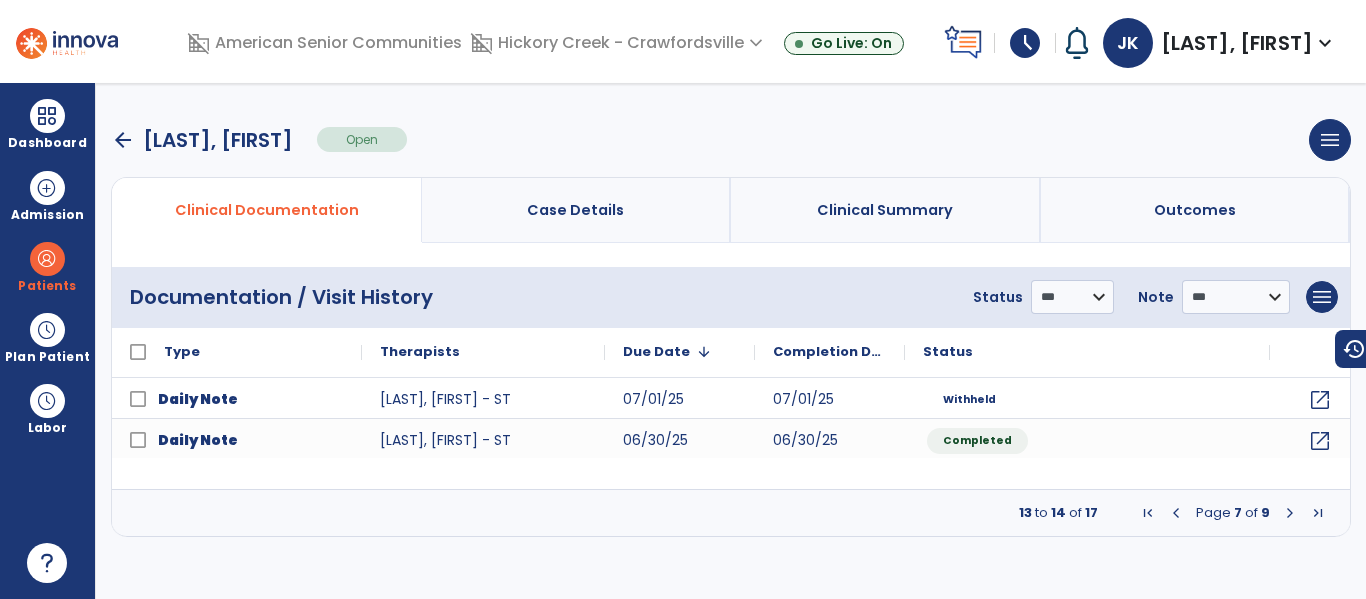 click at bounding box center [1176, 513] 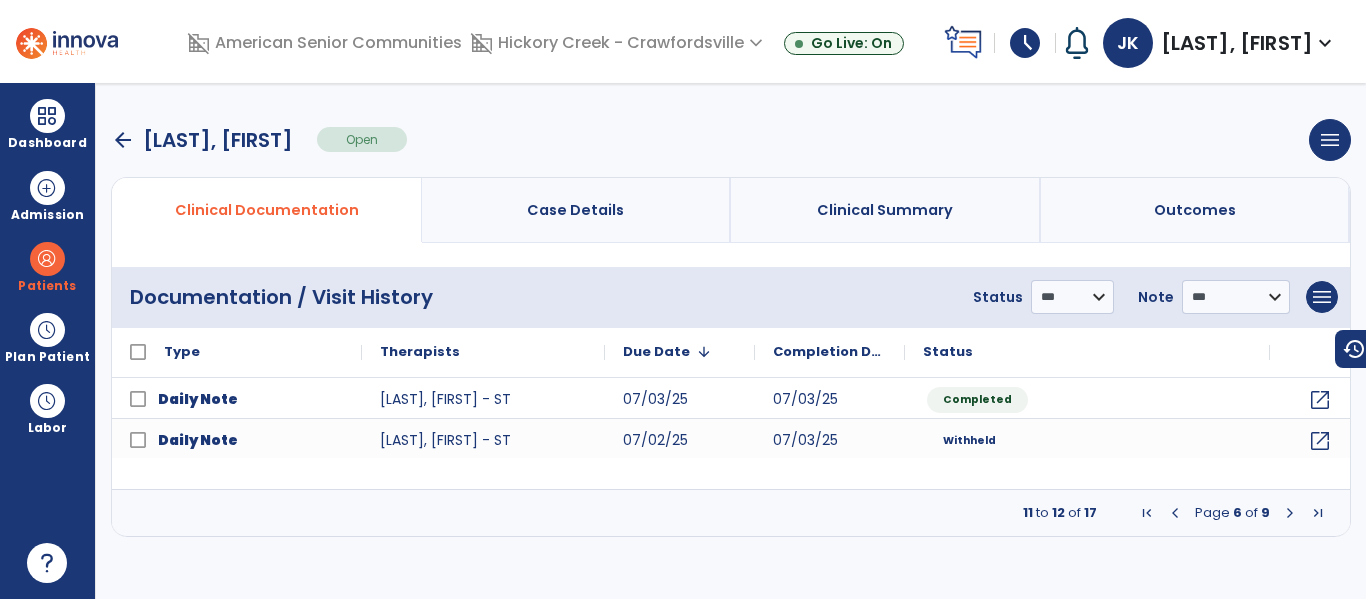 click at bounding box center [1175, 513] 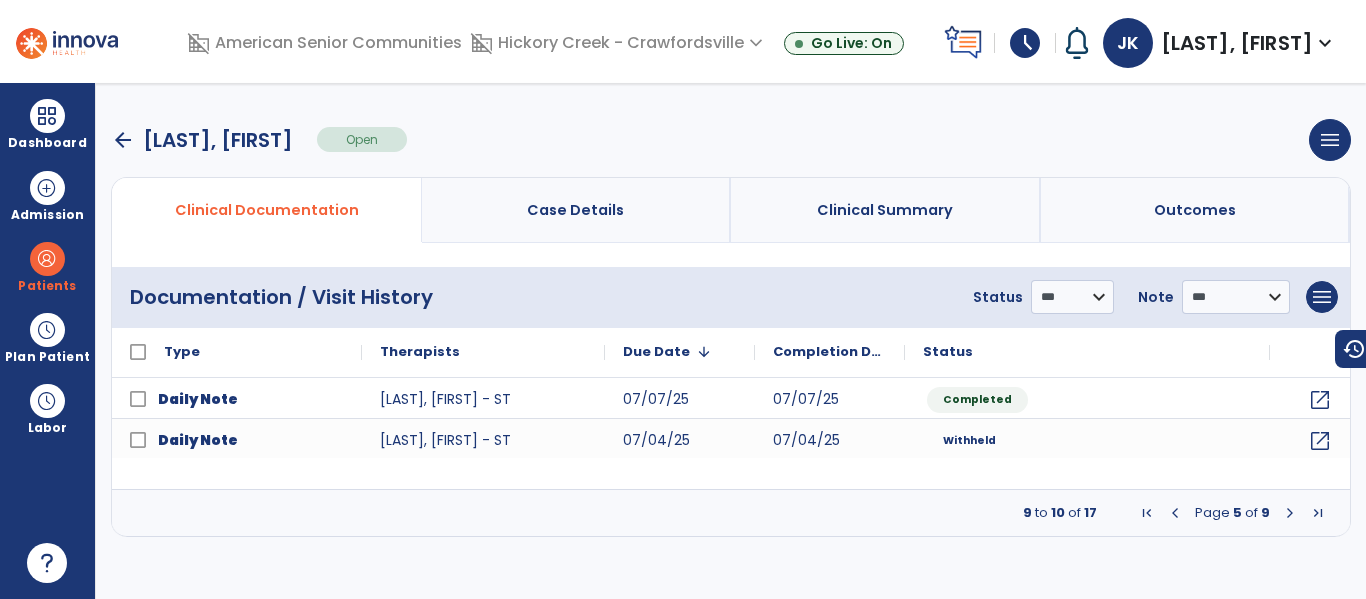 click at bounding box center [1175, 513] 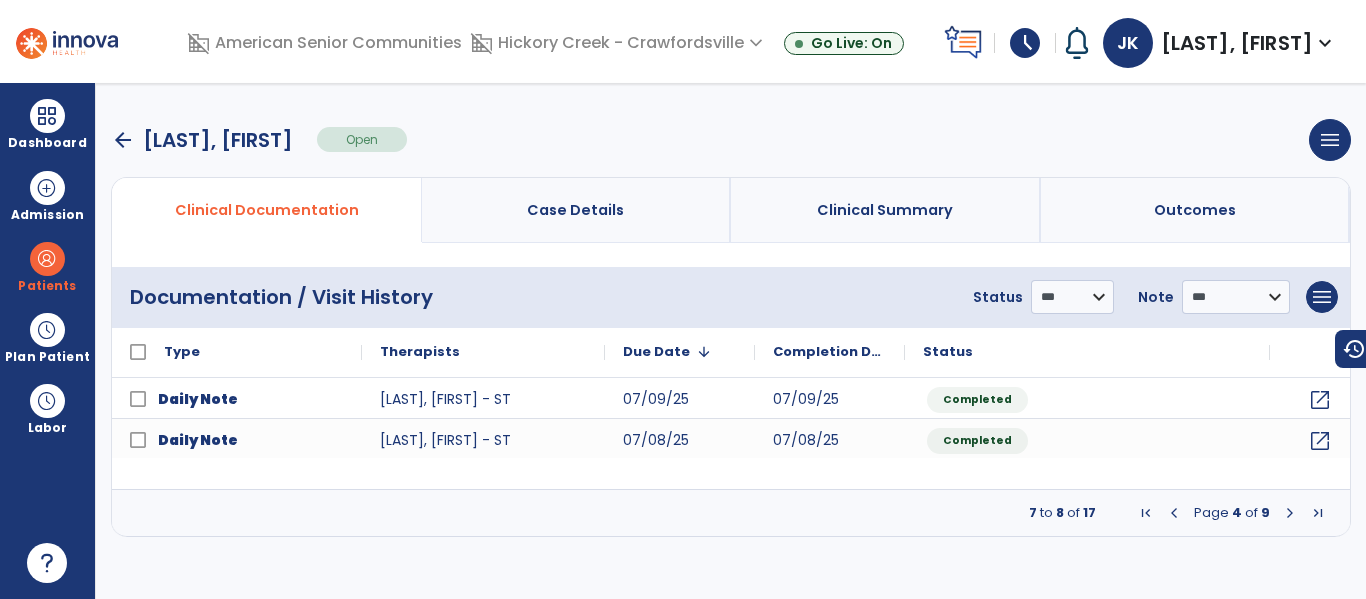 click at bounding box center (1174, 513) 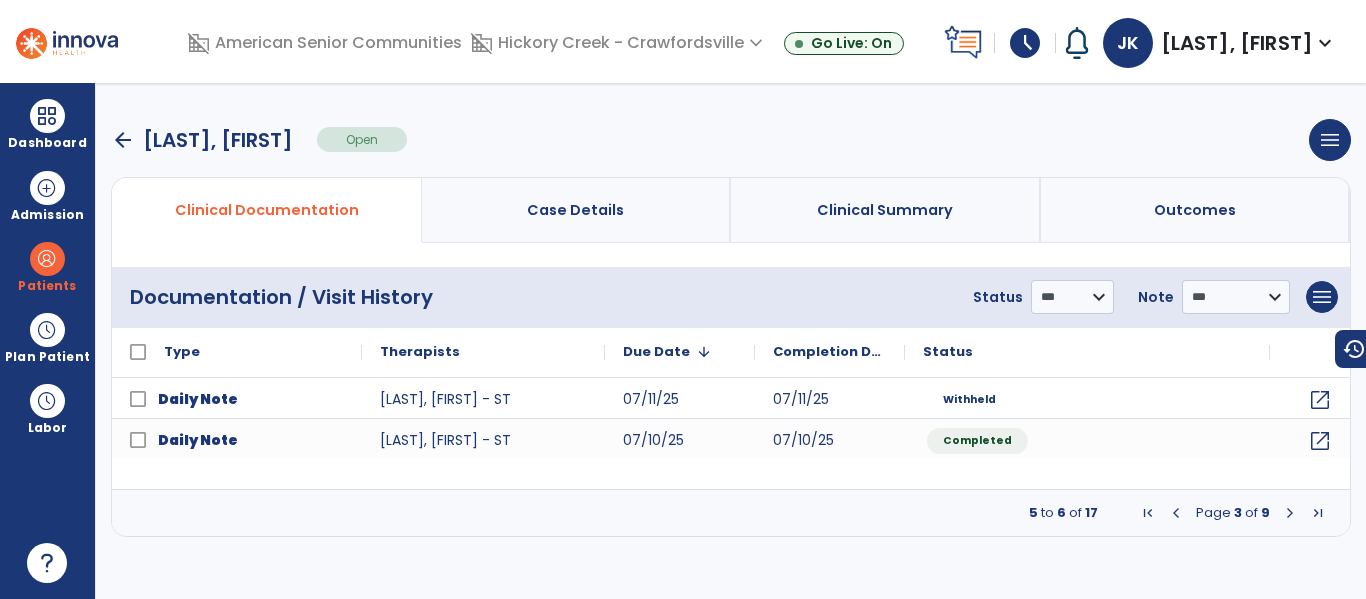 click at bounding box center (1176, 513) 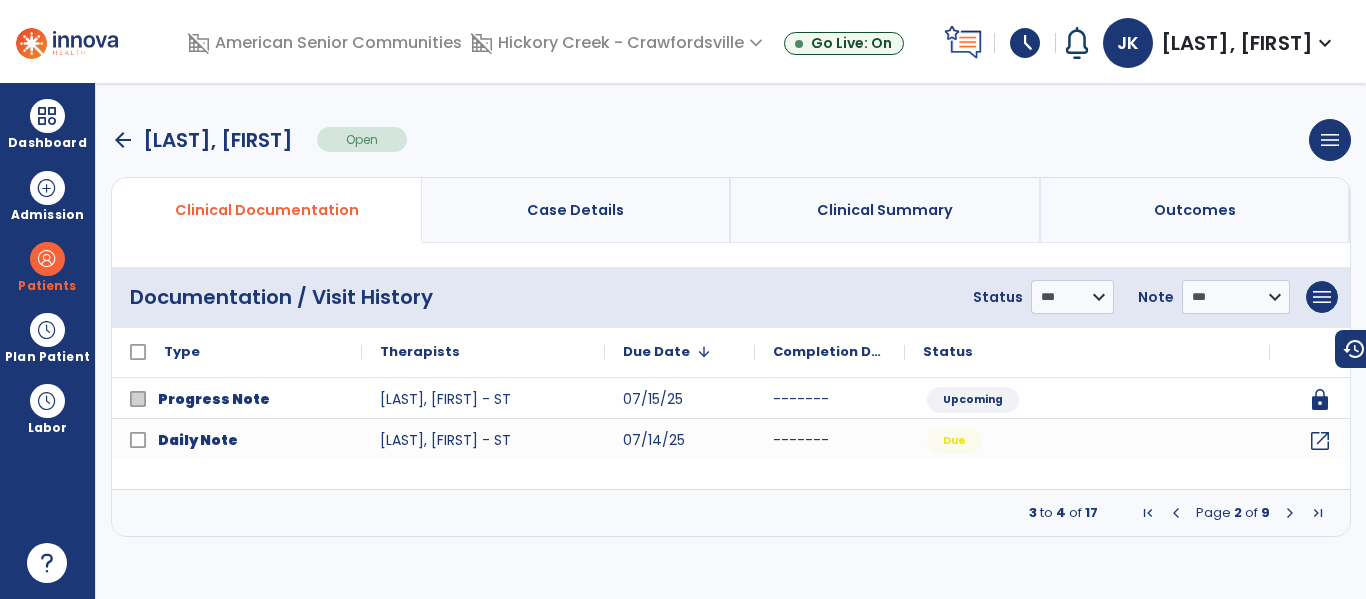 click at bounding box center (1176, 513) 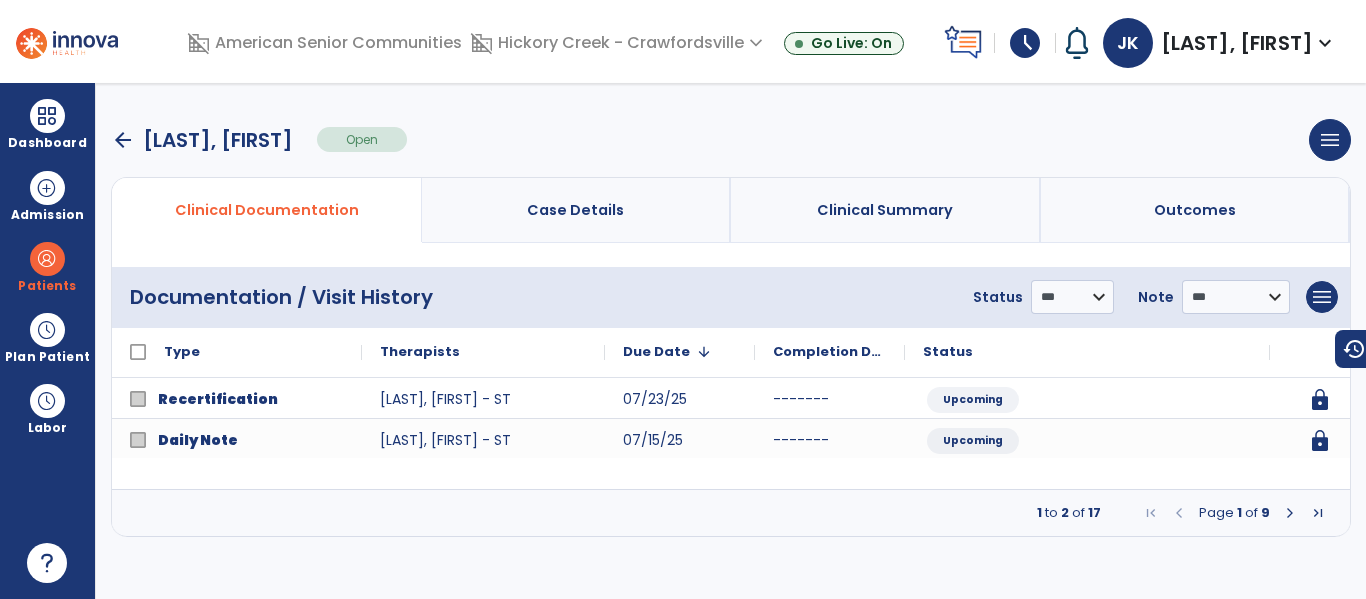 click at bounding box center [1179, 513] 